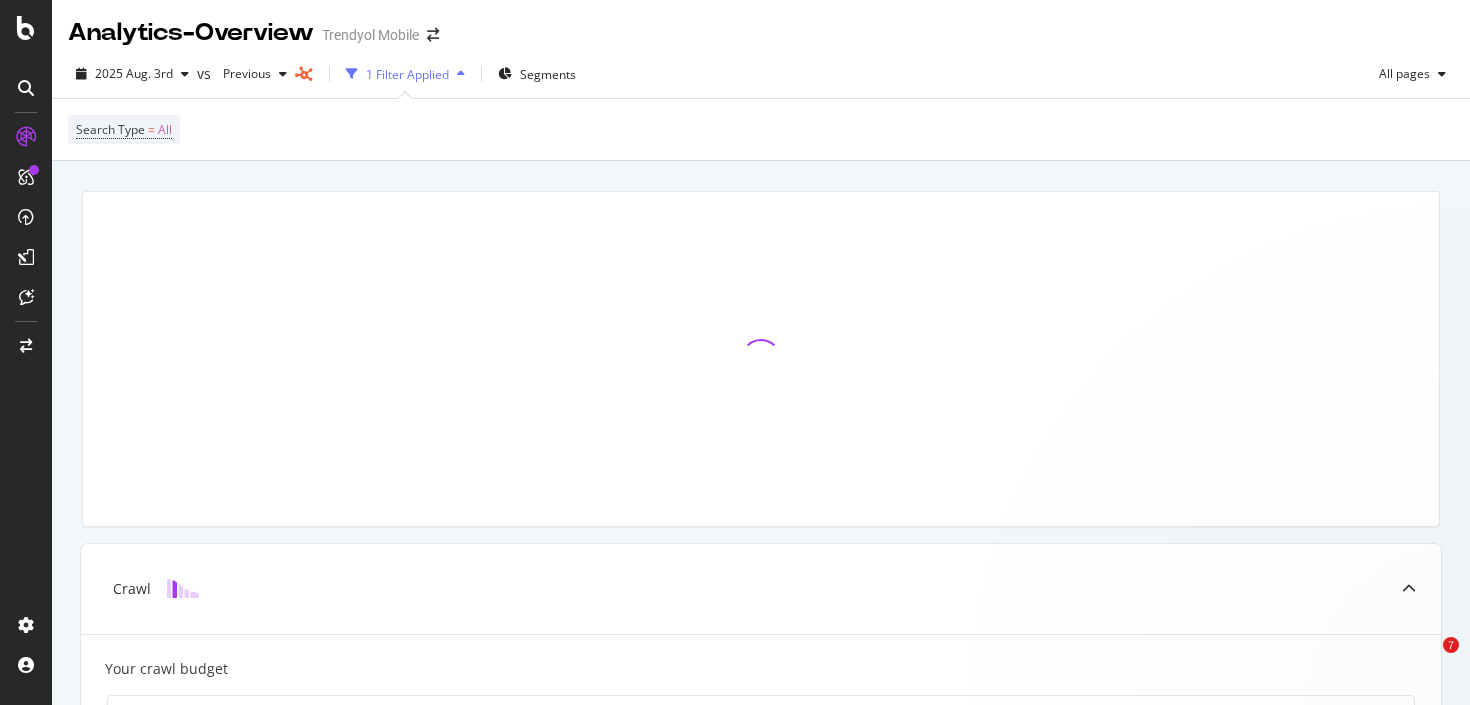 scroll, scrollTop: 0, scrollLeft: 0, axis: both 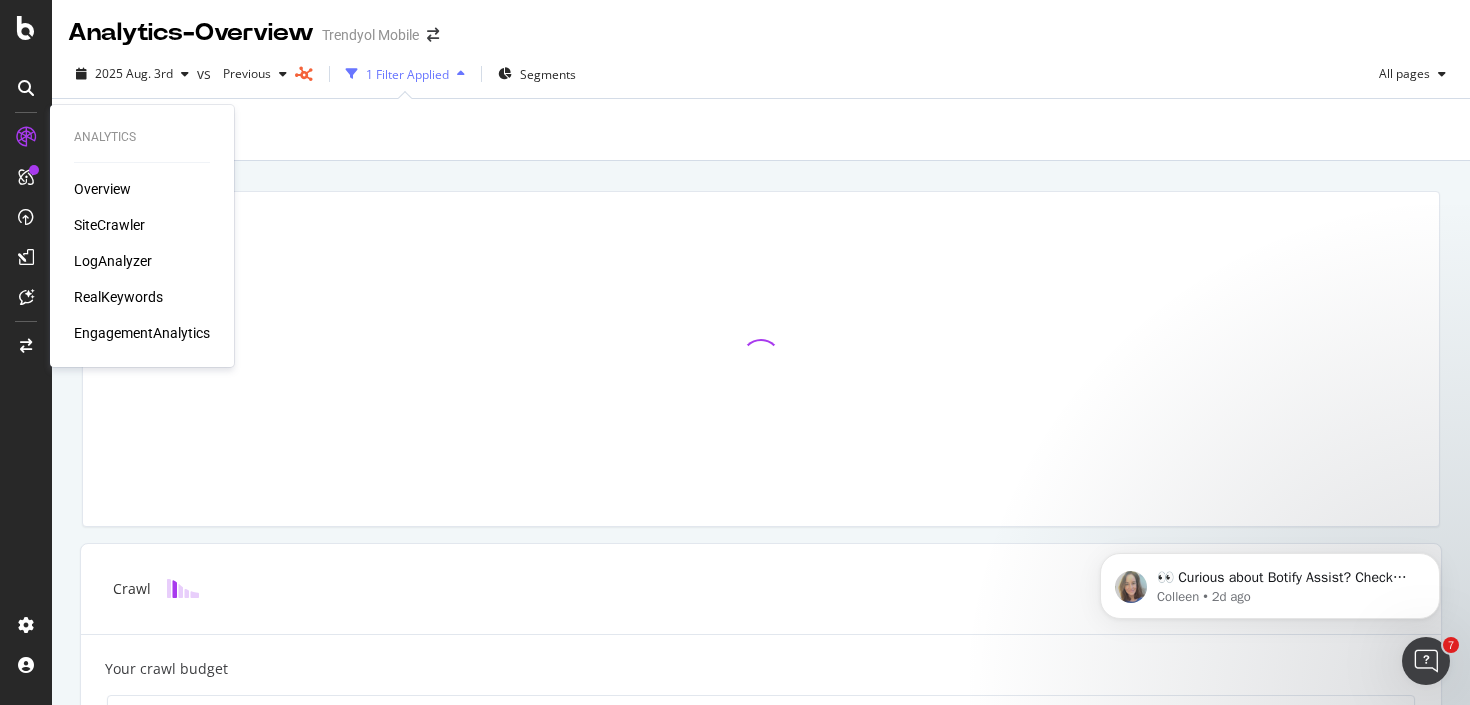 click on "Overview SiteCrawler LogAnalyzer RealKeywords EngagementAnalytics" at bounding box center (142, 261) 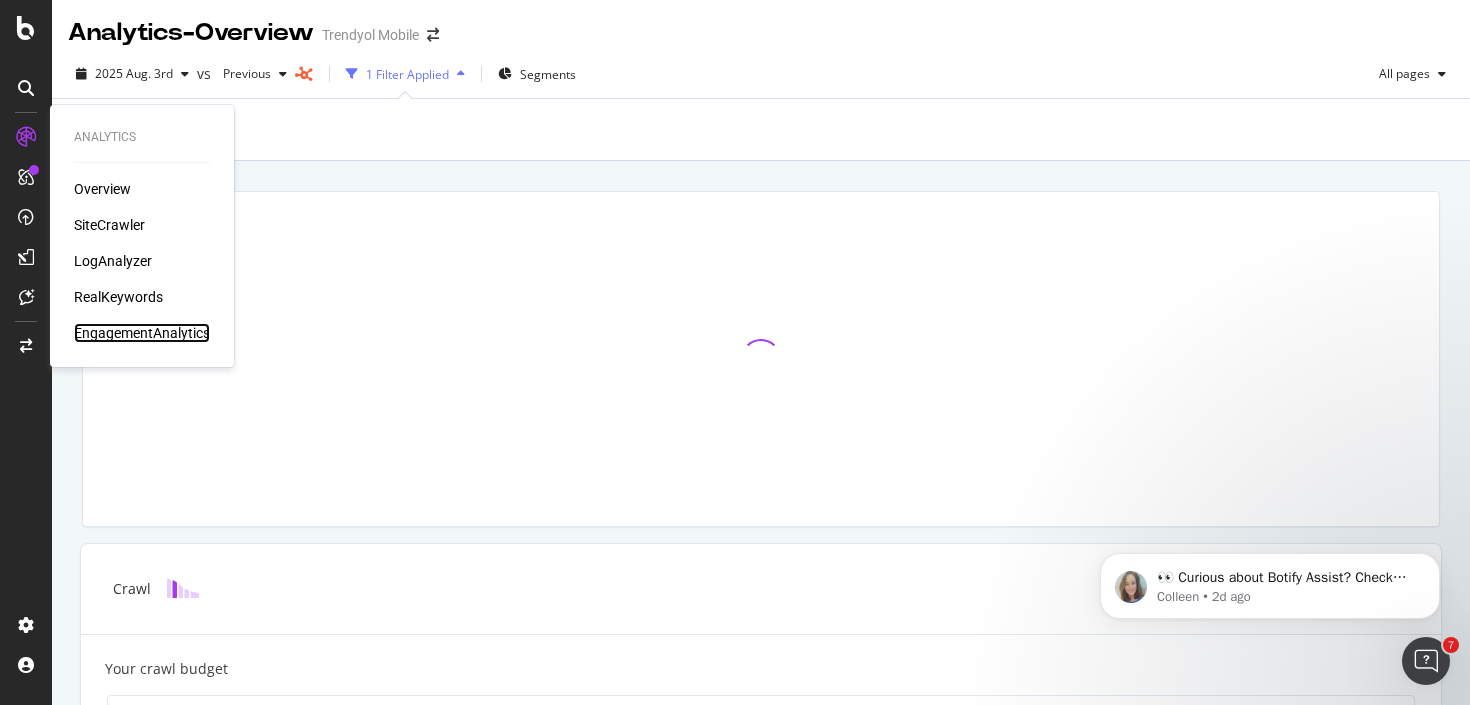 click on "EngagementAnalytics" at bounding box center [142, 333] 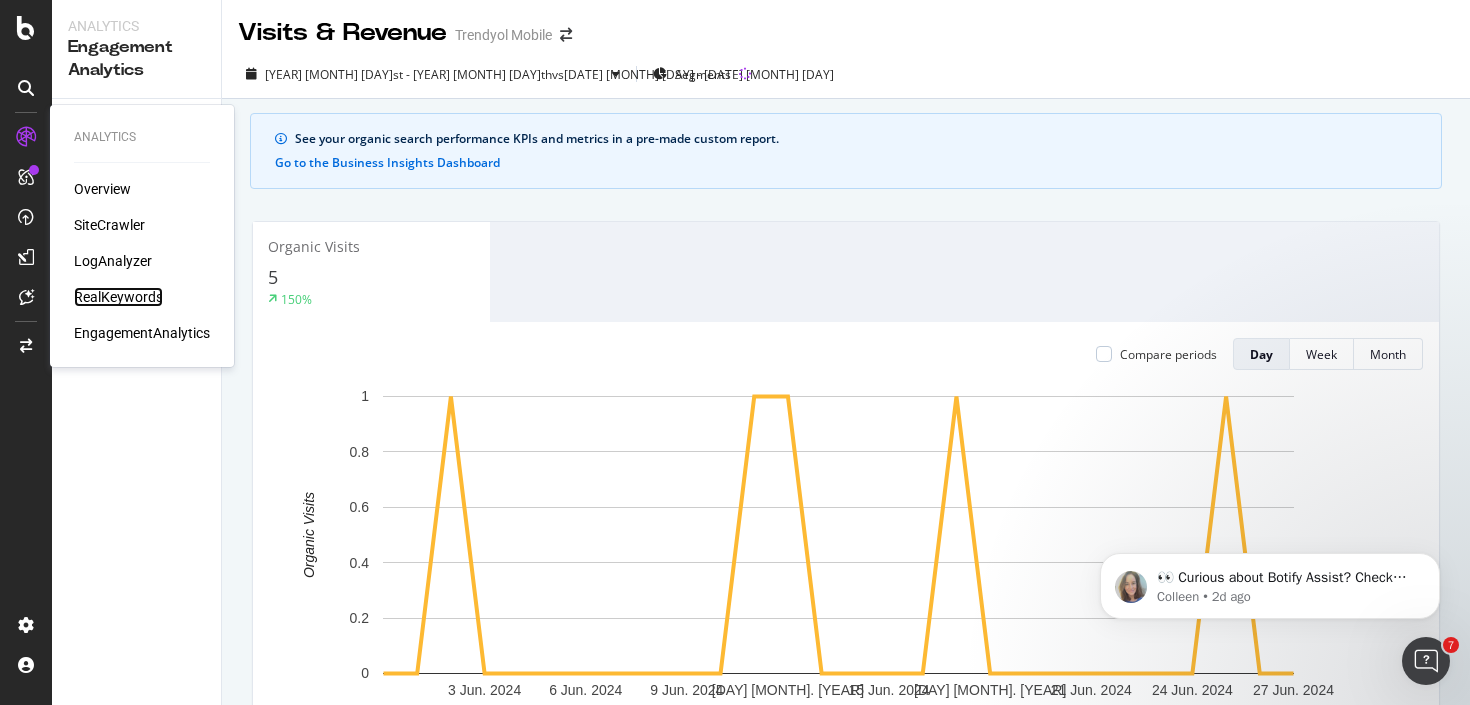 click on "RealKeywords" at bounding box center (118, 297) 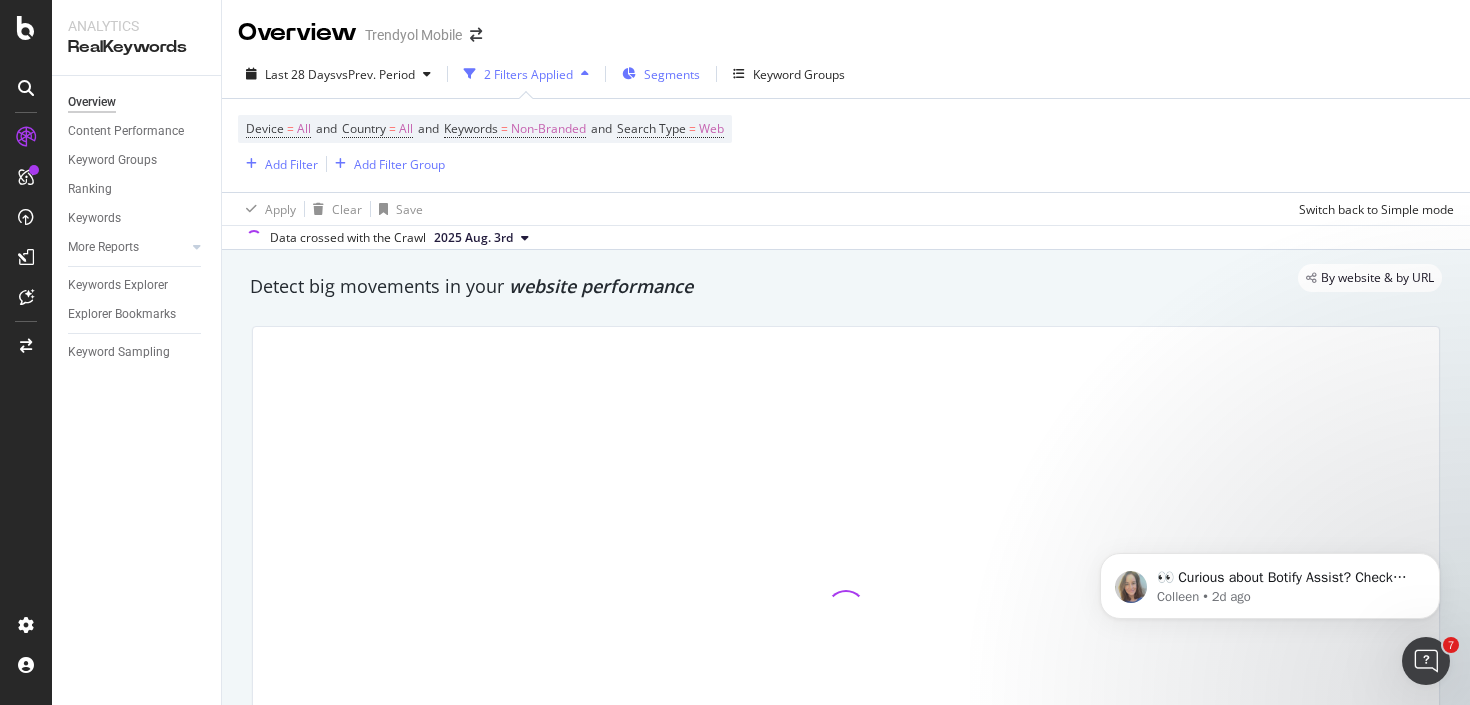 click on "Segments" at bounding box center [672, 74] 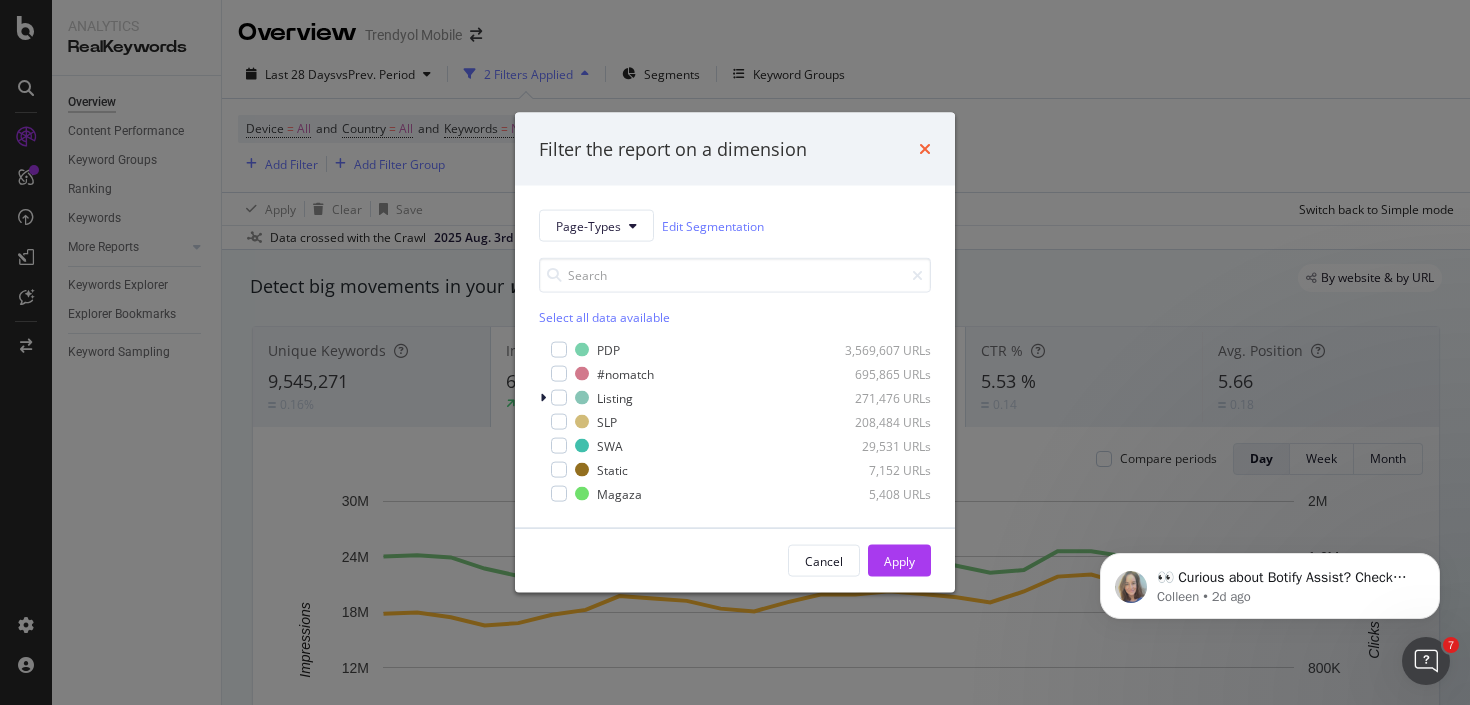 click 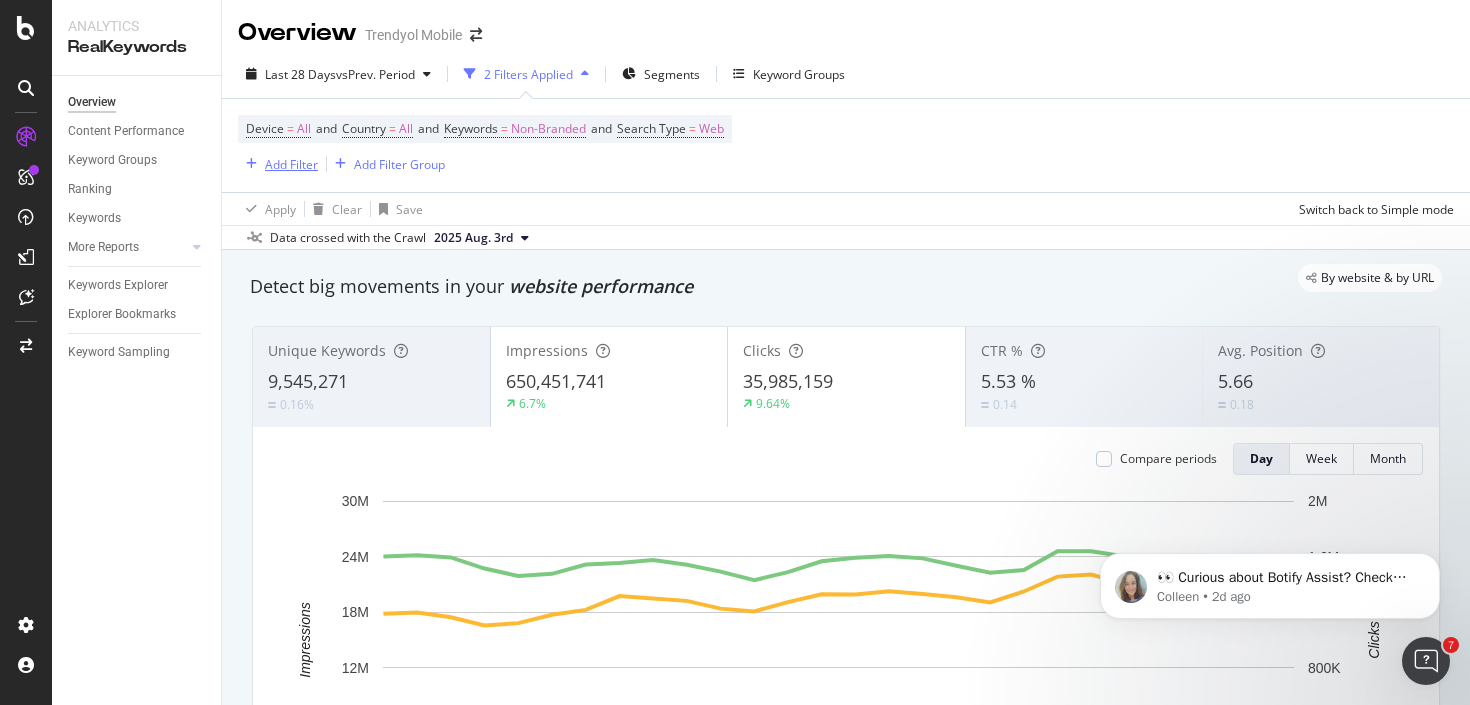 click on "Add Filter" at bounding box center (291, 164) 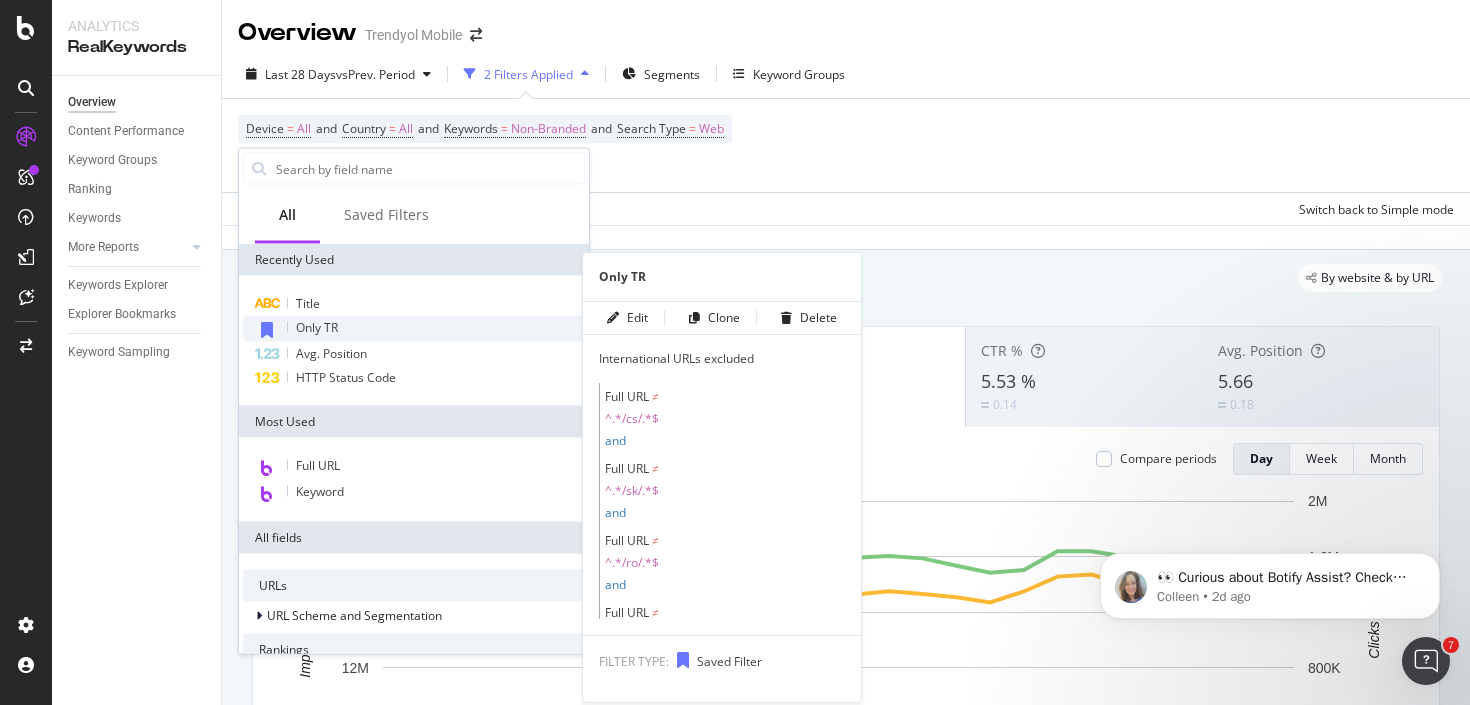 click on "Only TR" at bounding box center (414, 329) 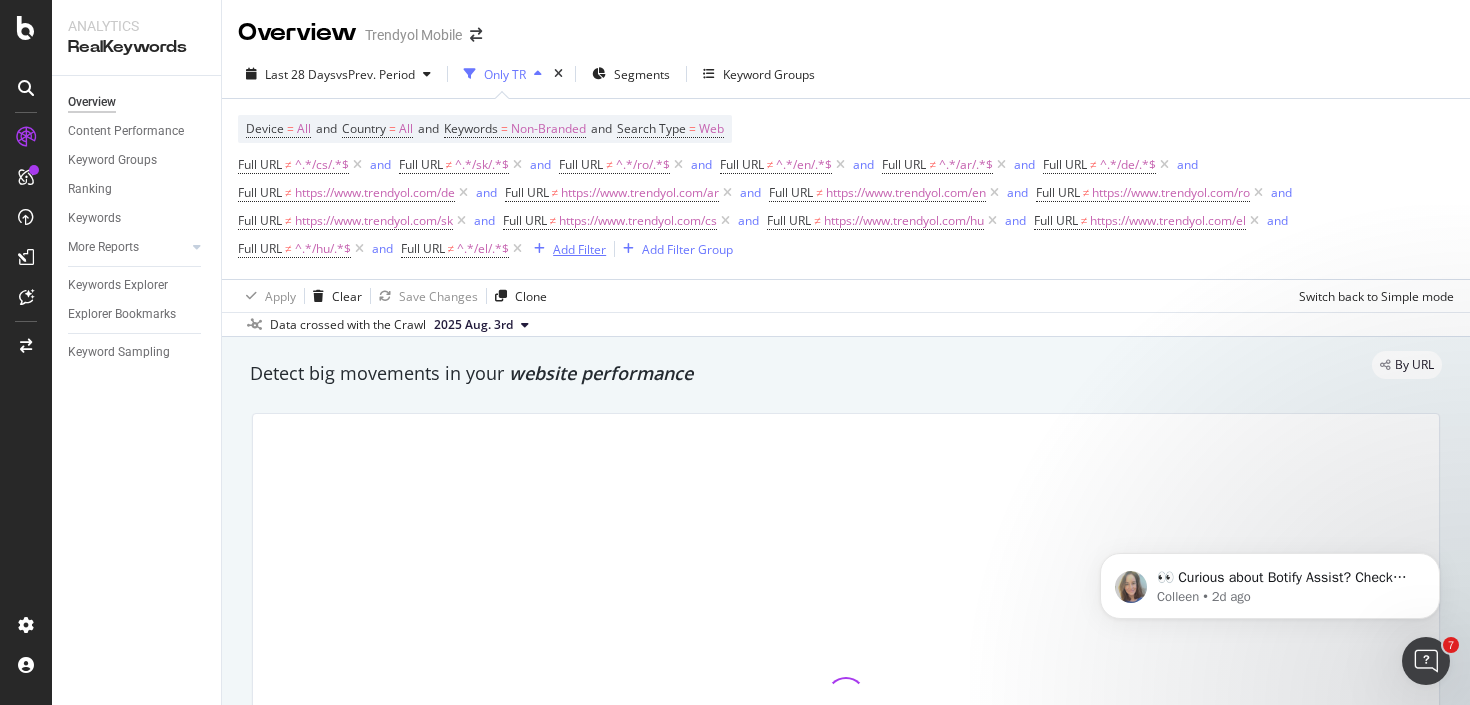 click on "Add Filter" at bounding box center (579, 249) 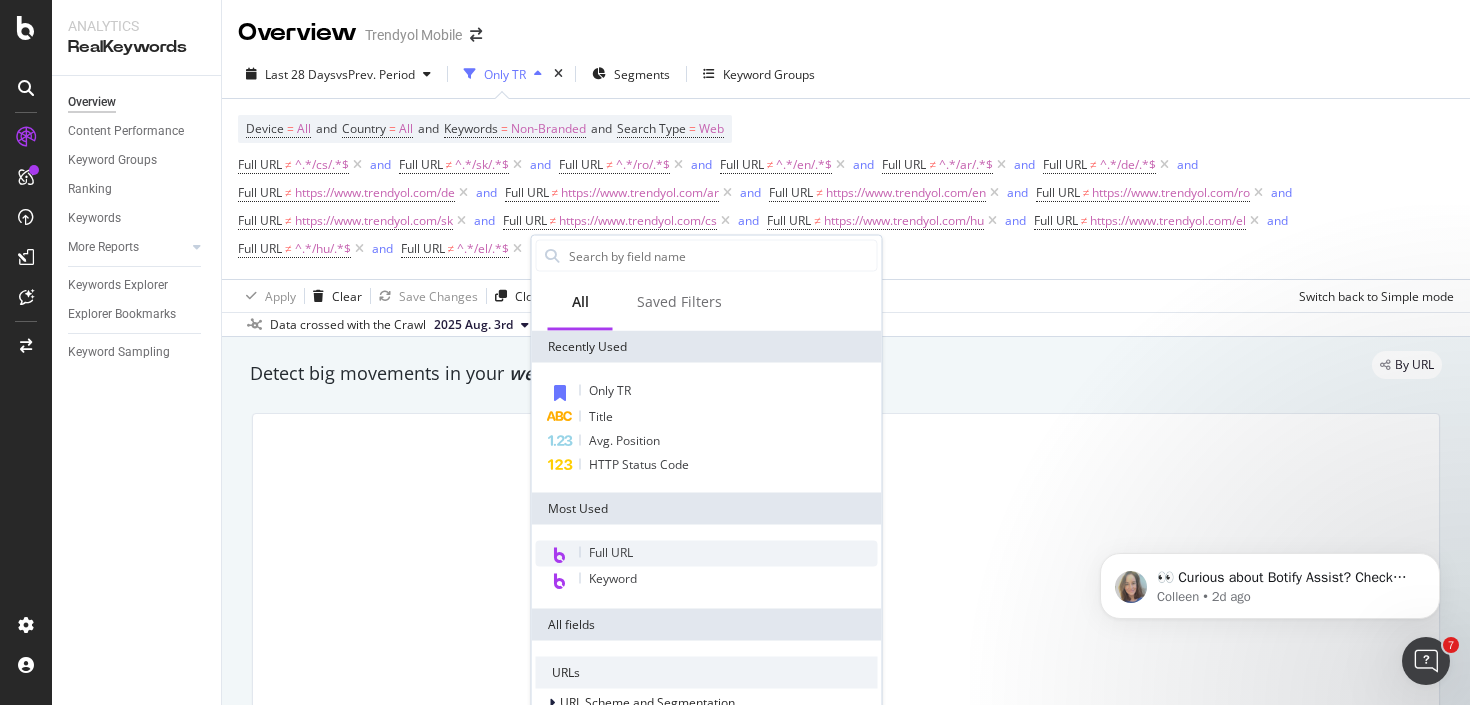 click on "Full URL" at bounding box center (611, 552) 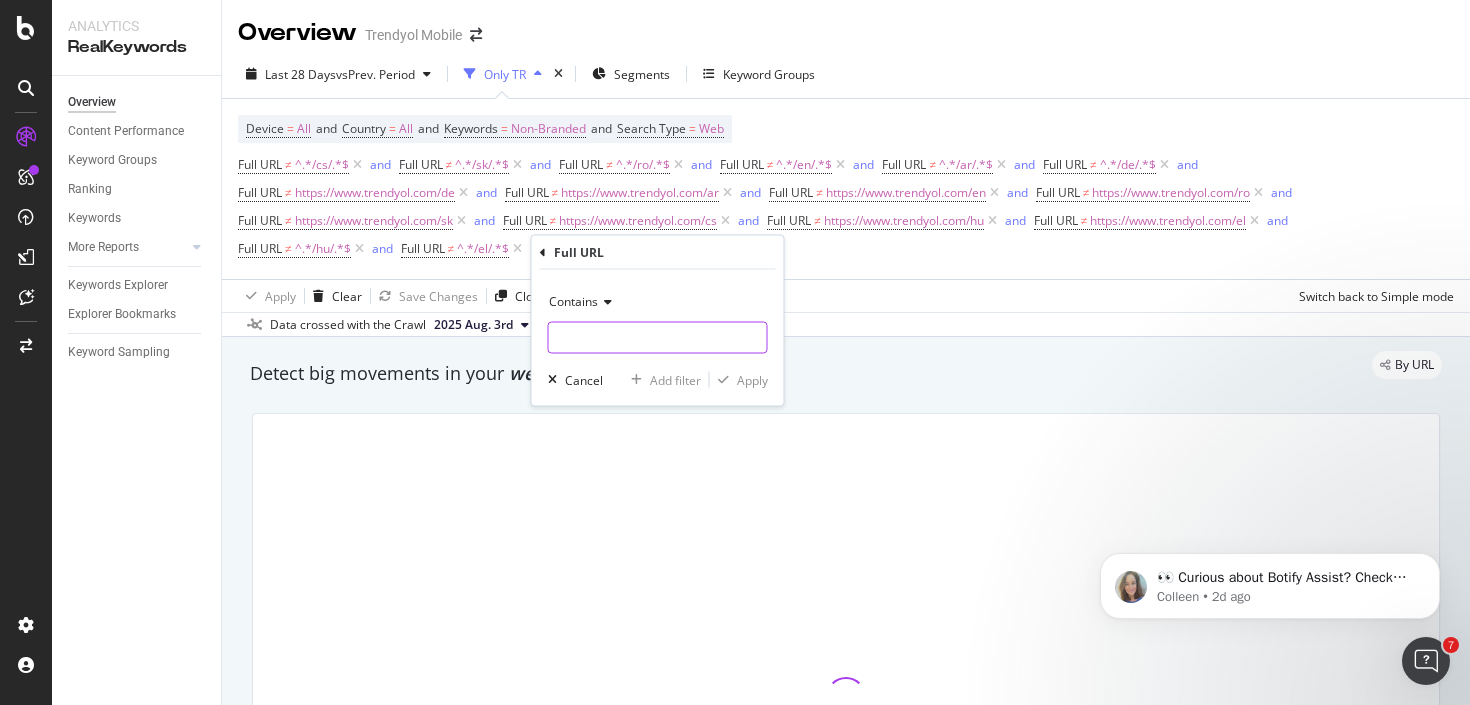 click at bounding box center [658, 338] 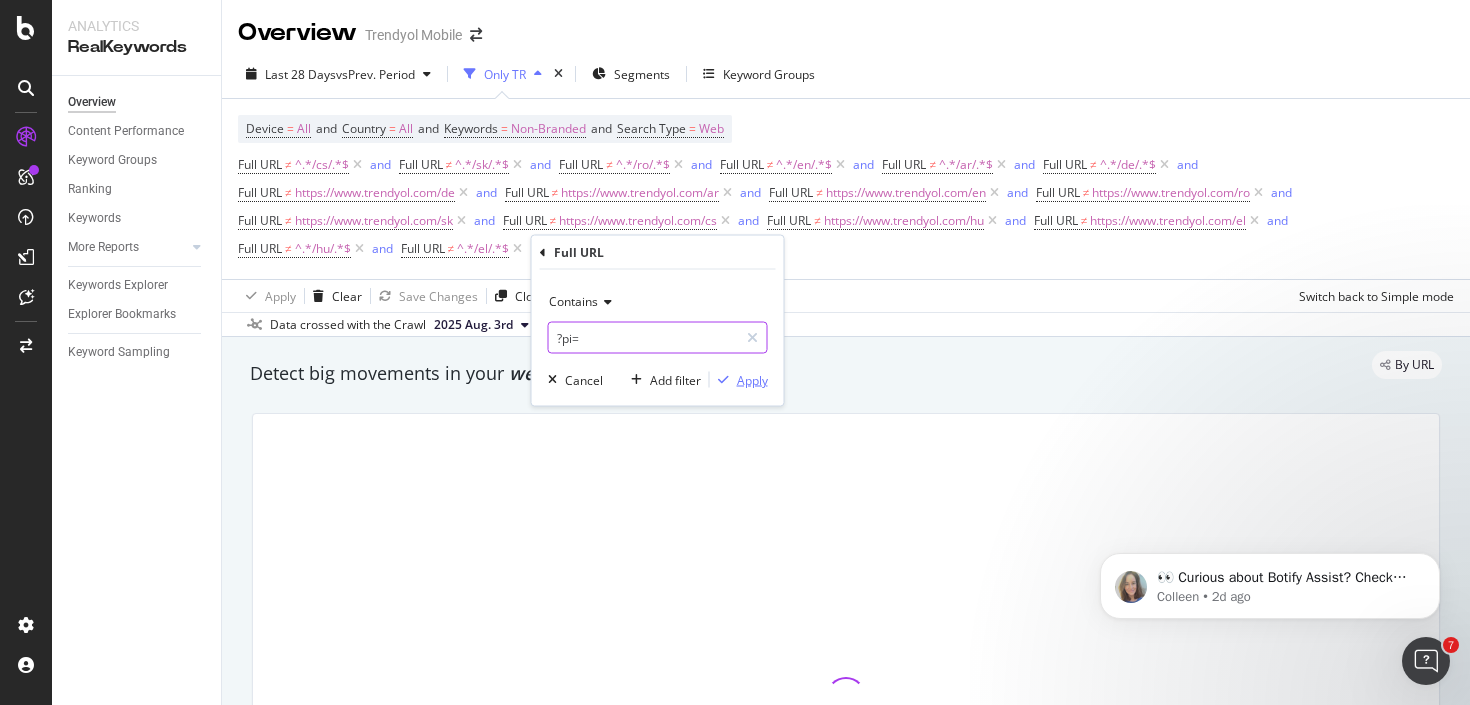 type on "?pi=" 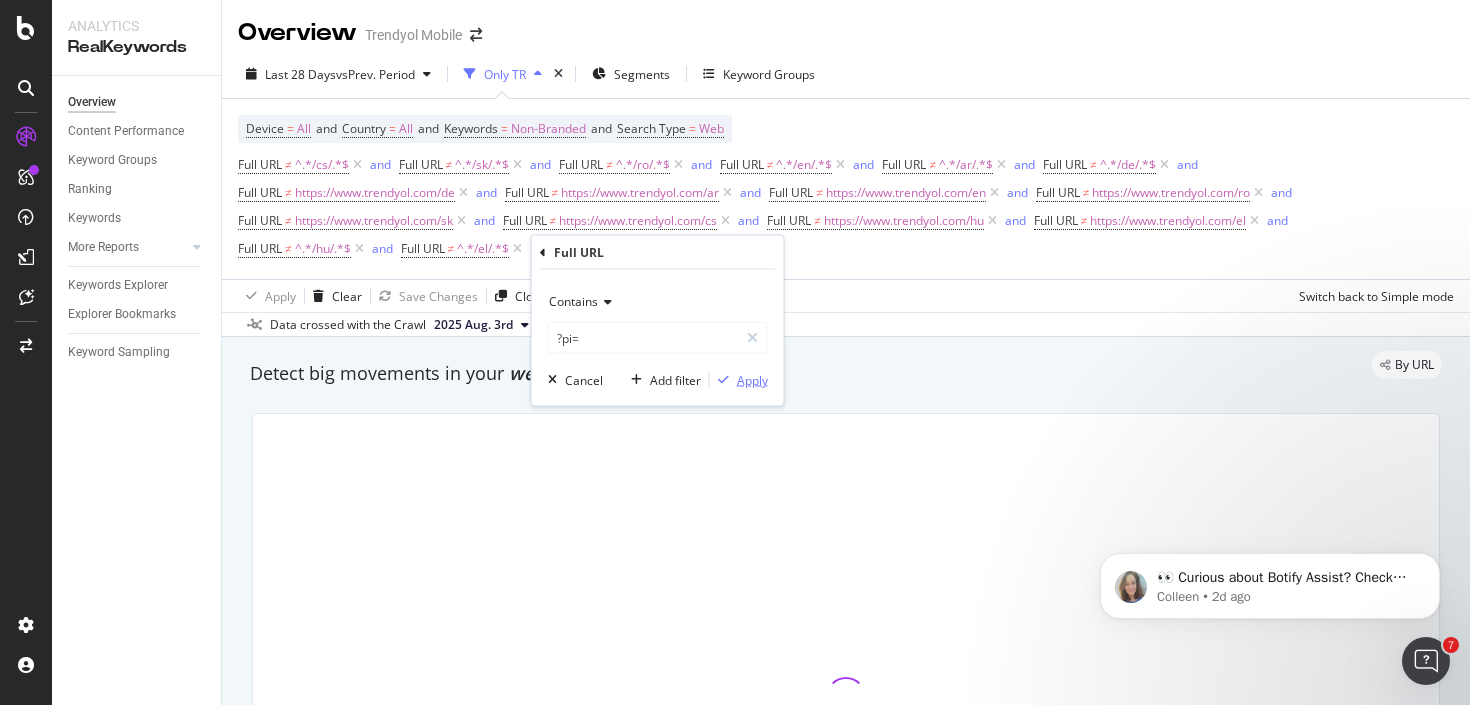 click on "Apply" at bounding box center (752, 379) 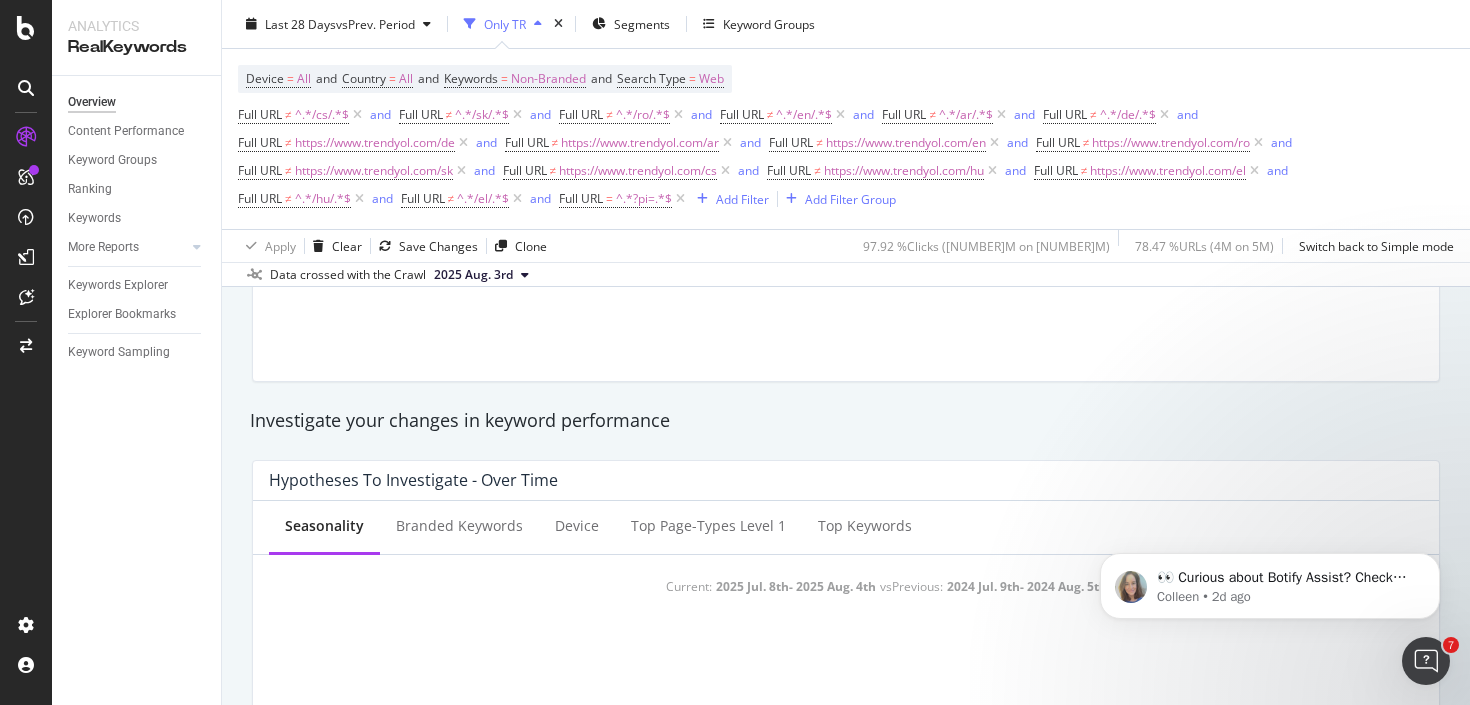 scroll, scrollTop: 619, scrollLeft: 0, axis: vertical 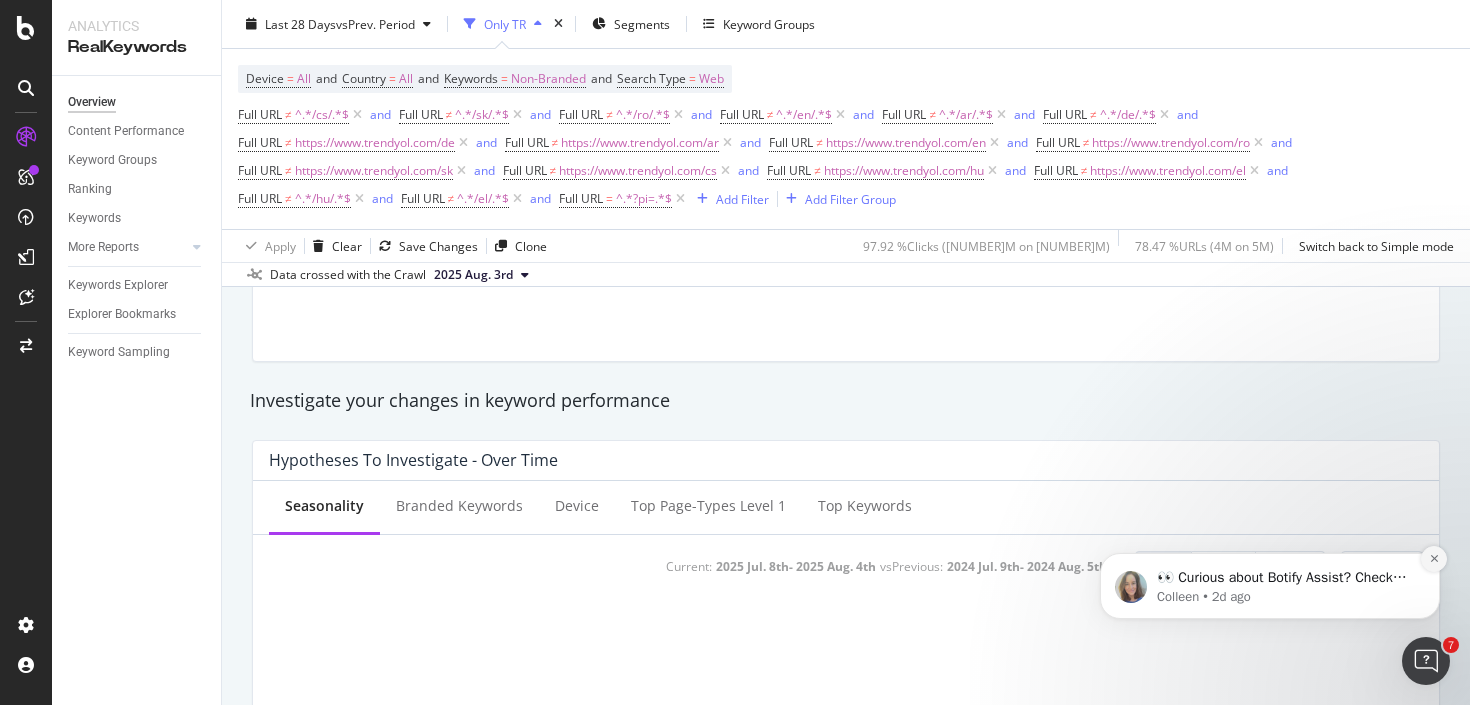 click at bounding box center [1434, 559] 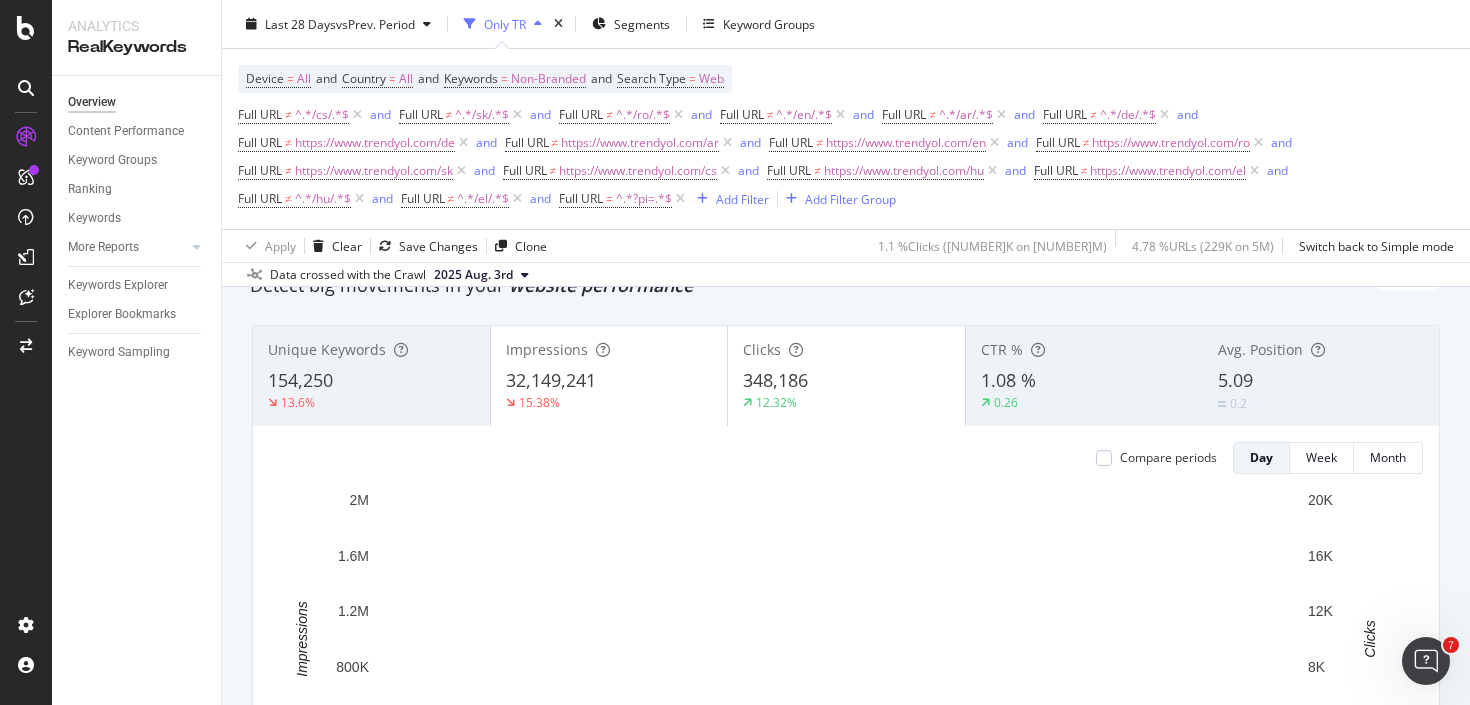 scroll, scrollTop: 0, scrollLeft: 0, axis: both 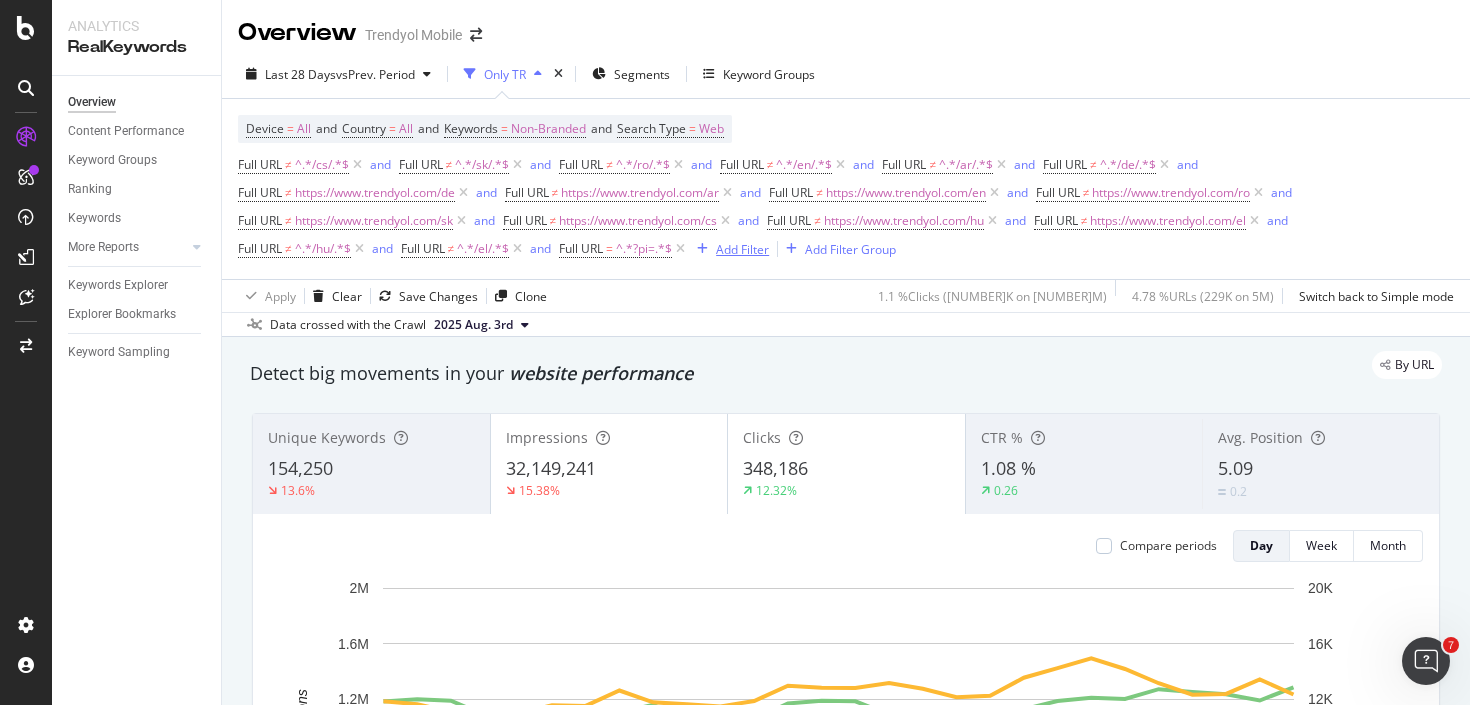 click on "Add Filter" at bounding box center [742, 249] 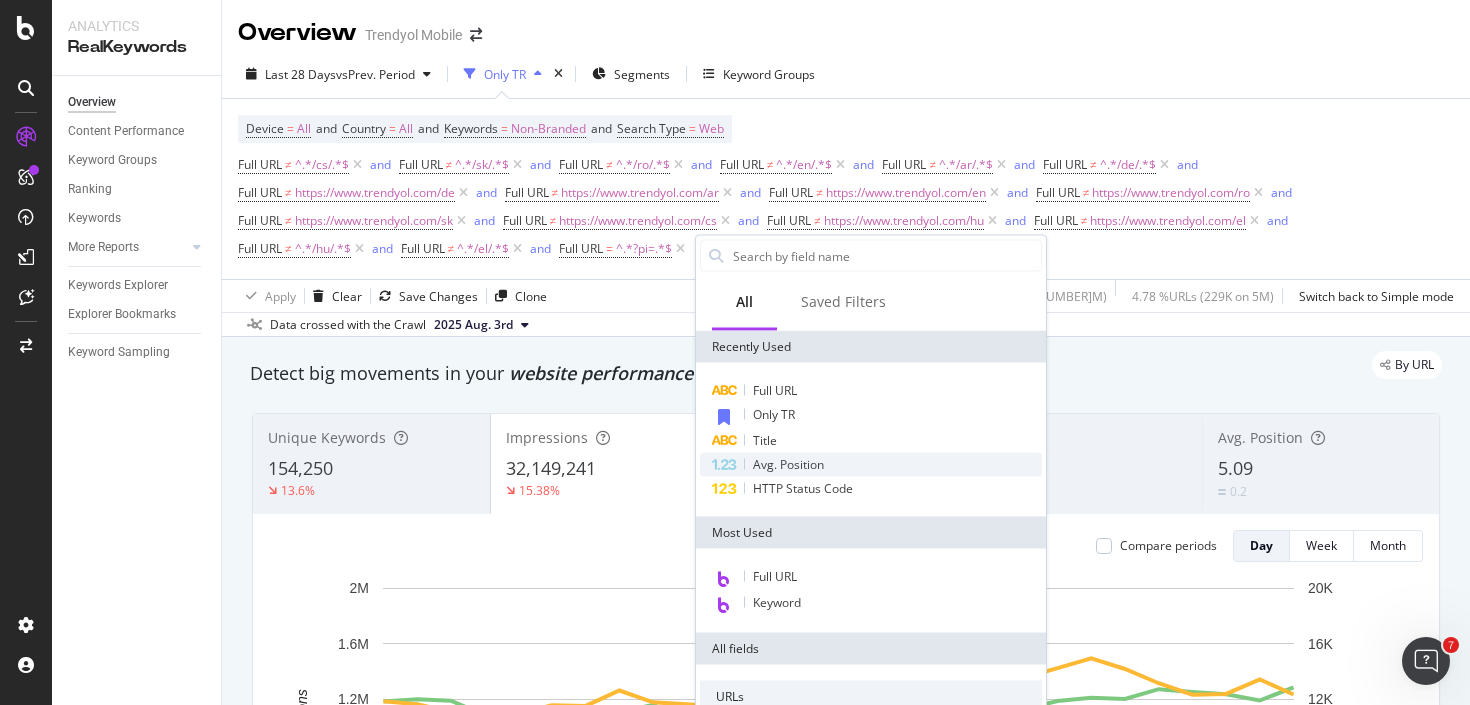 click on "Avg. Position" at bounding box center [788, 464] 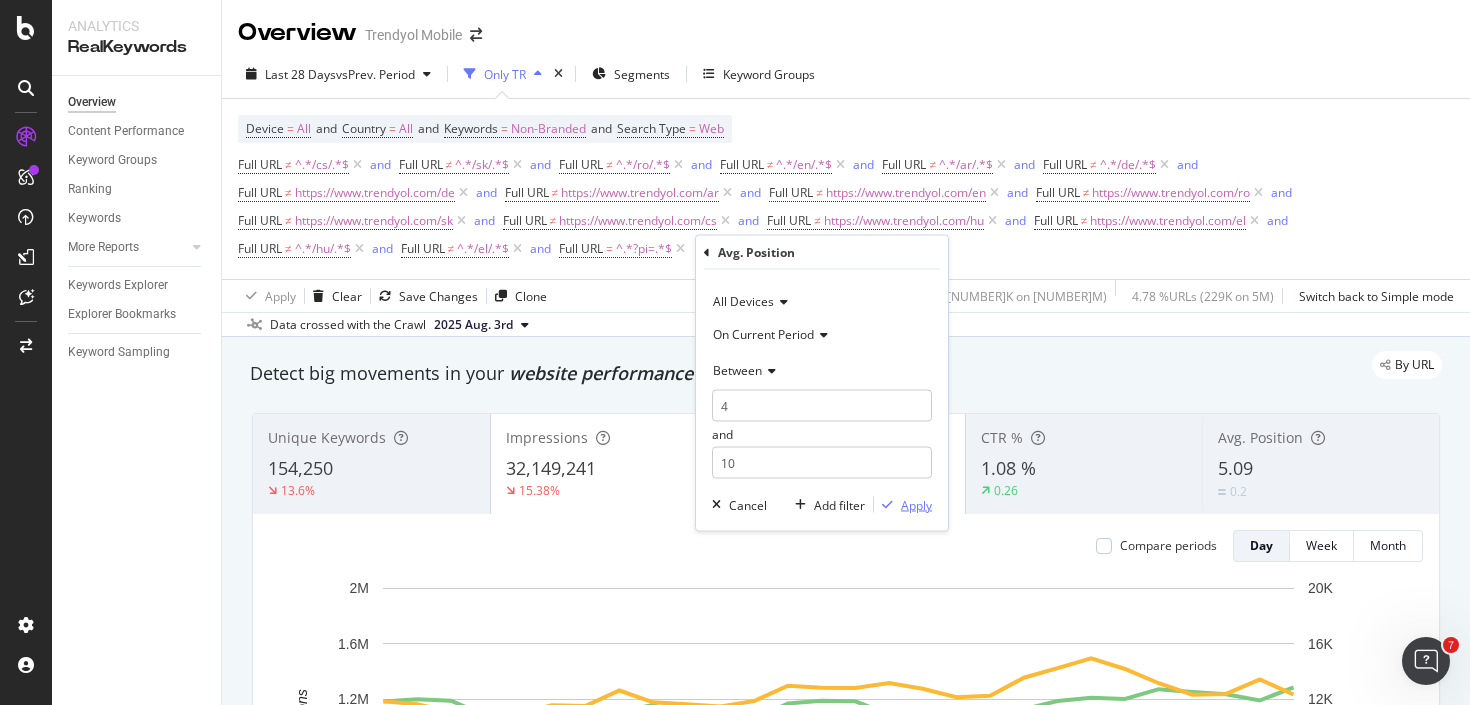 click on "Apply" at bounding box center [916, 504] 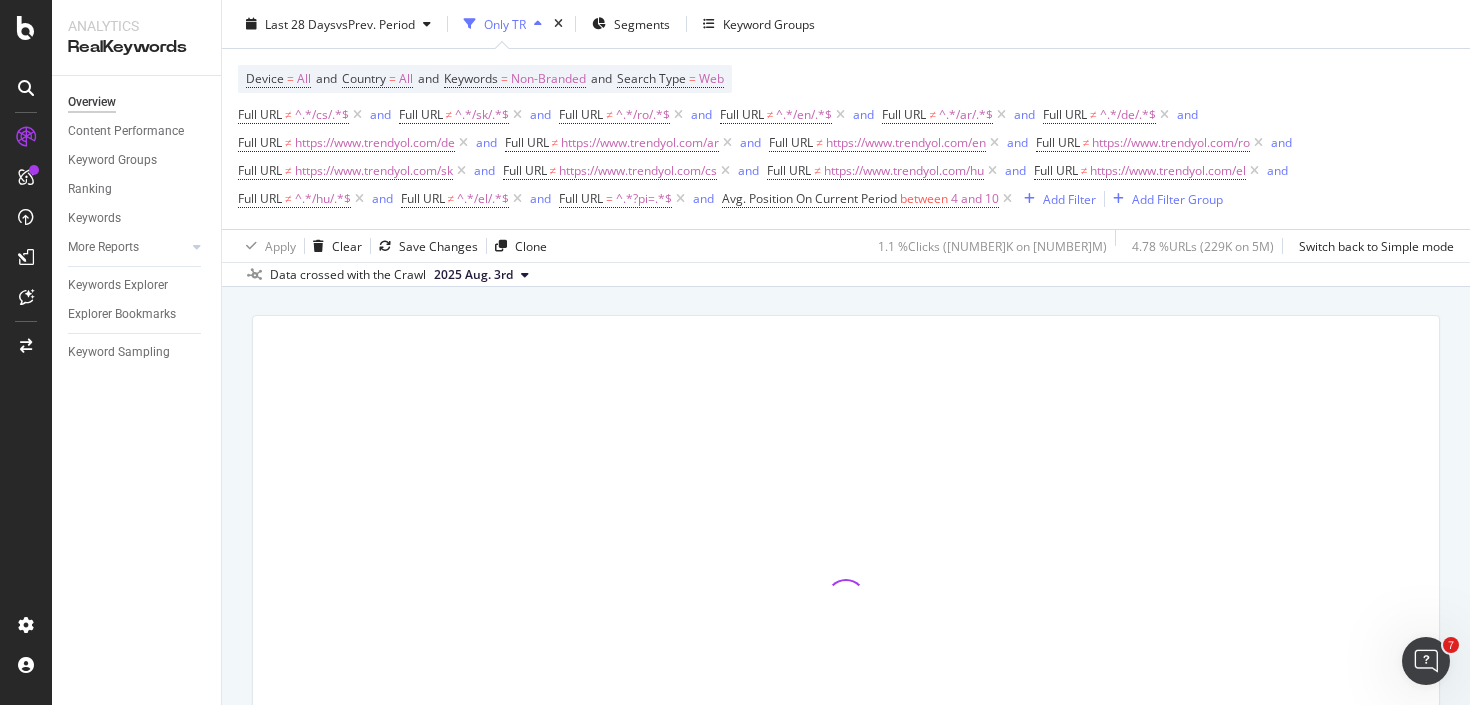 scroll, scrollTop: 99, scrollLeft: 0, axis: vertical 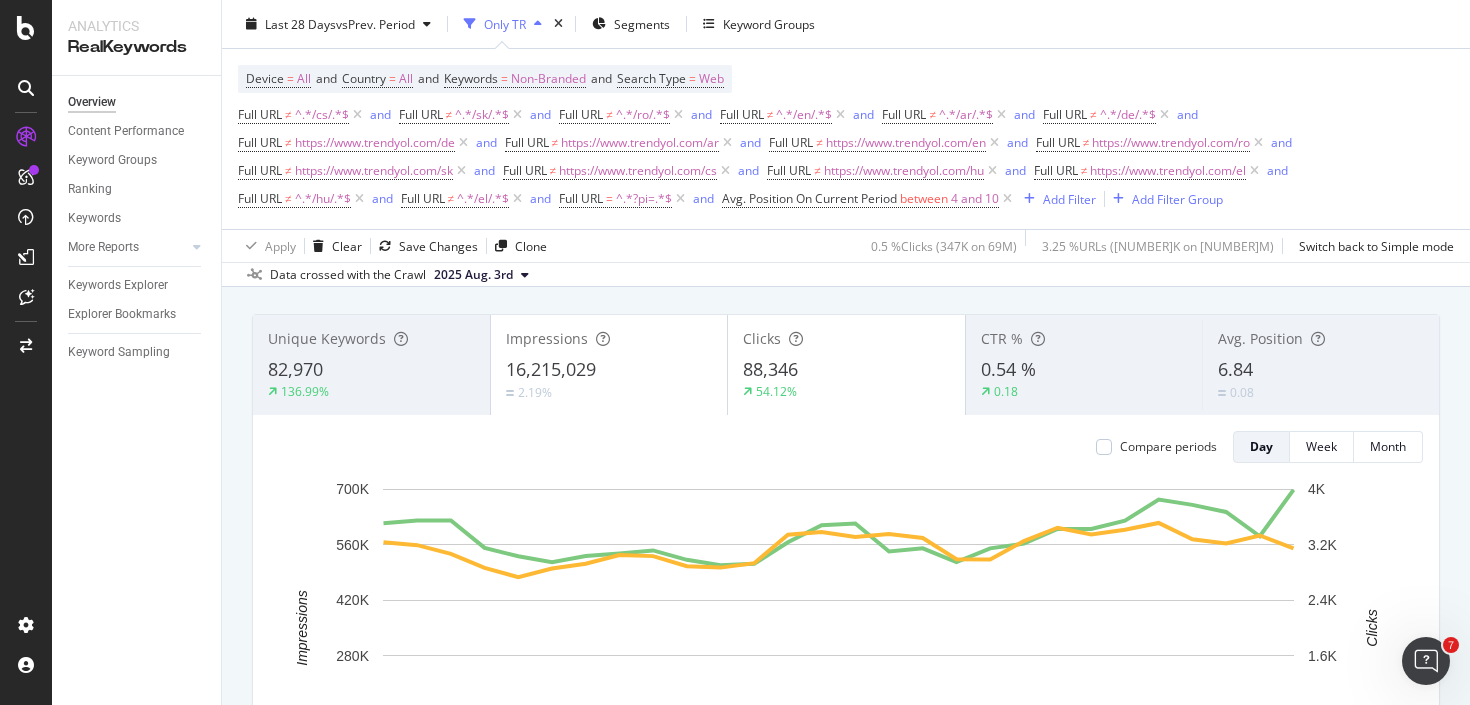 click on "82,970" at bounding box center (371, 370) 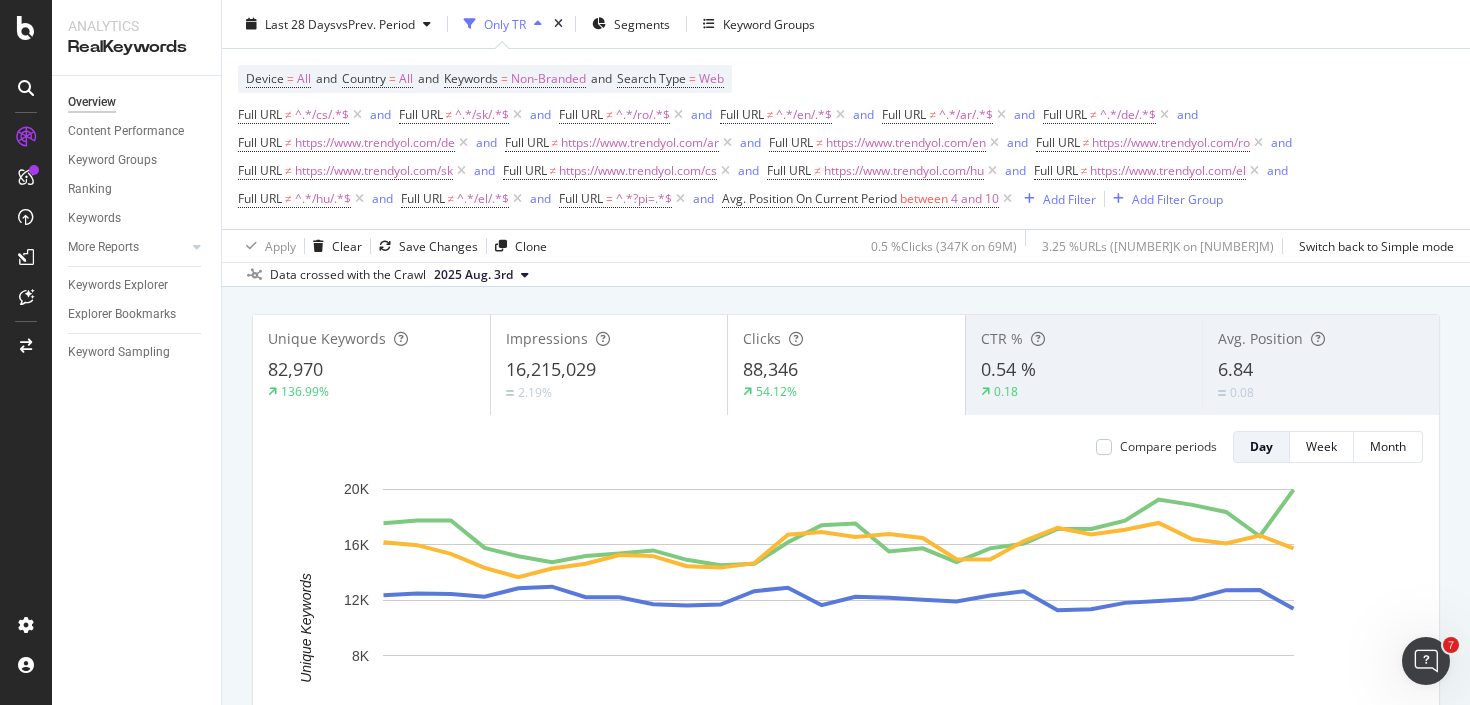click on "16,215,029" at bounding box center [609, 370] 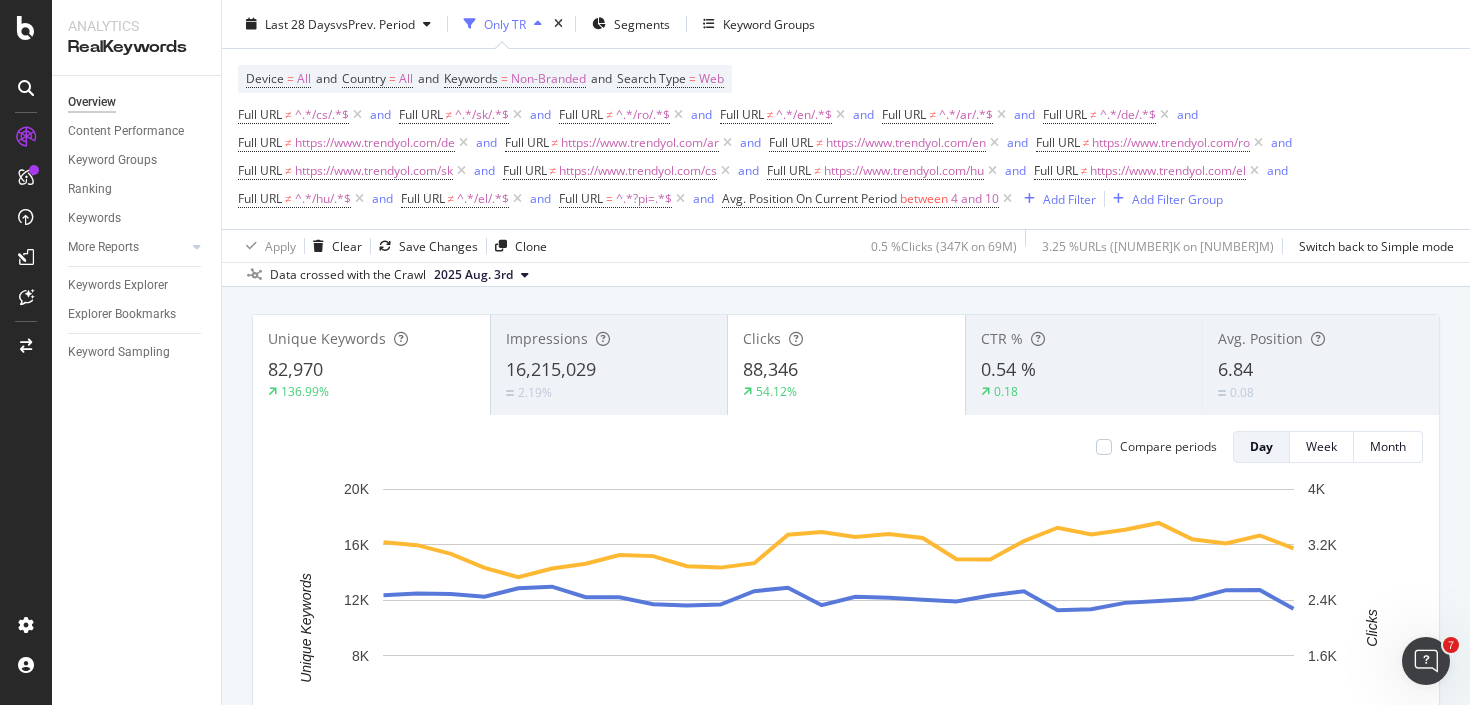 click on "88,346" at bounding box center (846, 370) 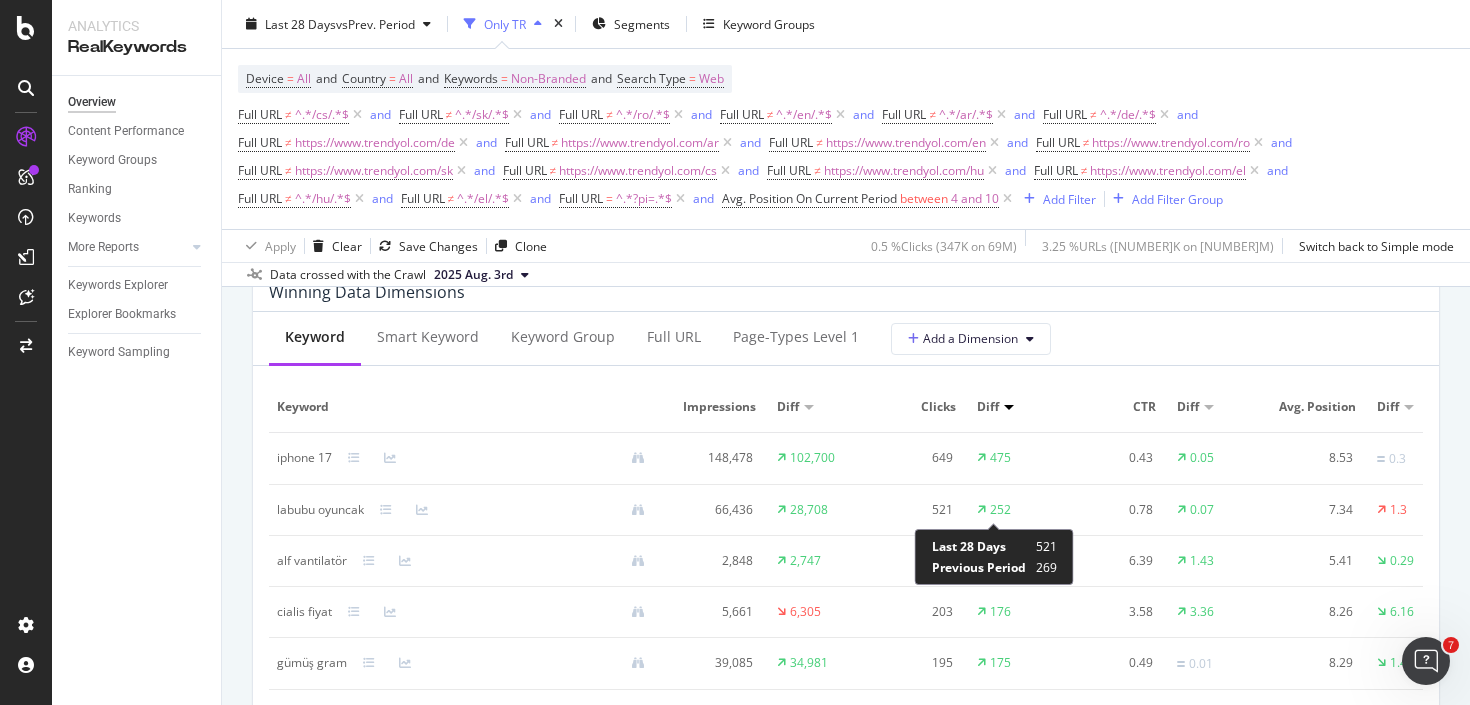 scroll, scrollTop: 1838, scrollLeft: 0, axis: vertical 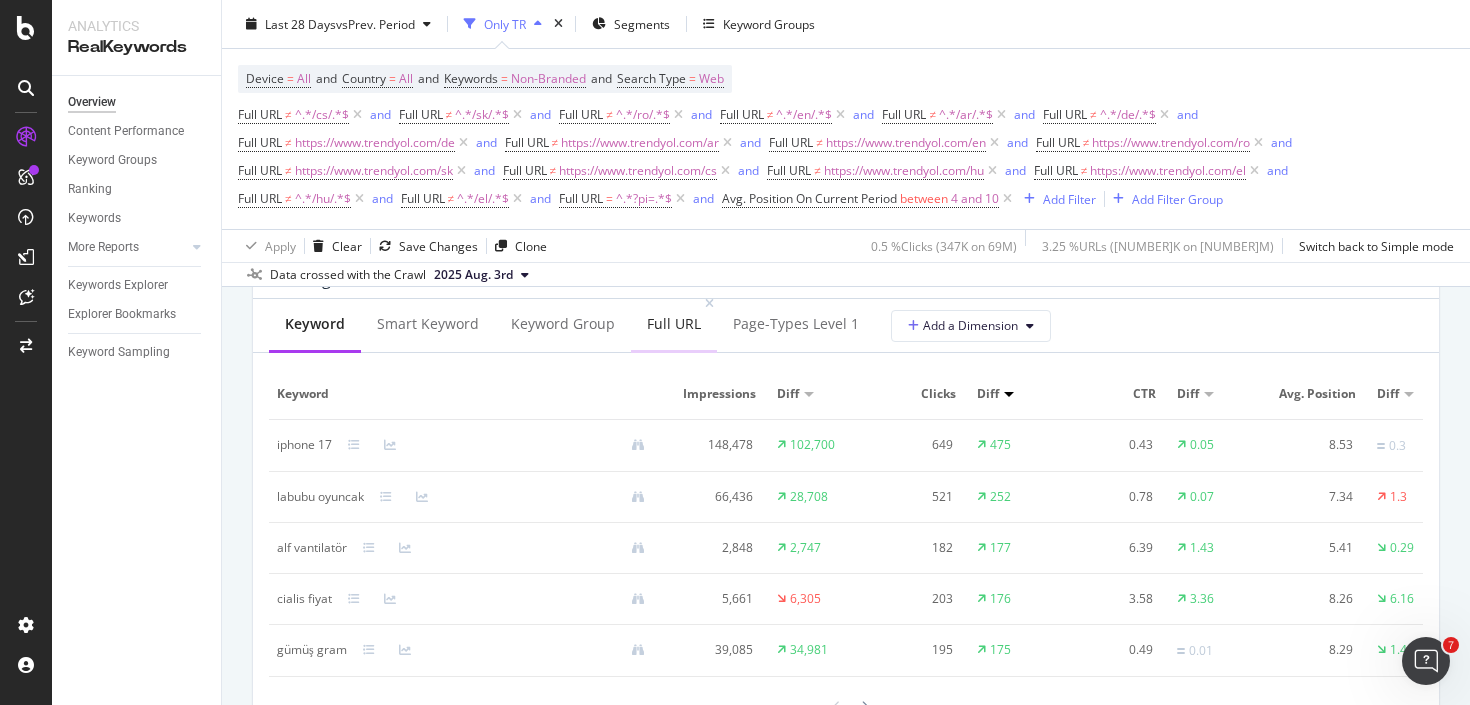 click on "Full URL" at bounding box center (674, 324) 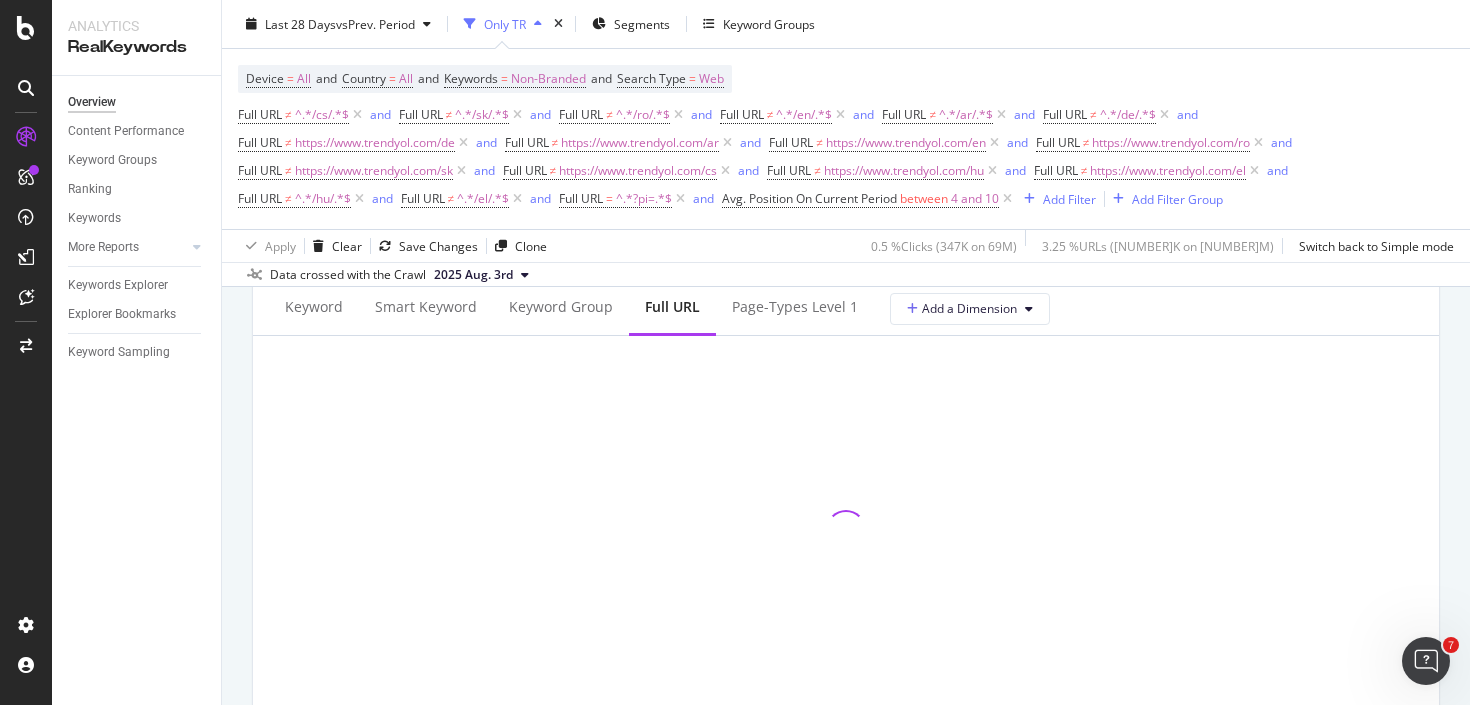 scroll, scrollTop: 1851, scrollLeft: 0, axis: vertical 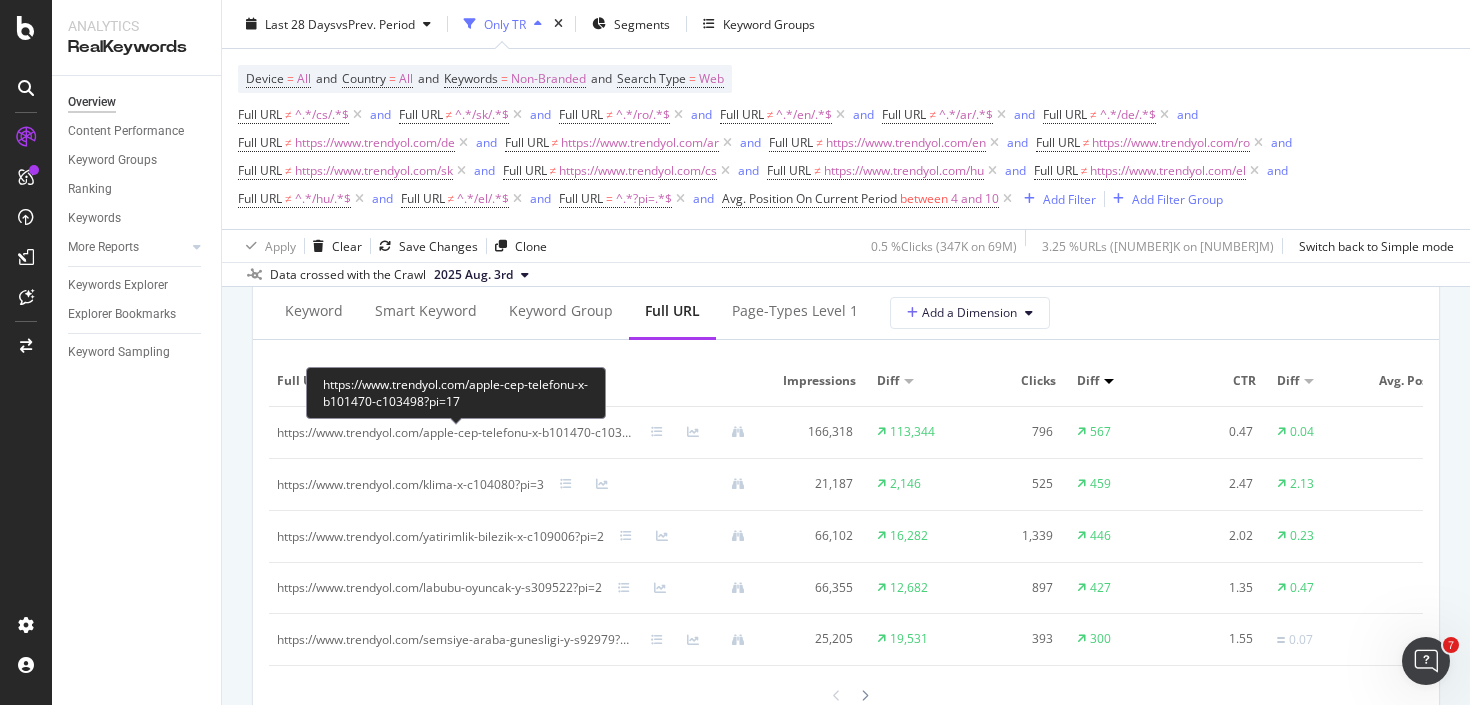 click on "https://www.trendyol.com/apple-cep-telefonu-x-b101470-c103498?pi=17" at bounding box center (456, 433) 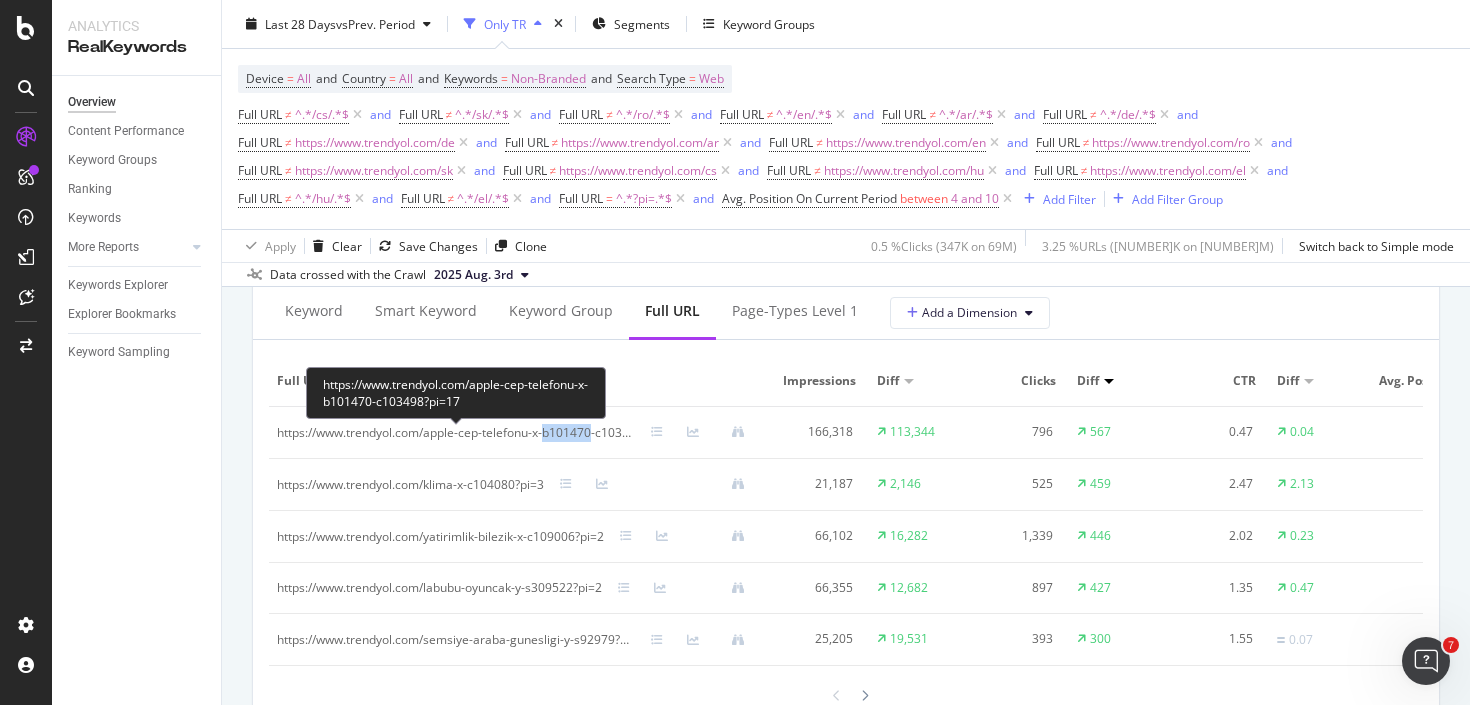 click on "https://www.trendyol.com/apple-cep-telefonu-x-b101470-c103498?pi=17" at bounding box center (456, 433) 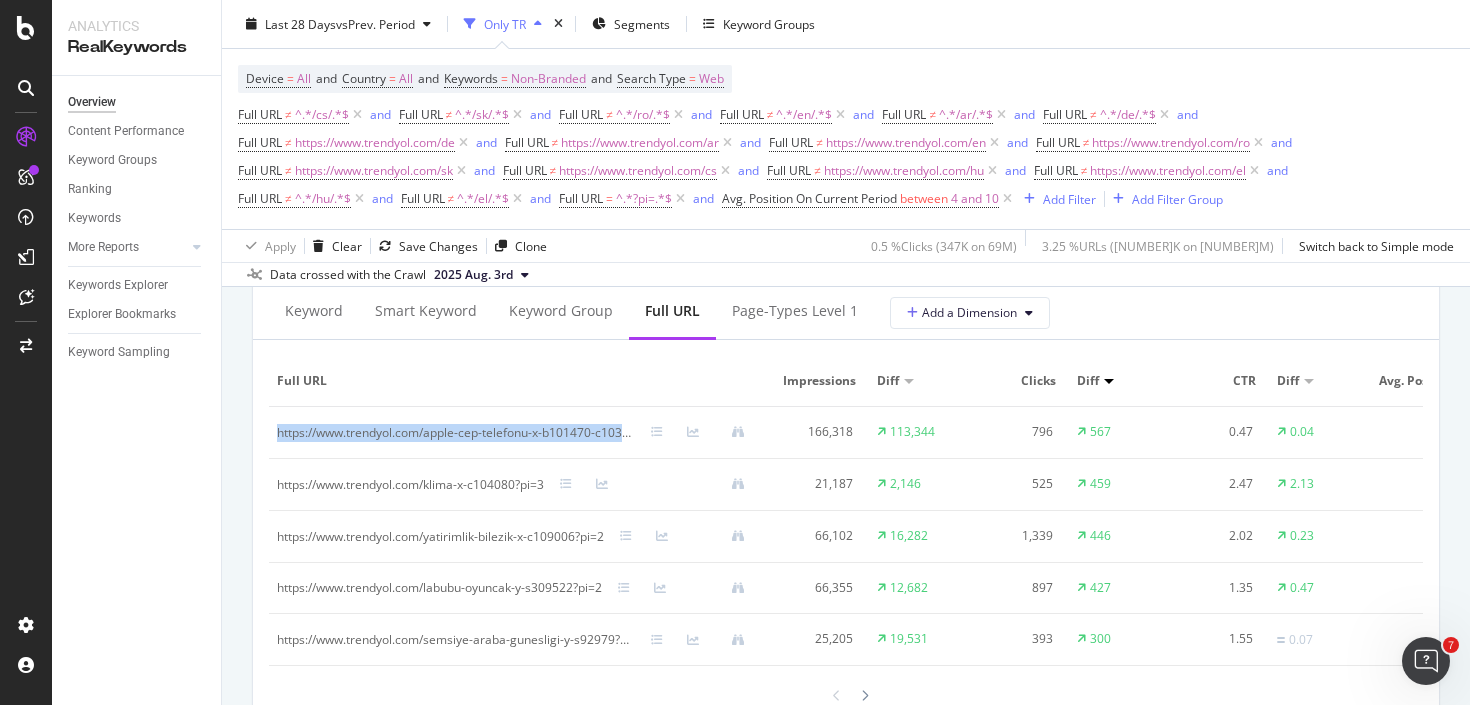 copy on "https://www.trendyol.com/apple-cep-telefonu-x-b101470-c103498?pi=17" 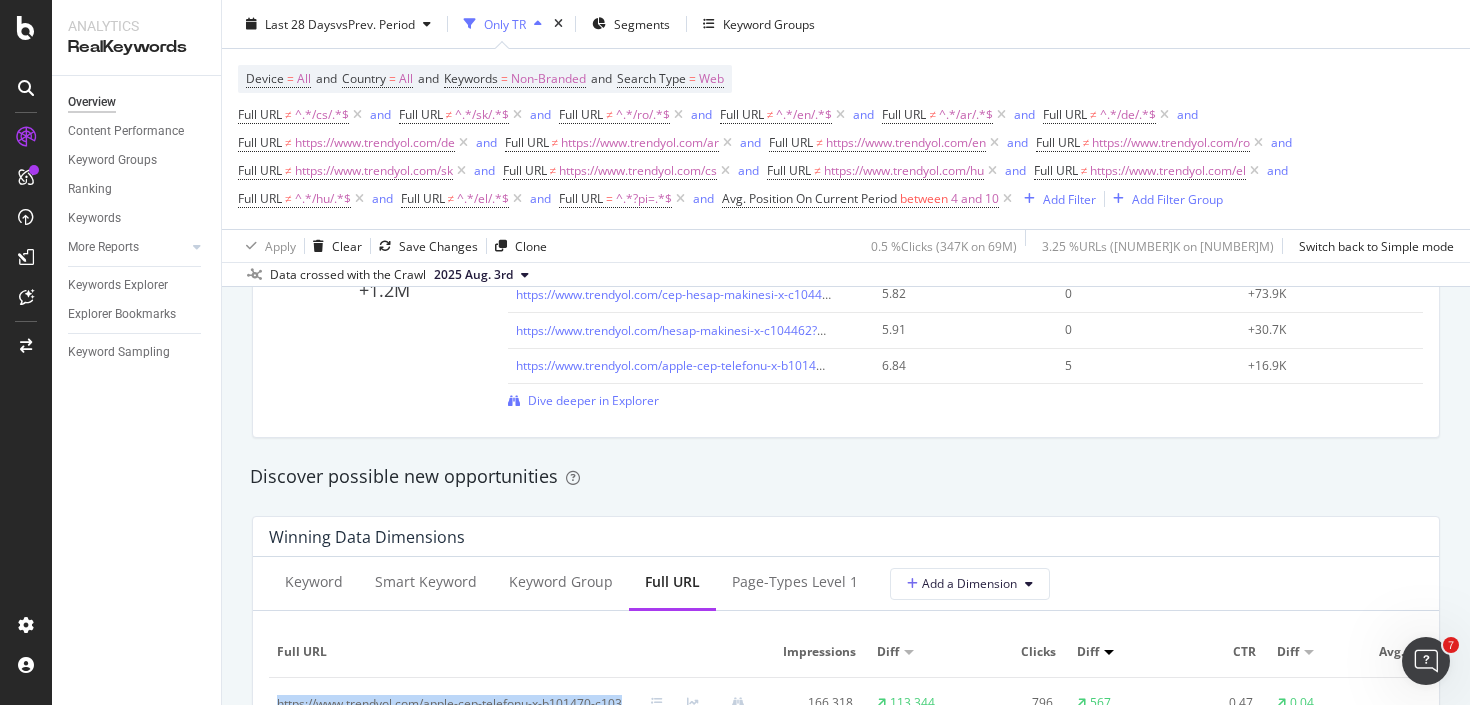 scroll, scrollTop: 379, scrollLeft: 0, axis: vertical 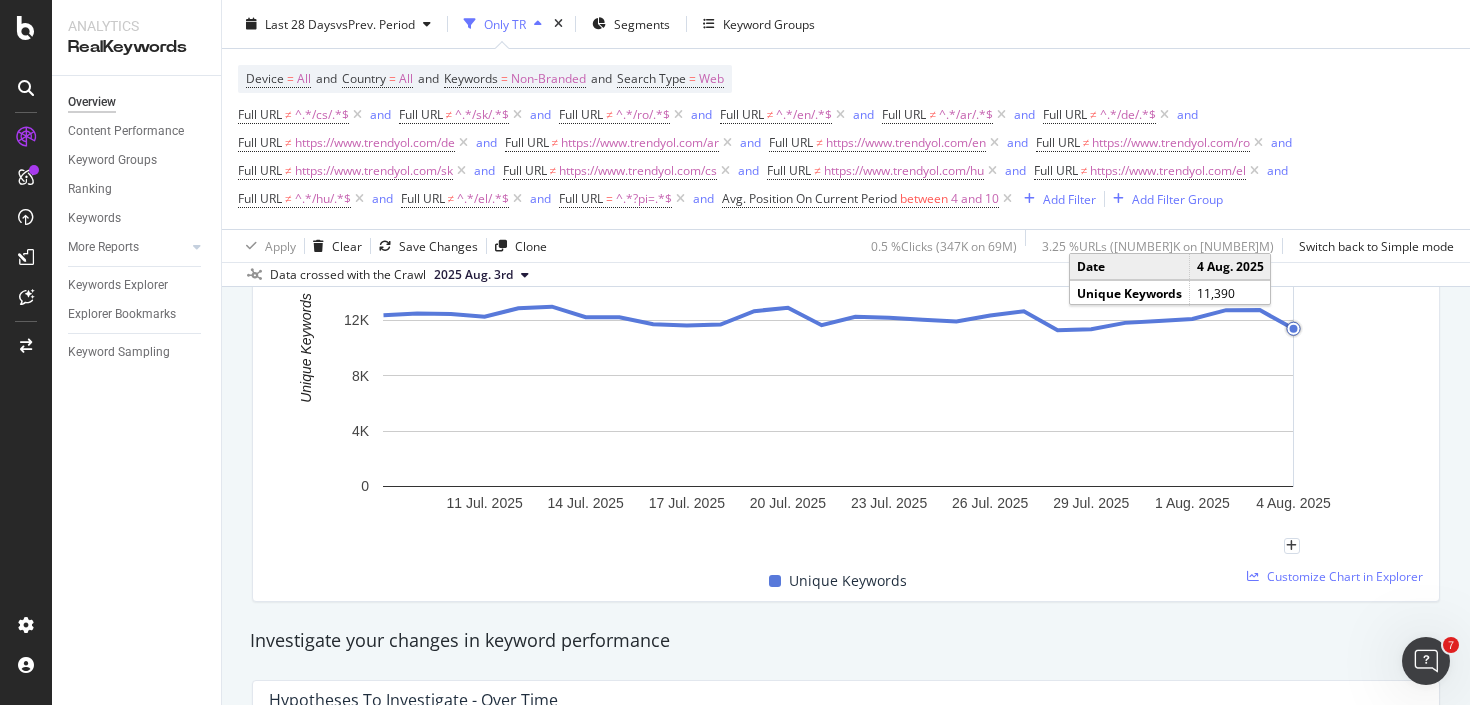 click 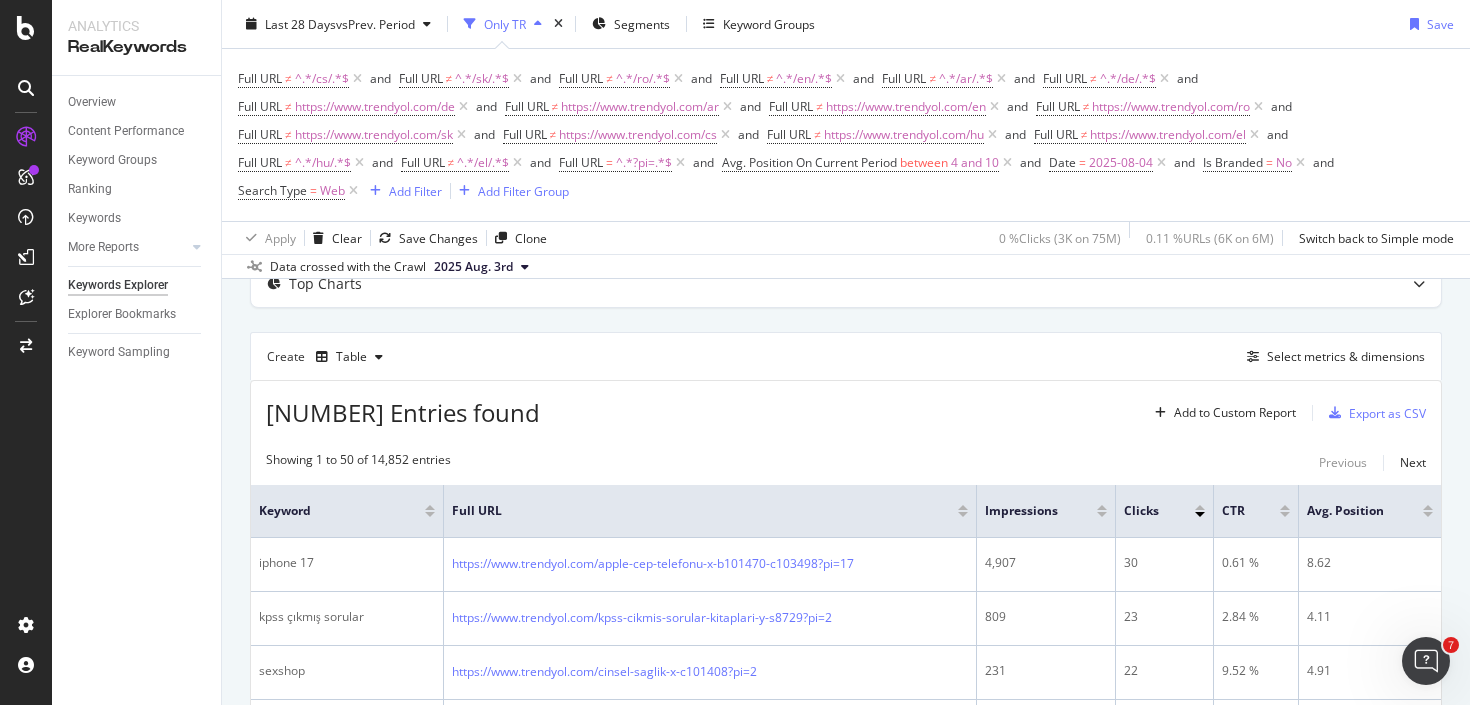 scroll, scrollTop: 145, scrollLeft: 0, axis: vertical 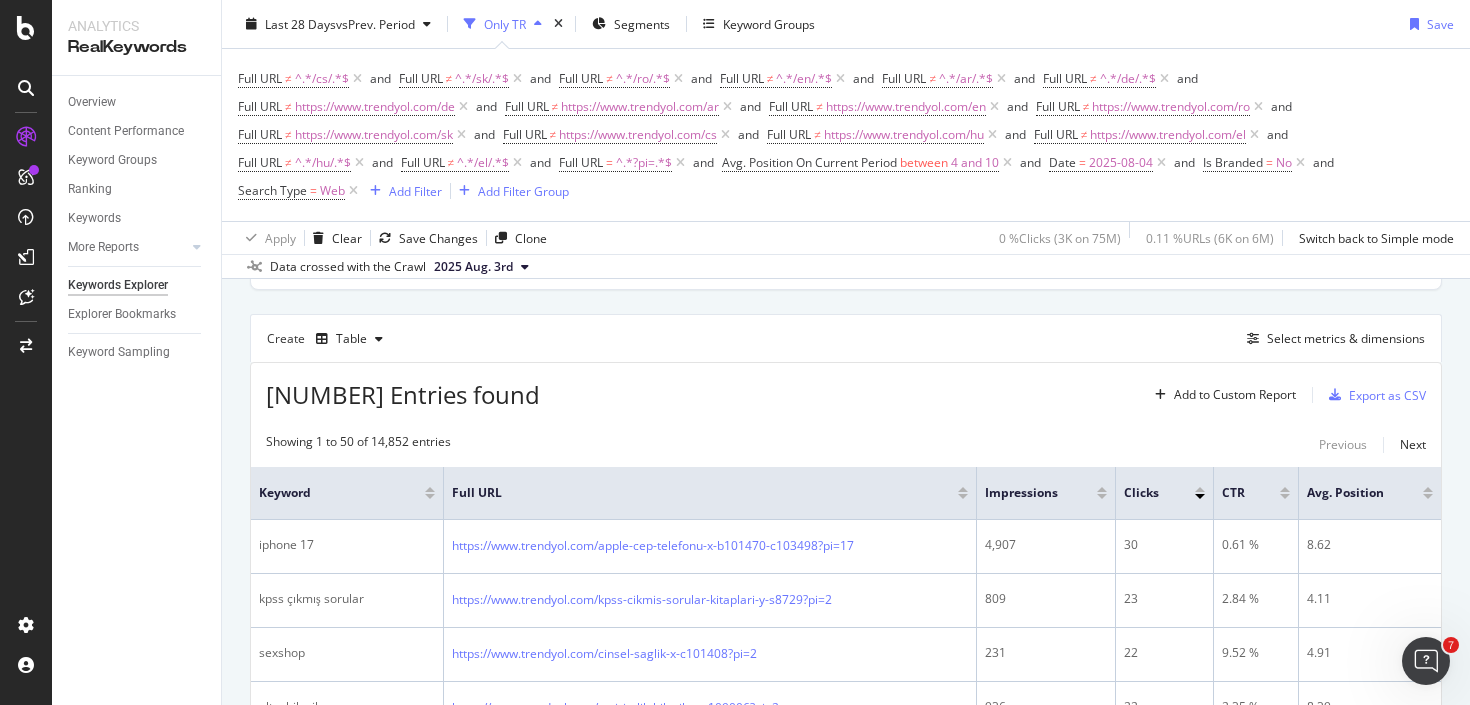 click at bounding box center [1102, 496] 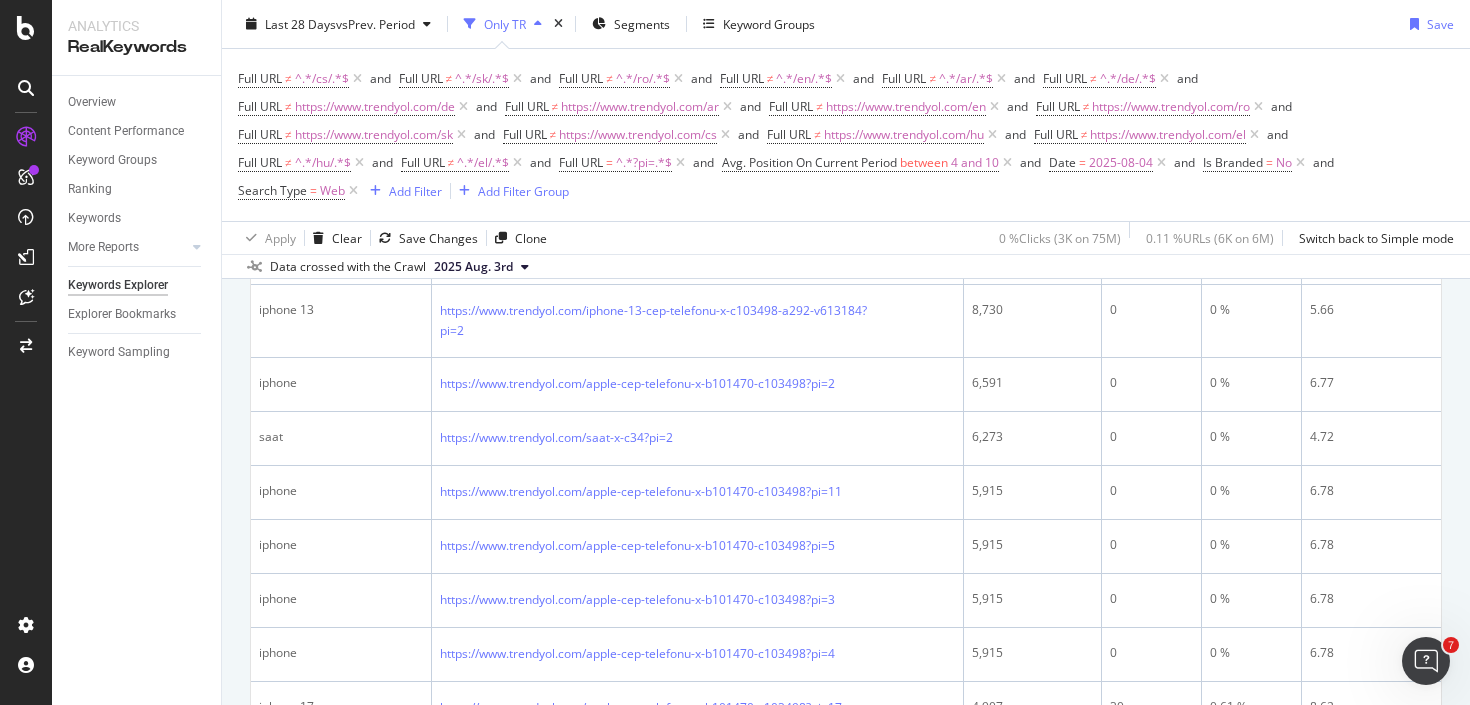 scroll, scrollTop: 654, scrollLeft: 0, axis: vertical 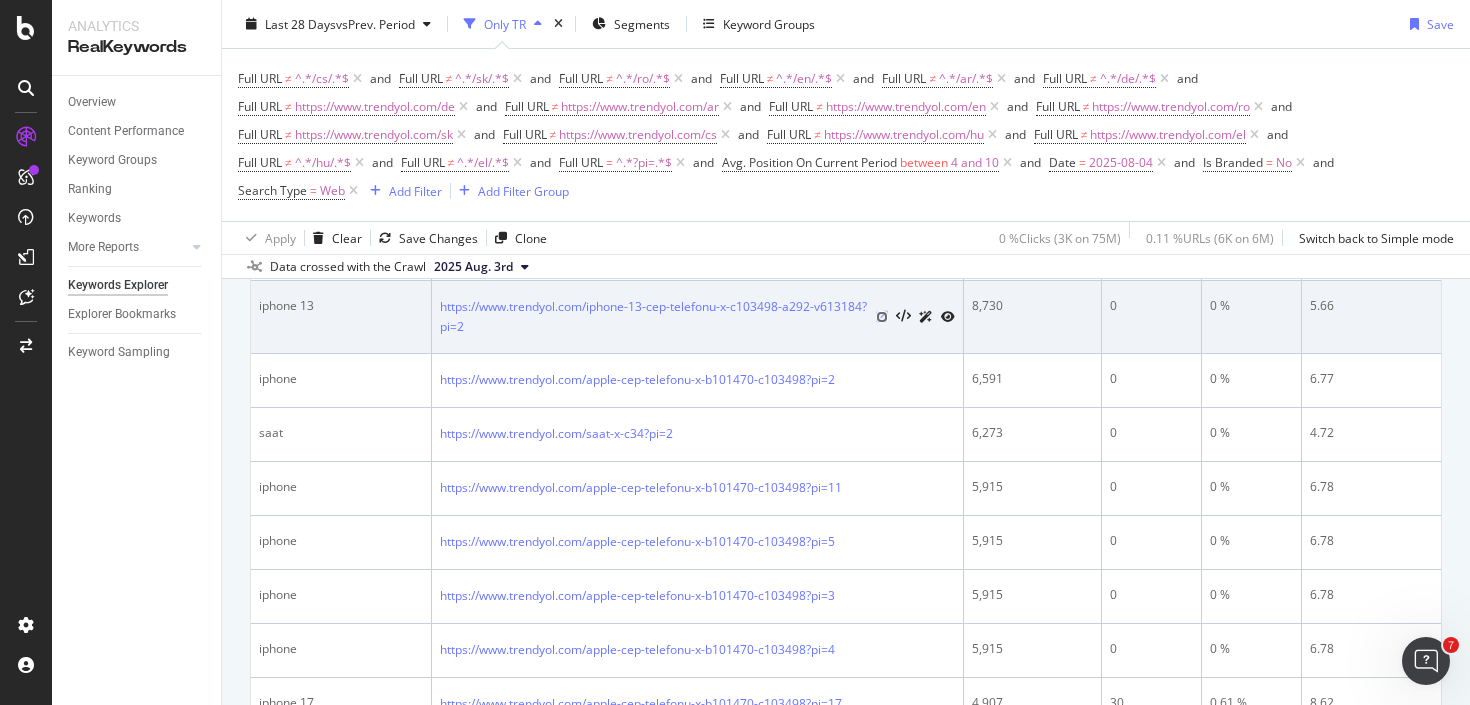 click at bounding box center (882, 317) 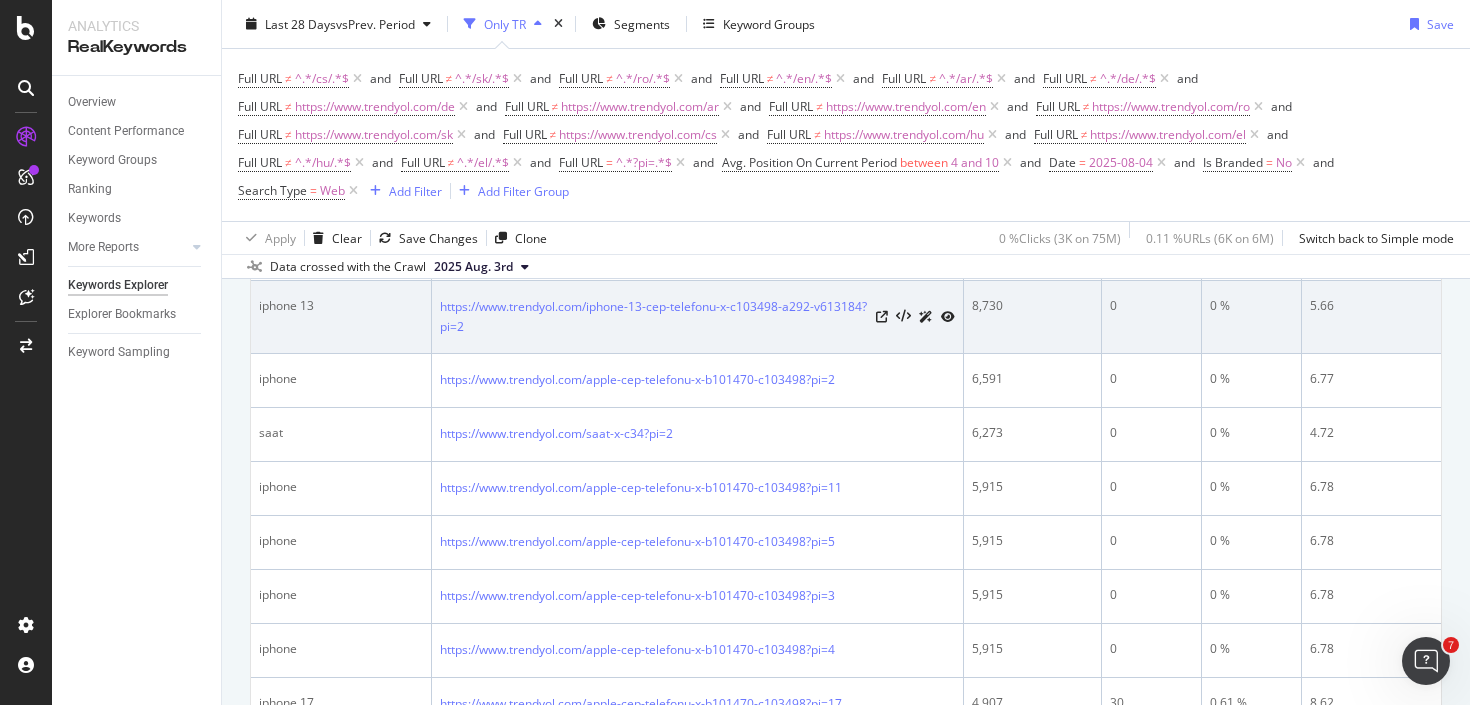click on "iphone 13" at bounding box center [341, 306] 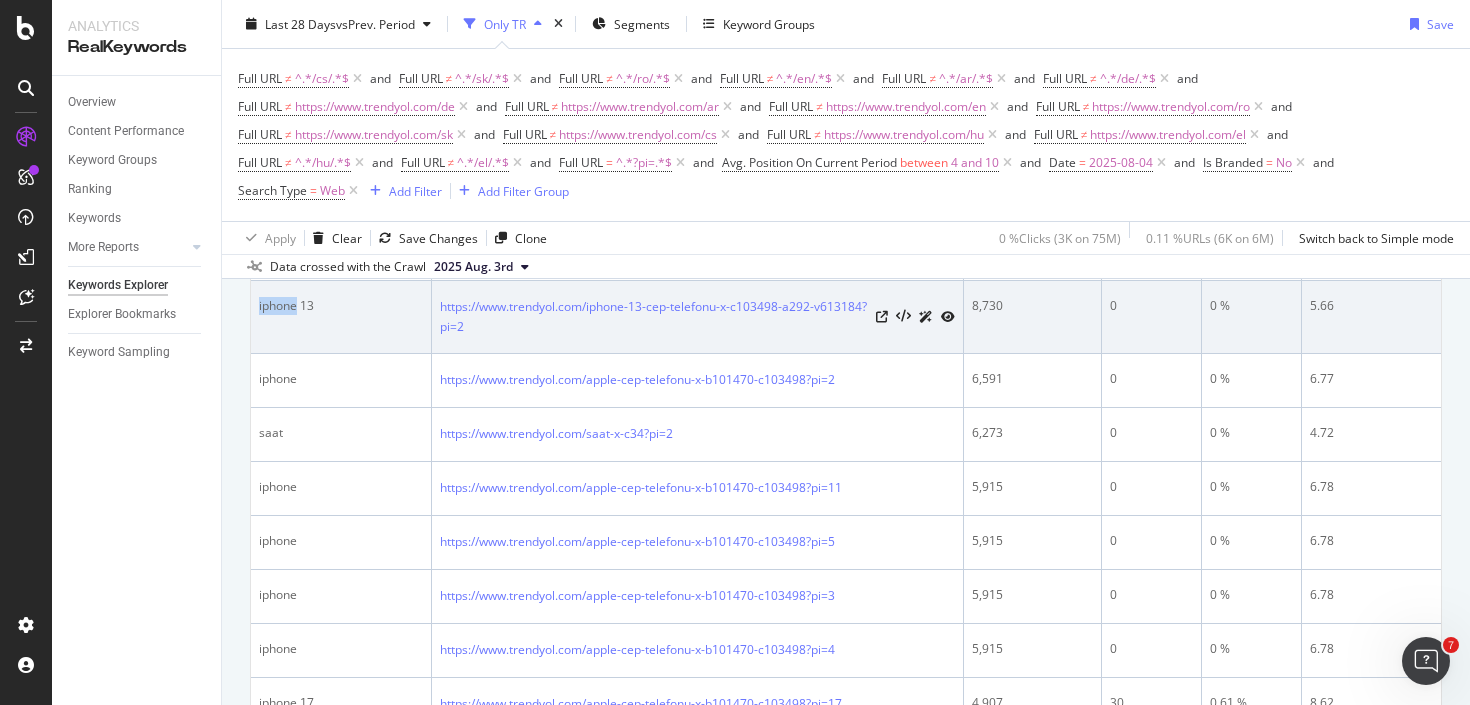 click on "iphone 13" at bounding box center (341, 306) 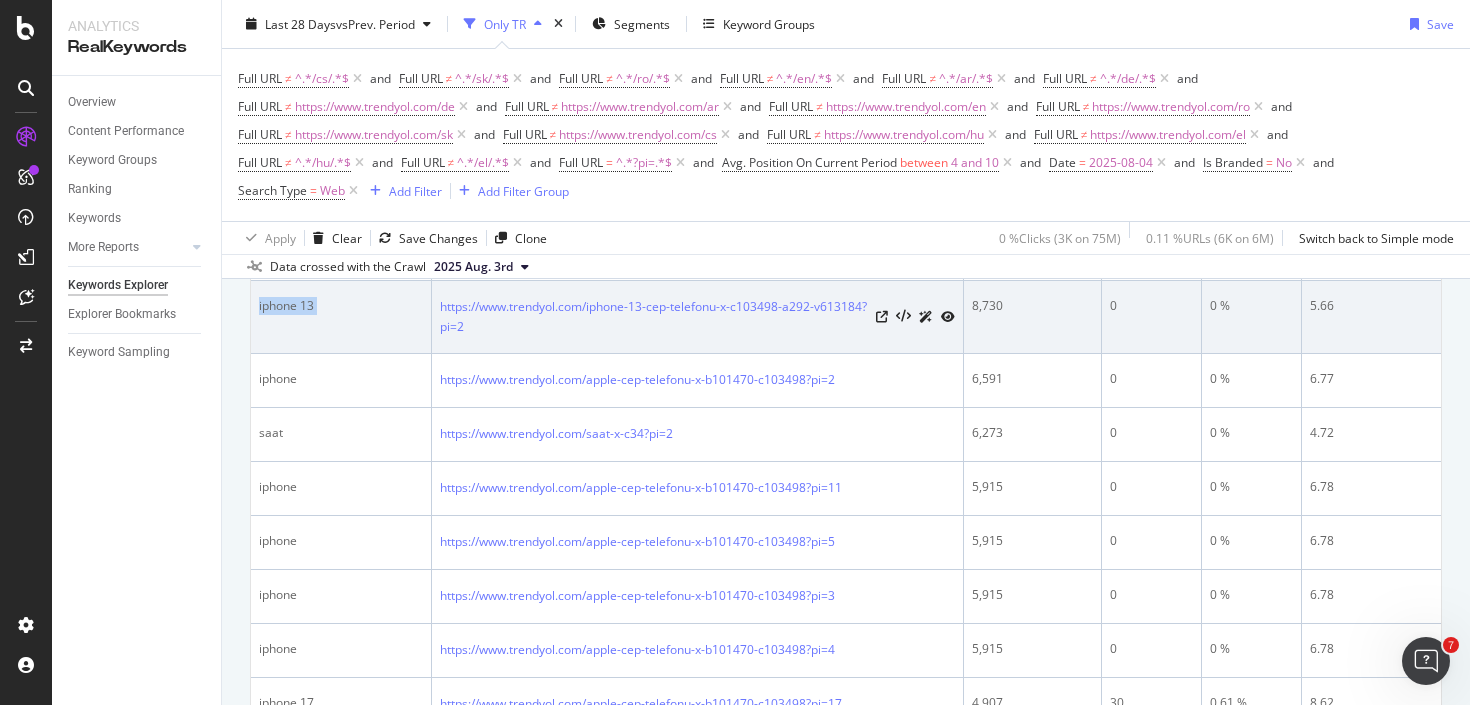 click on "iphone 13" at bounding box center [341, 306] 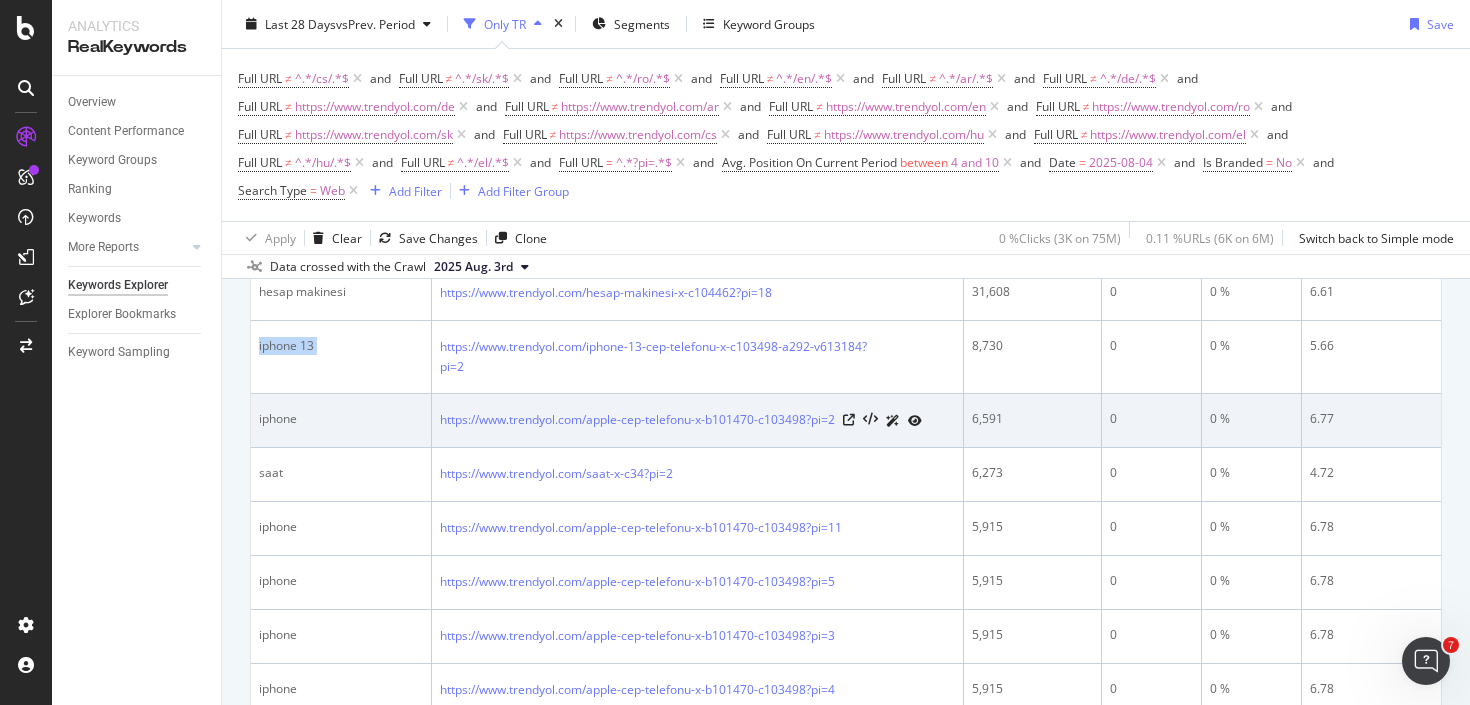 scroll, scrollTop: 593, scrollLeft: 0, axis: vertical 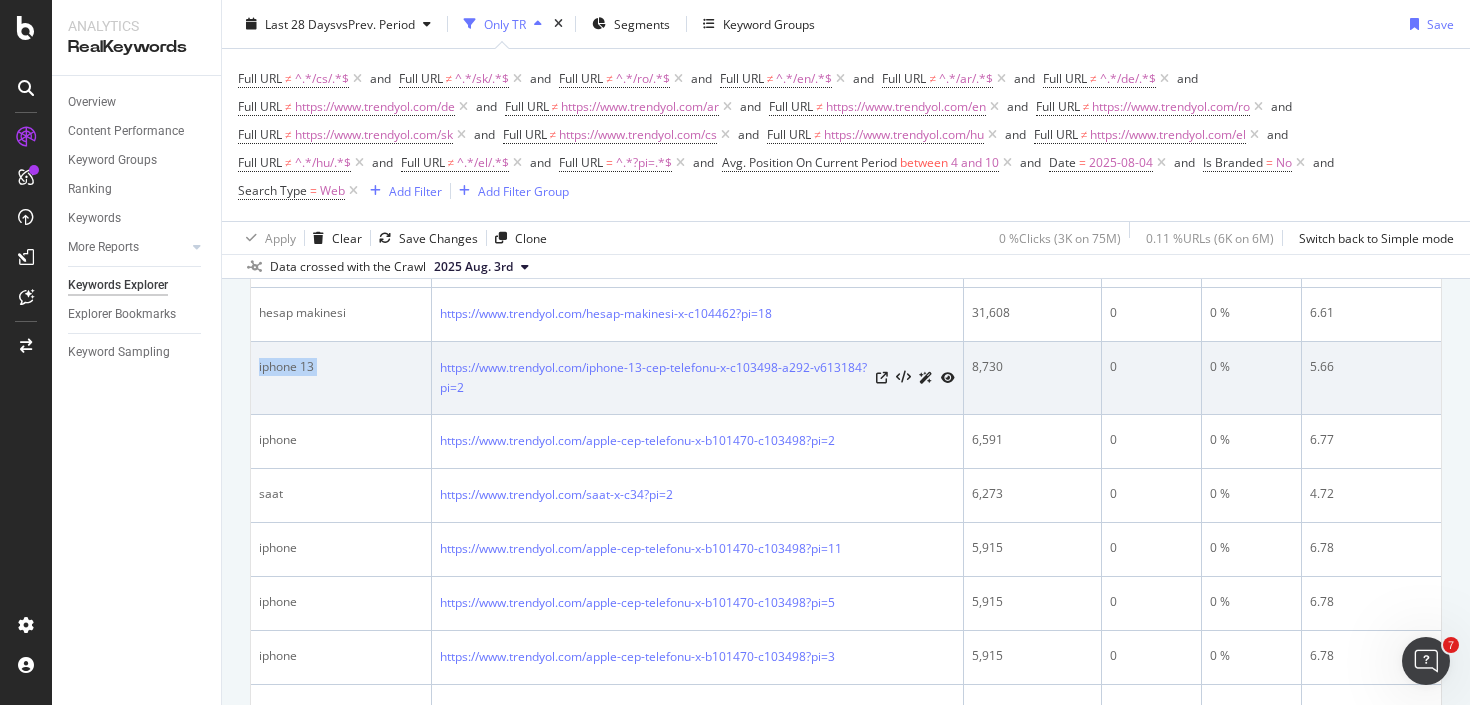 copy on "iphone 13" 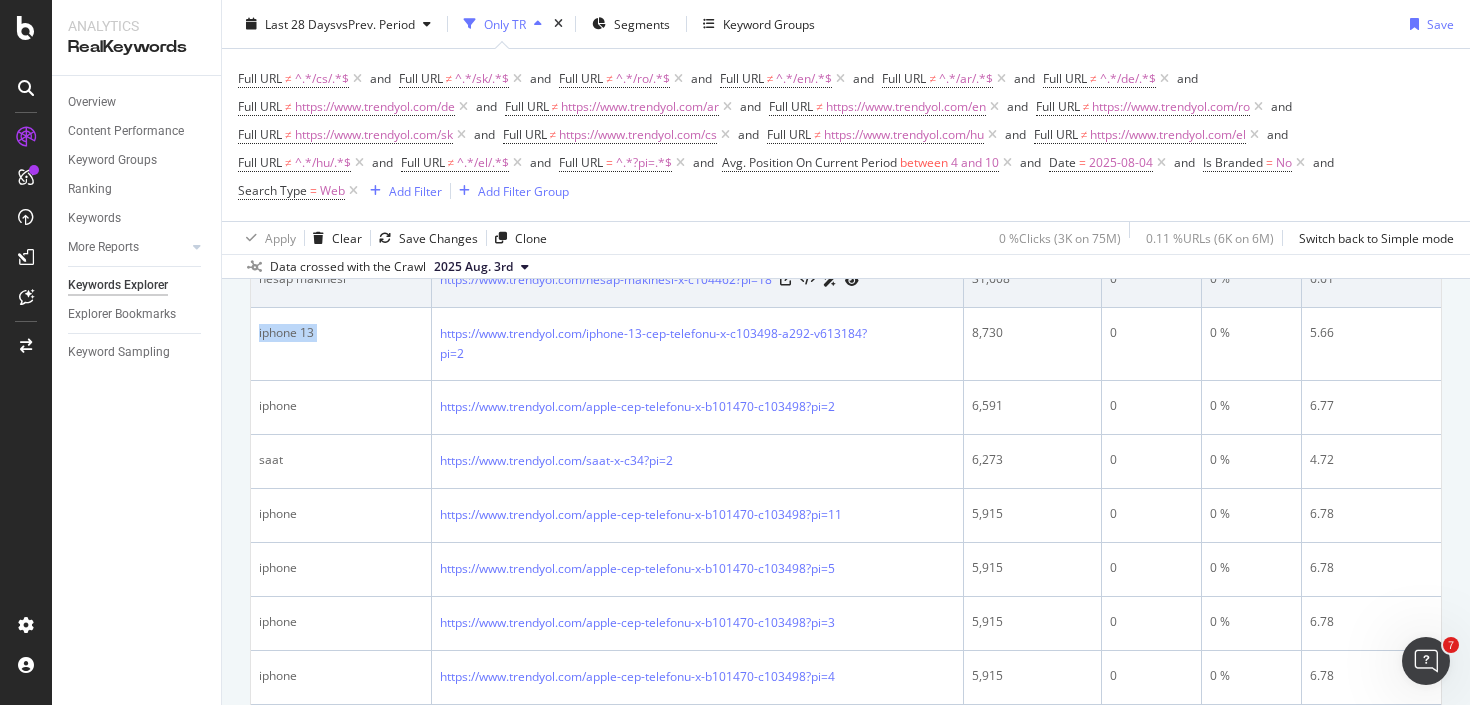 scroll, scrollTop: 628, scrollLeft: 0, axis: vertical 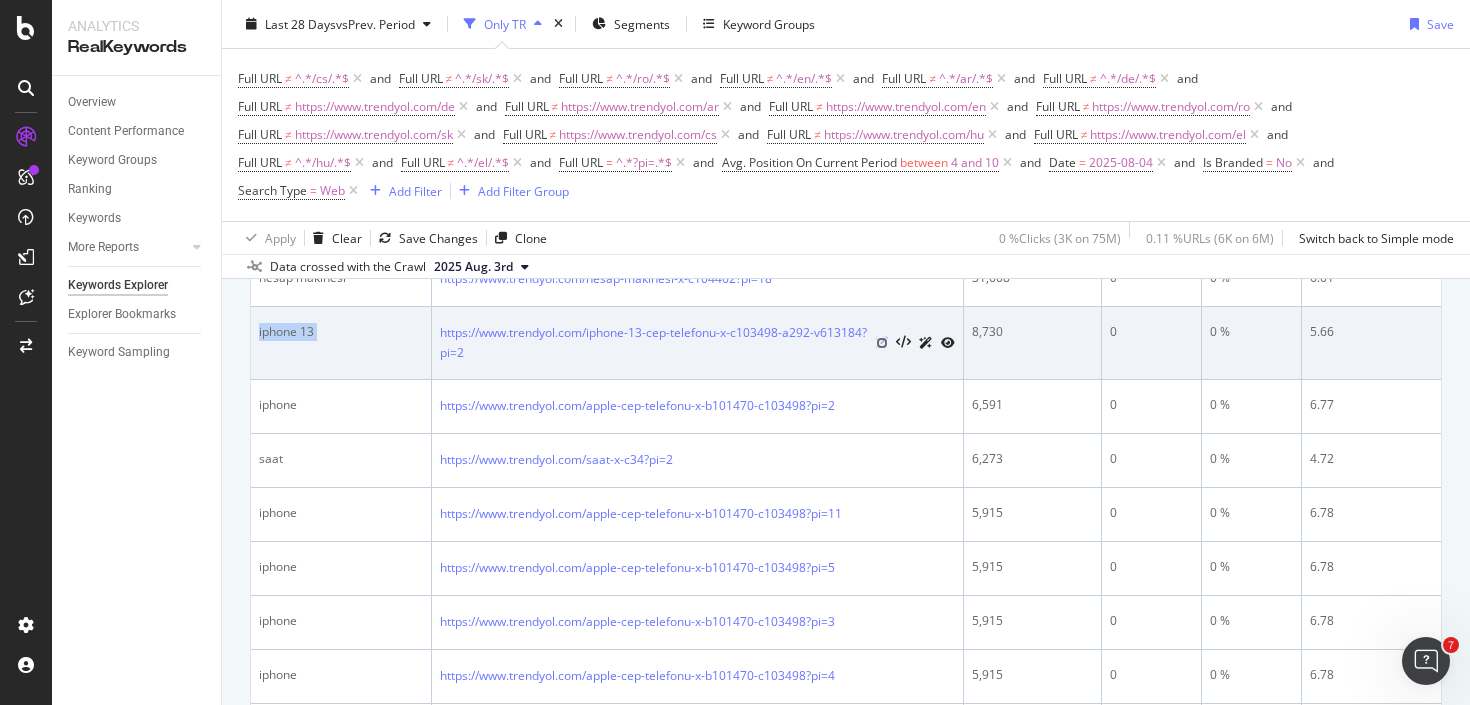 click at bounding box center [882, 343] 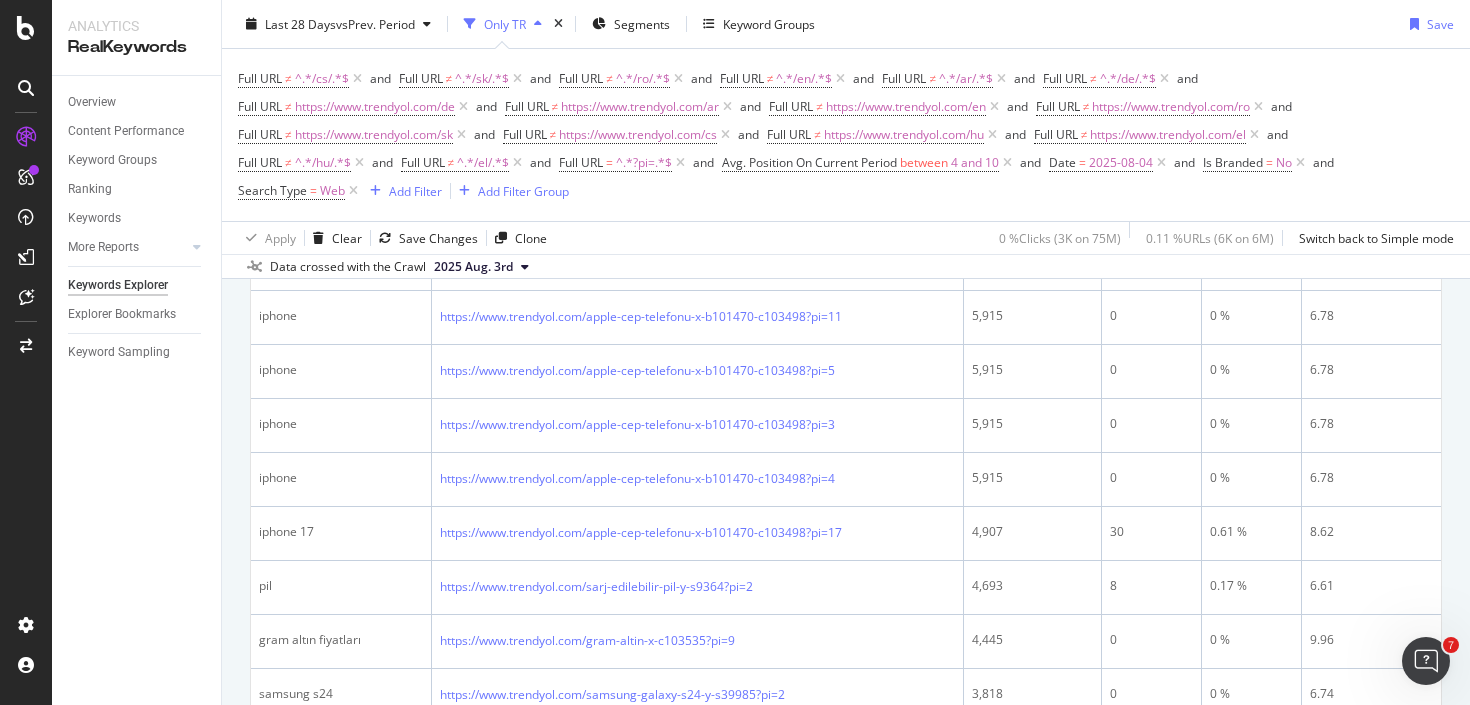 scroll, scrollTop: 827, scrollLeft: 0, axis: vertical 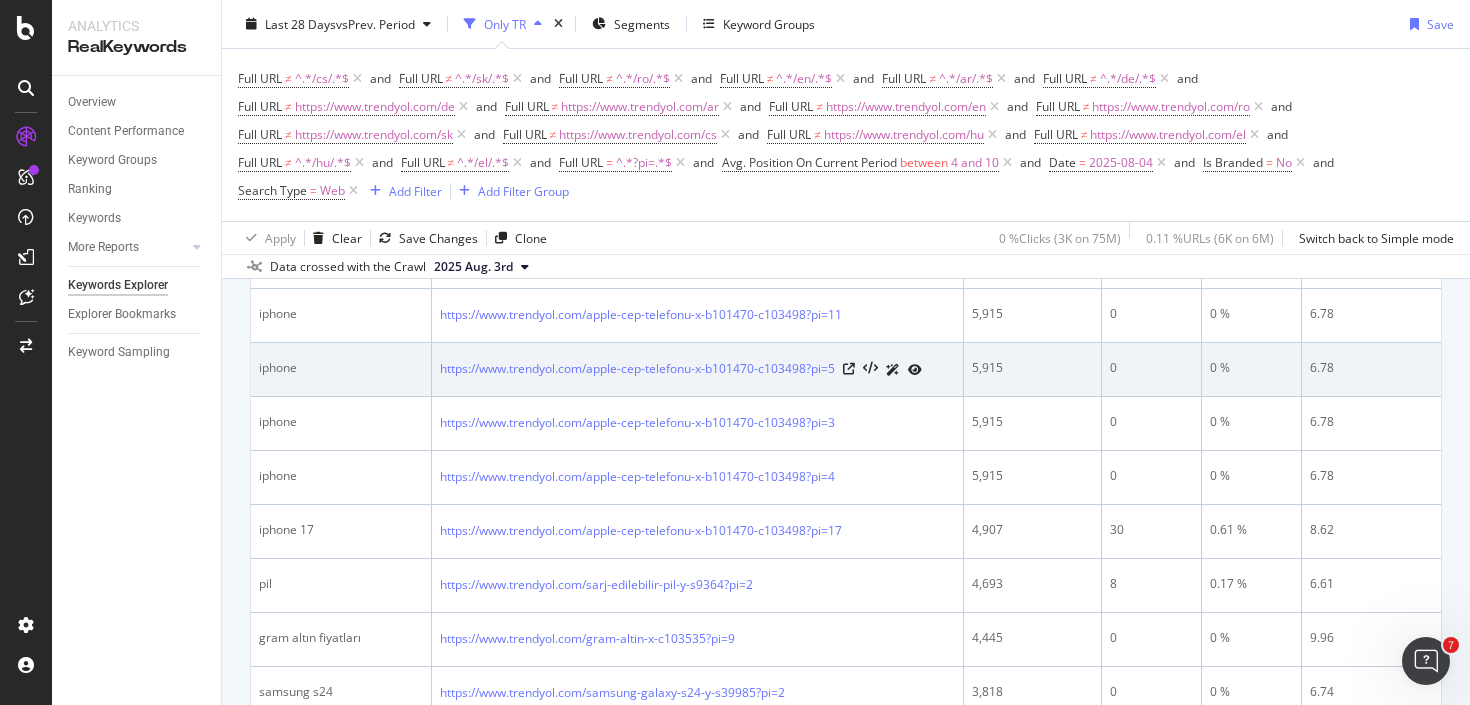 click on "iphone" at bounding box center [341, 368] 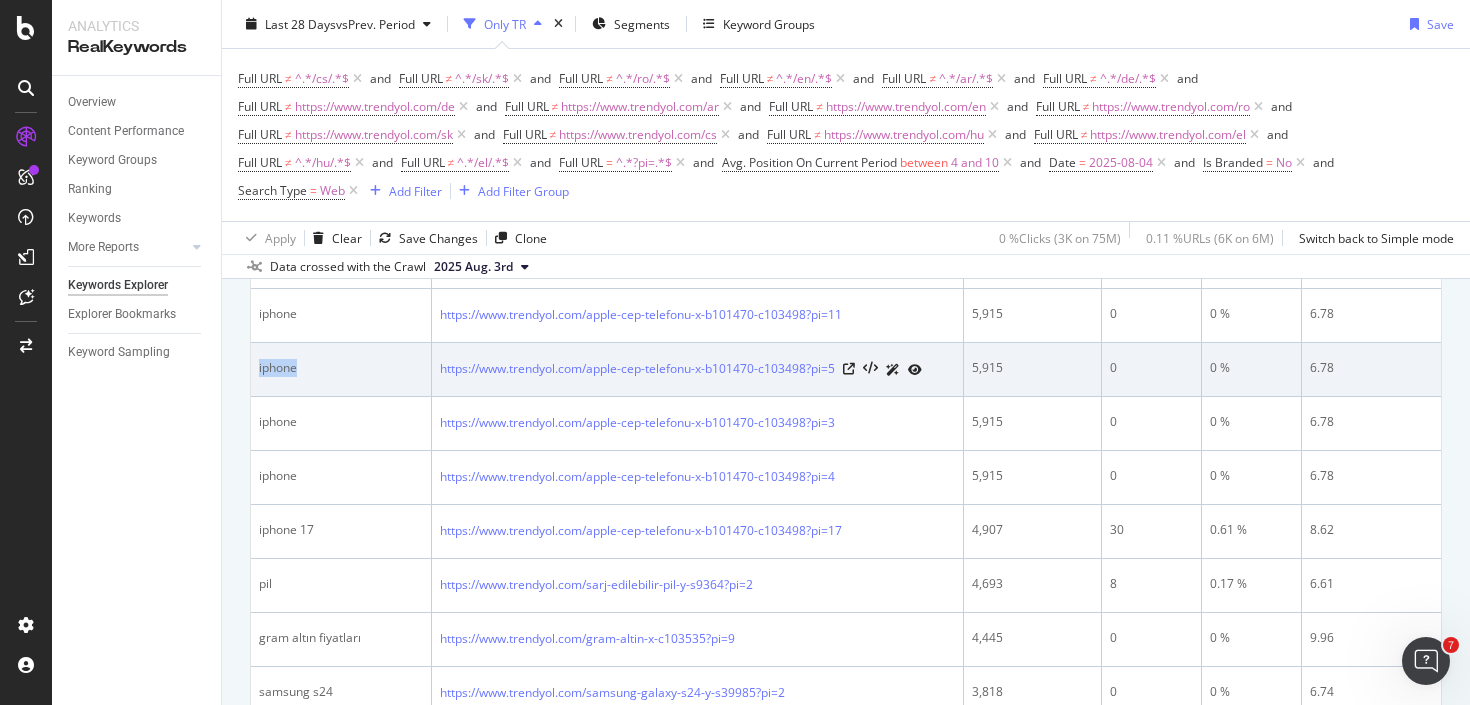 click on "iphone" at bounding box center (341, 368) 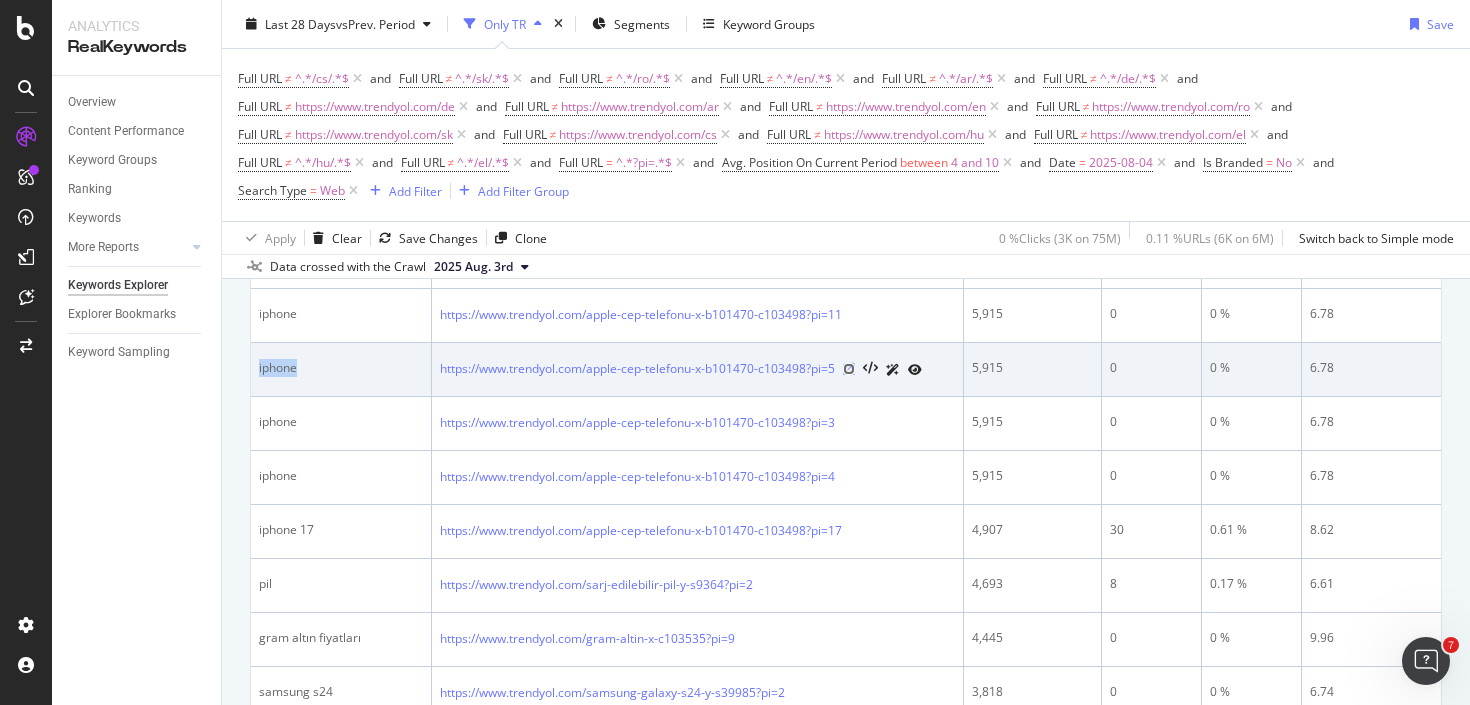 click at bounding box center (849, 369) 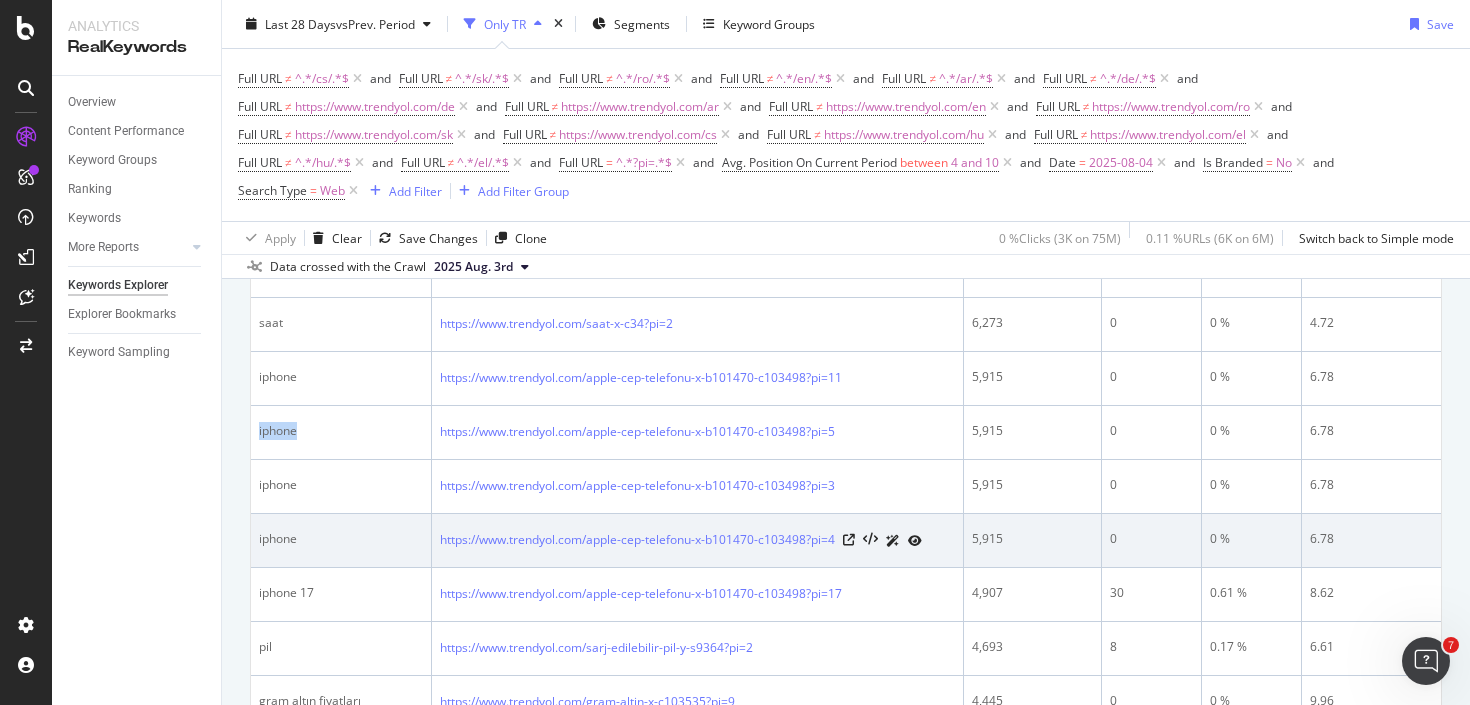 scroll, scrollTop: 716, scrollLeft: 0, axis: vertical 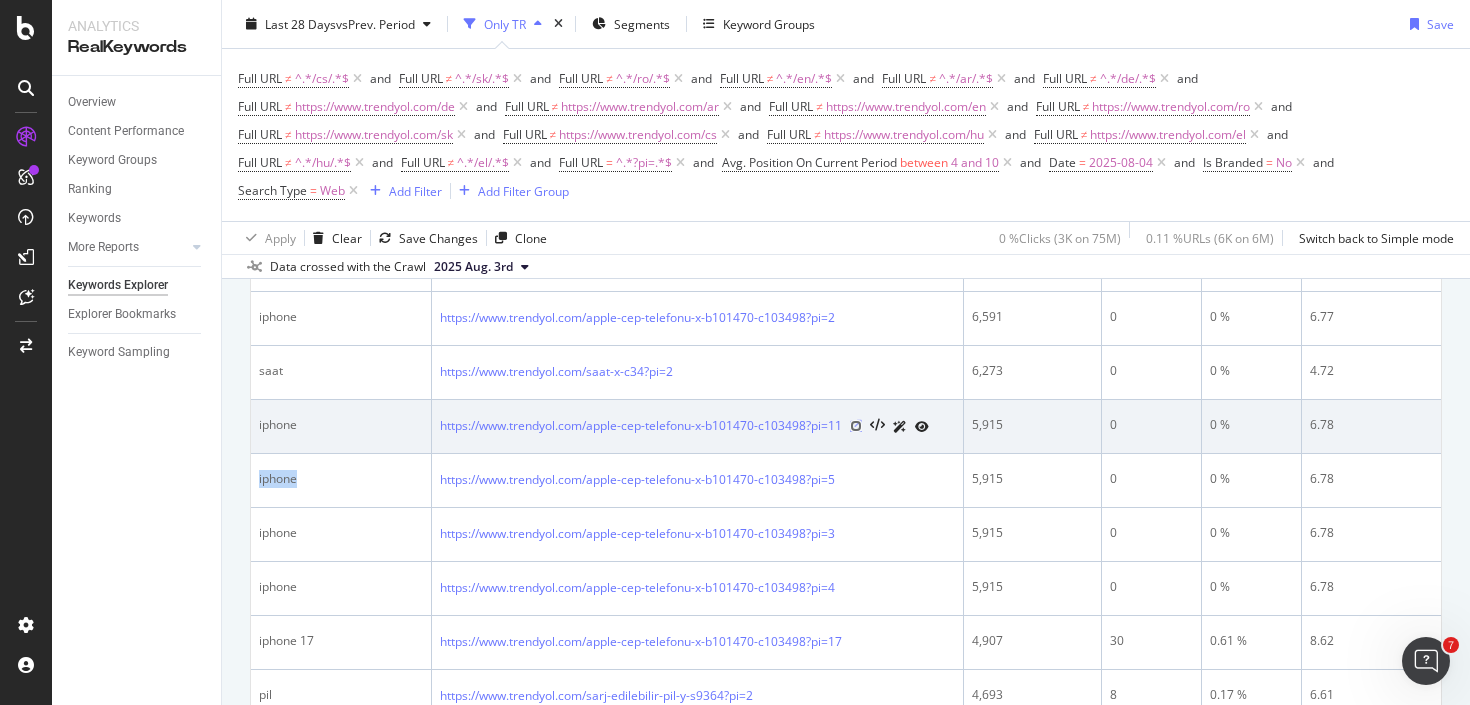 click at bounding box center [856, 426] 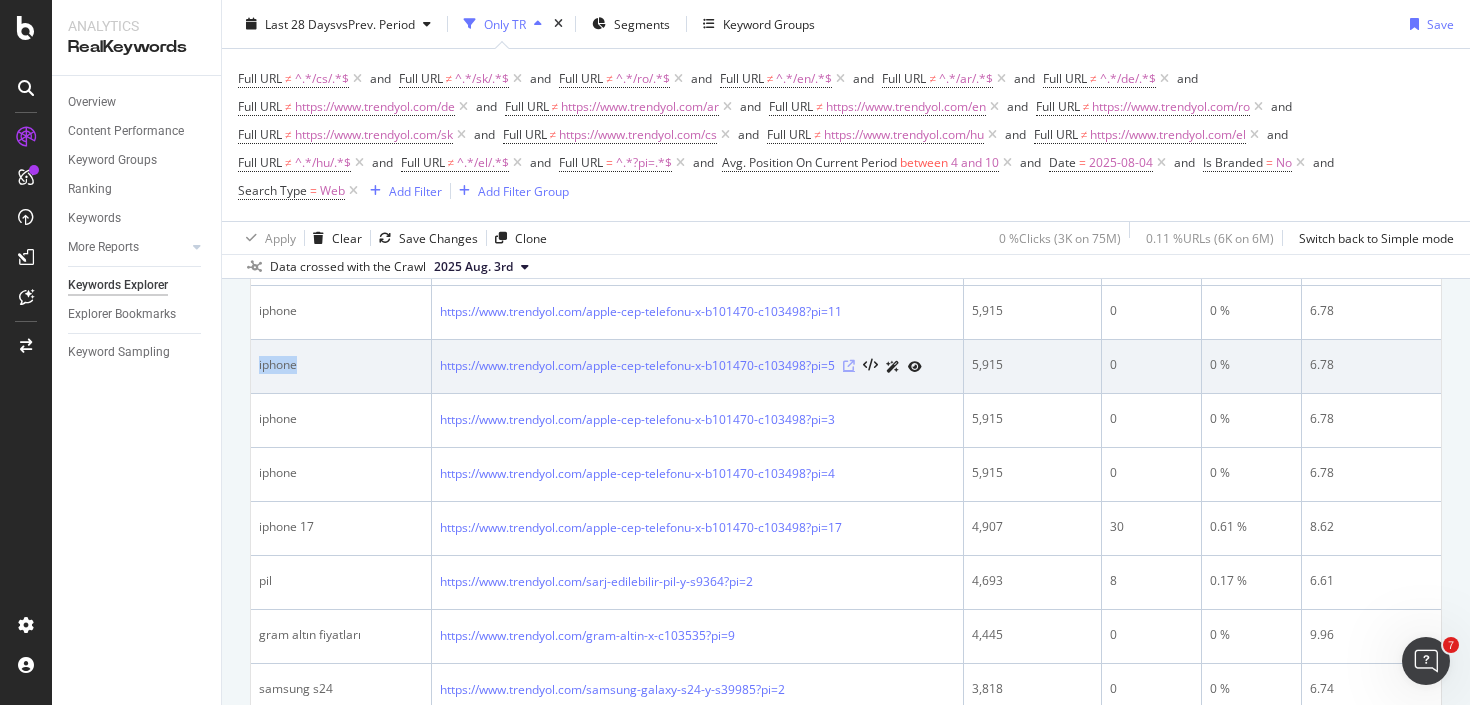 scroll, scrollTop: 831, scrollLeft: 0, axis: vertical 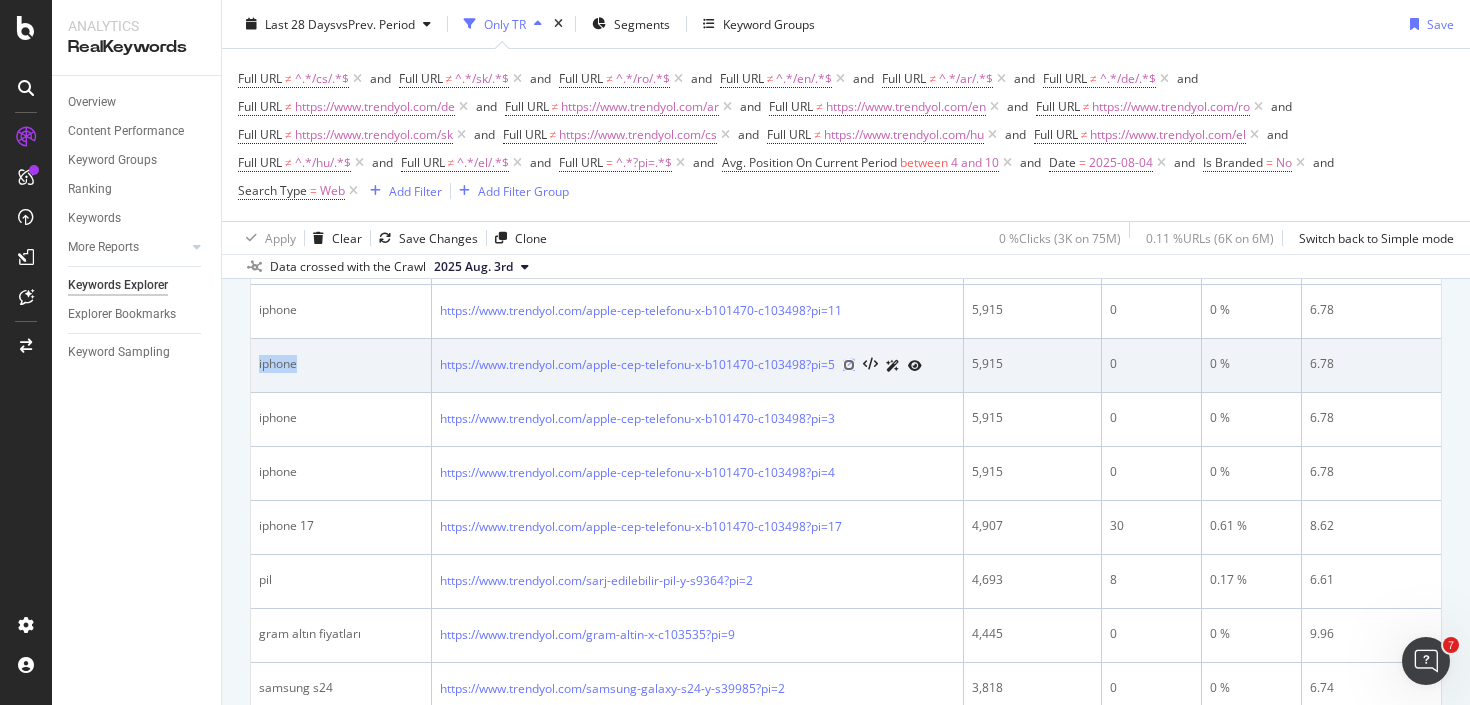 click at bounding box center (849, 365) 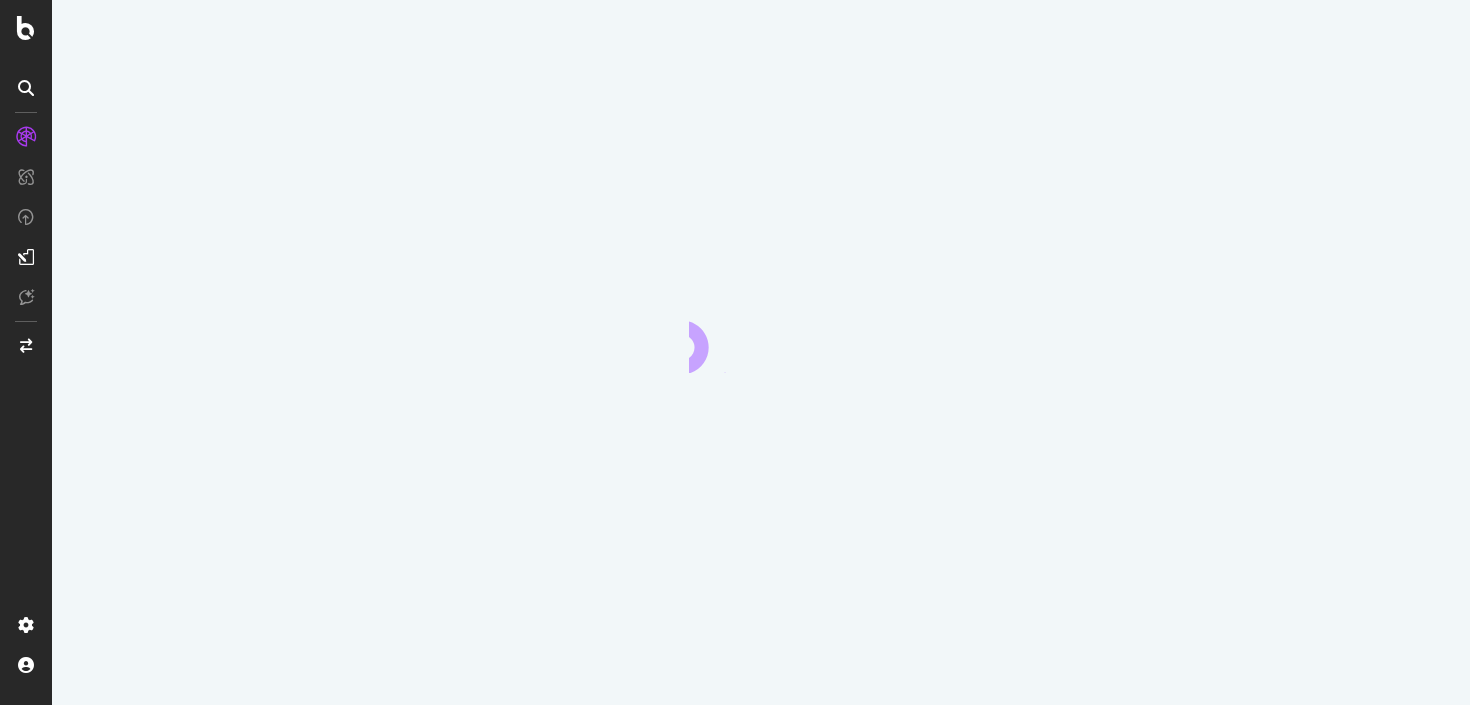 scroll, scrollTop: 0, scrollLeft: 0, axis: both 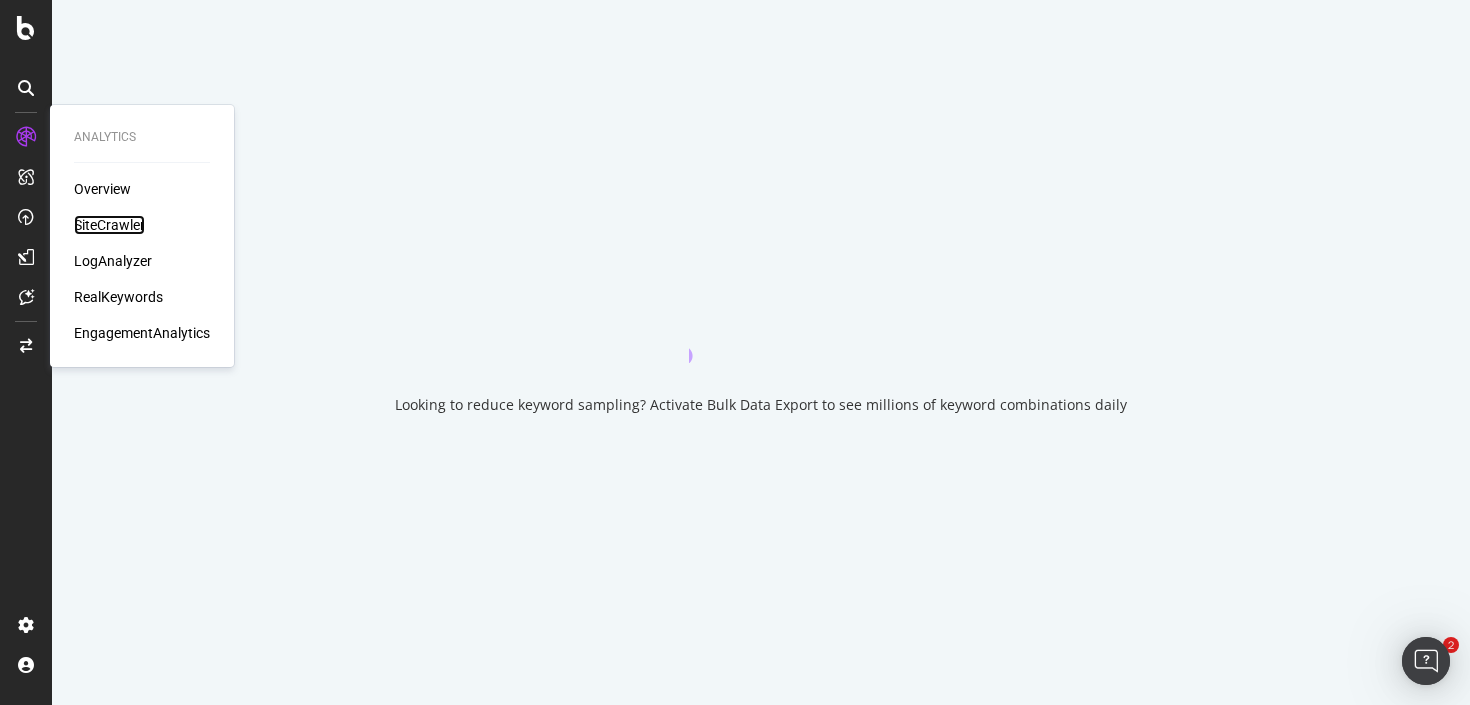 click on "SiteCrawler" at bounding box center (109, 225) 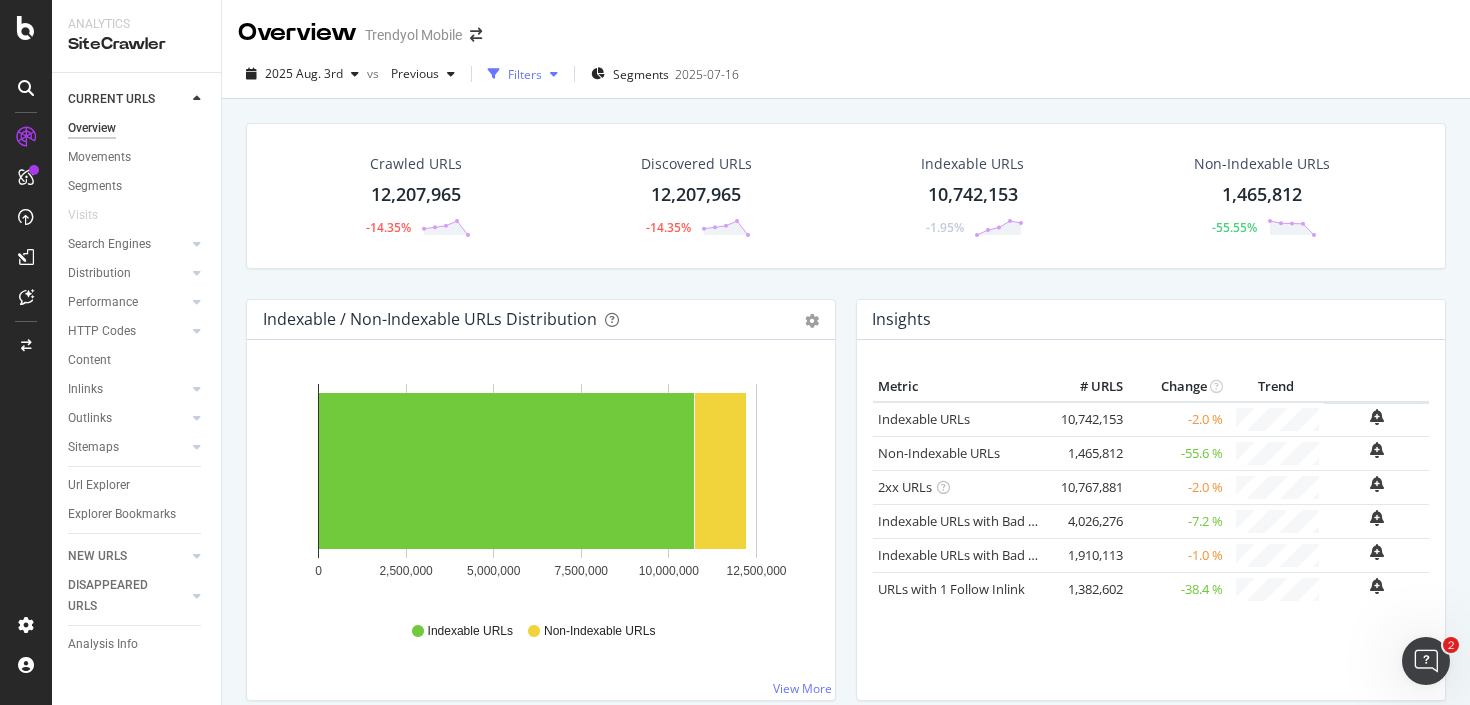 click on "Filters" at bounding box center (525, 74) 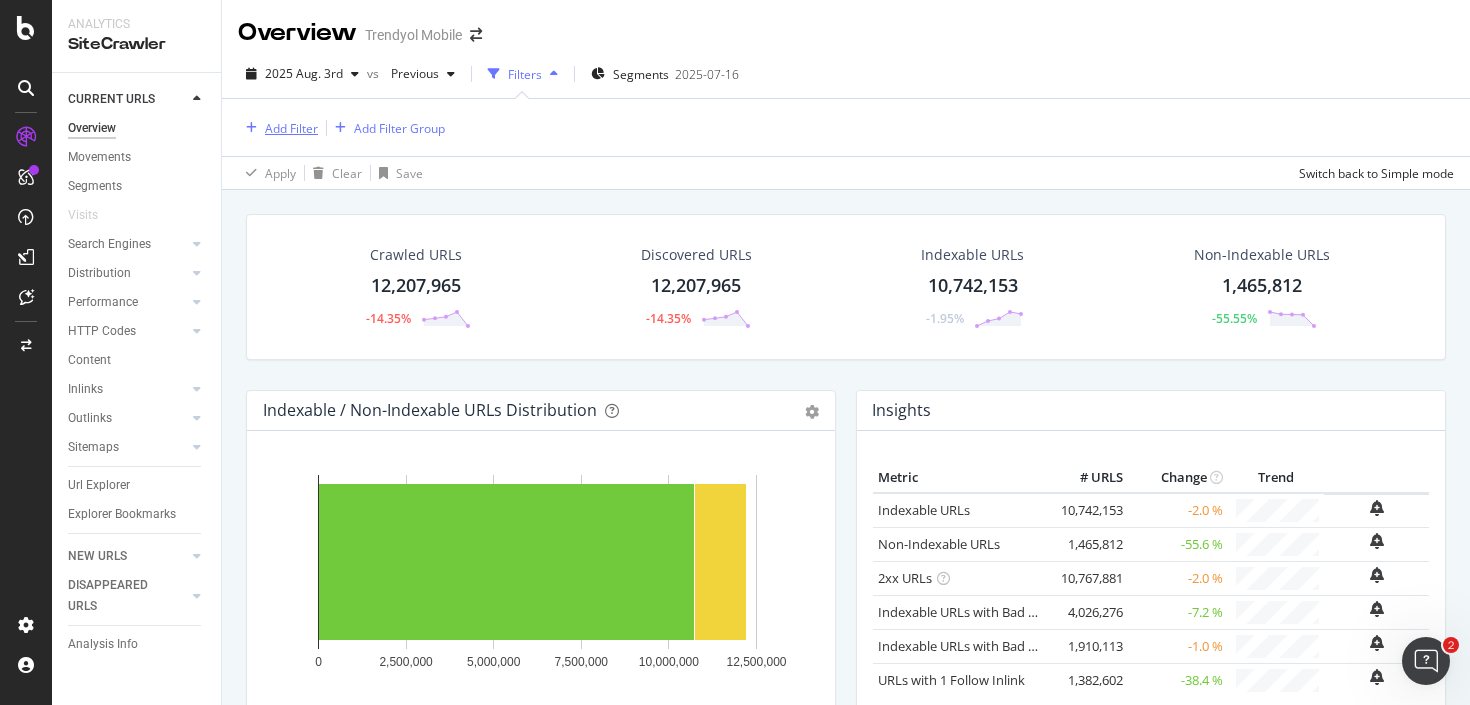 click on "Add Filter" at bounding box center [291, 128] 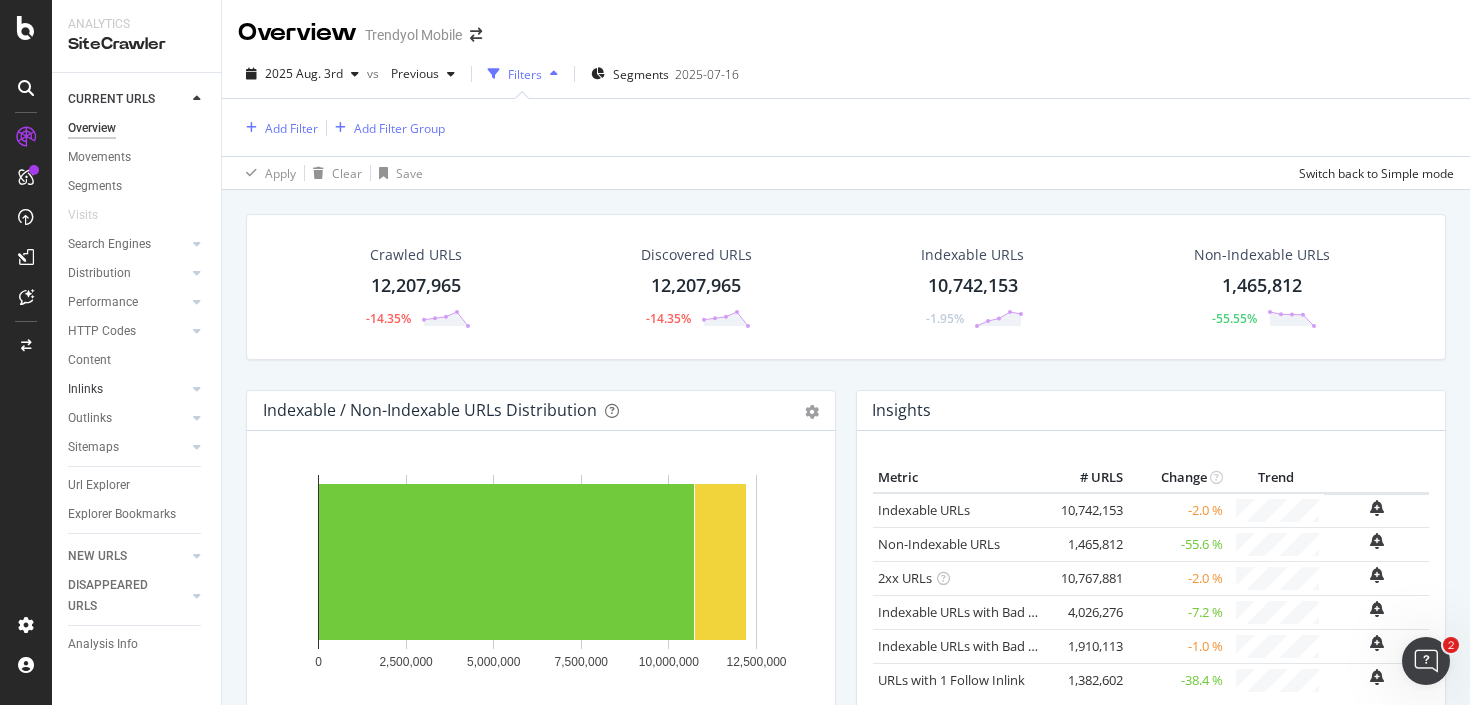 click on "Inlinks" at bounding box center [127, 389] 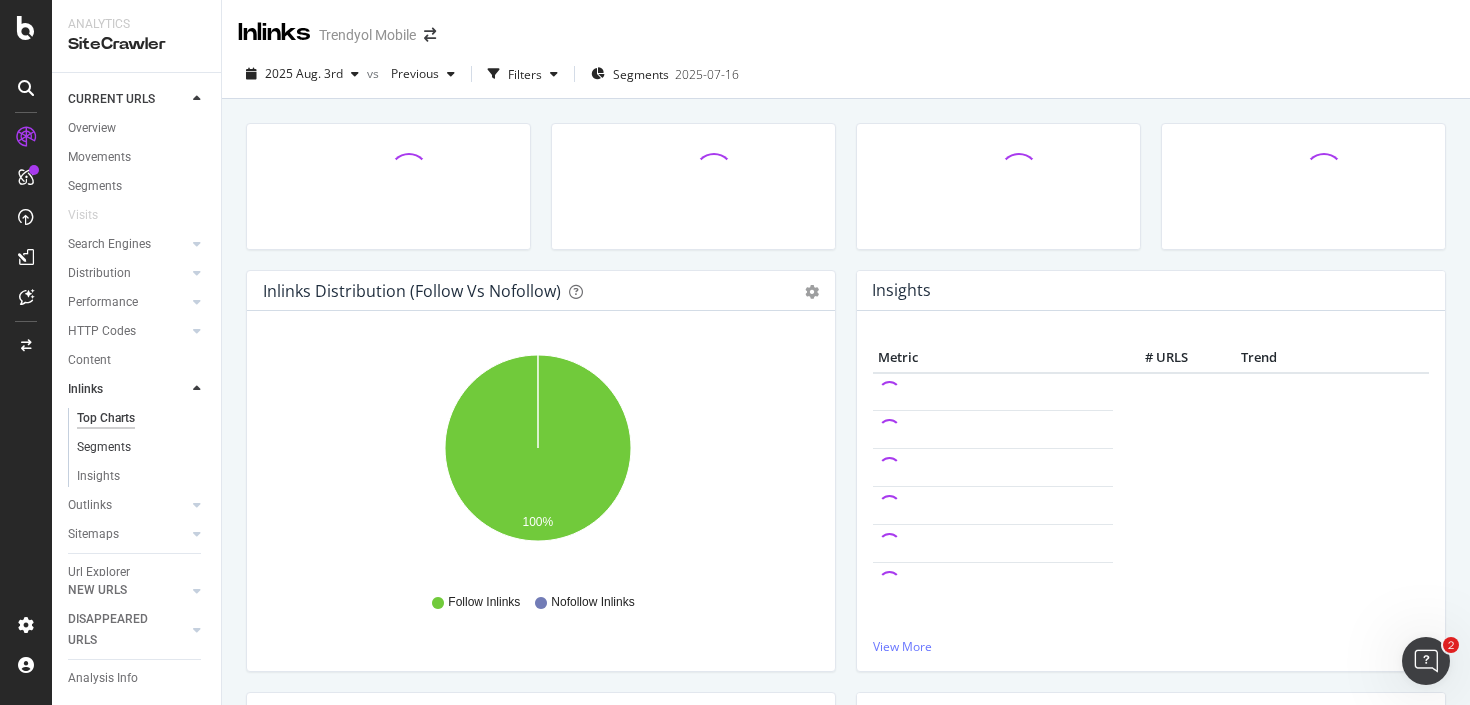 scroll, scrollTop: 74, scrollLeft: 0, axis: vertical 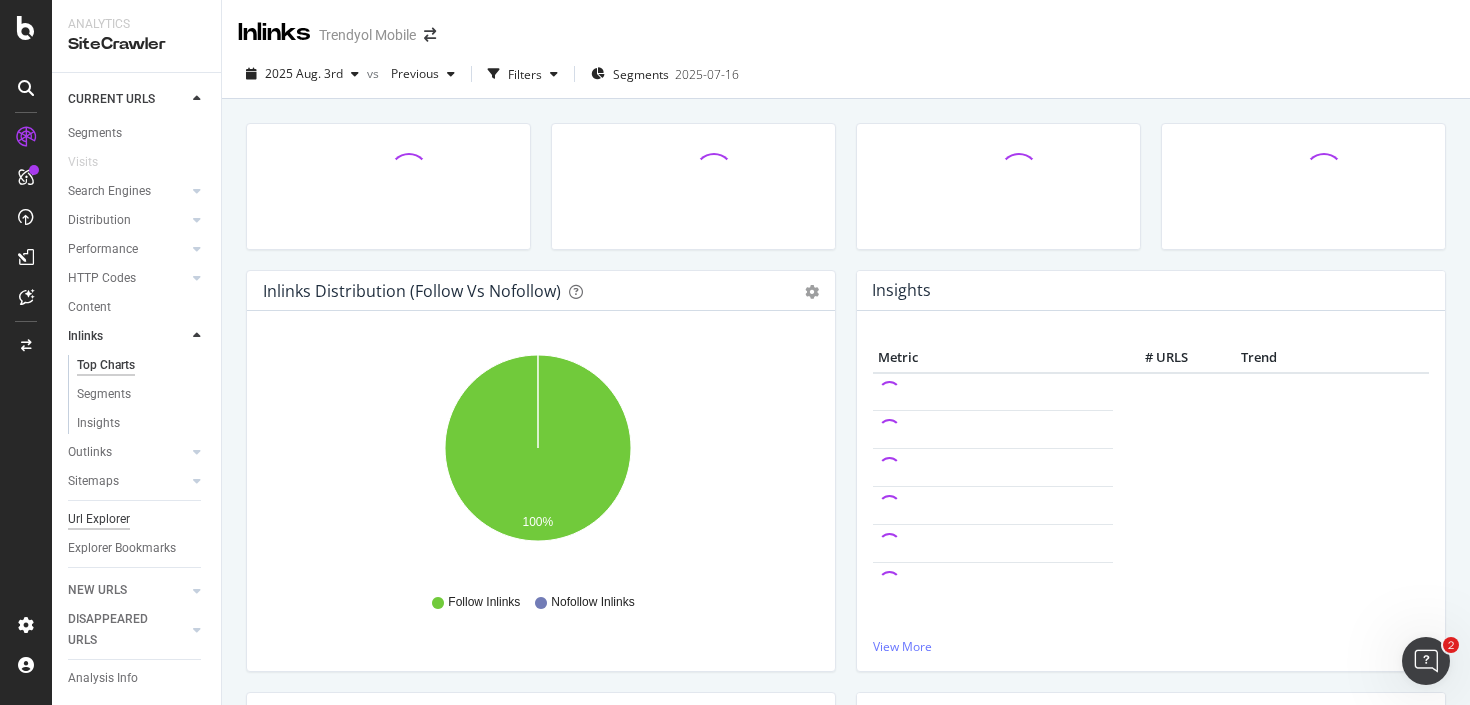 click on "Url Explorer" at bounding box center [99, 519] 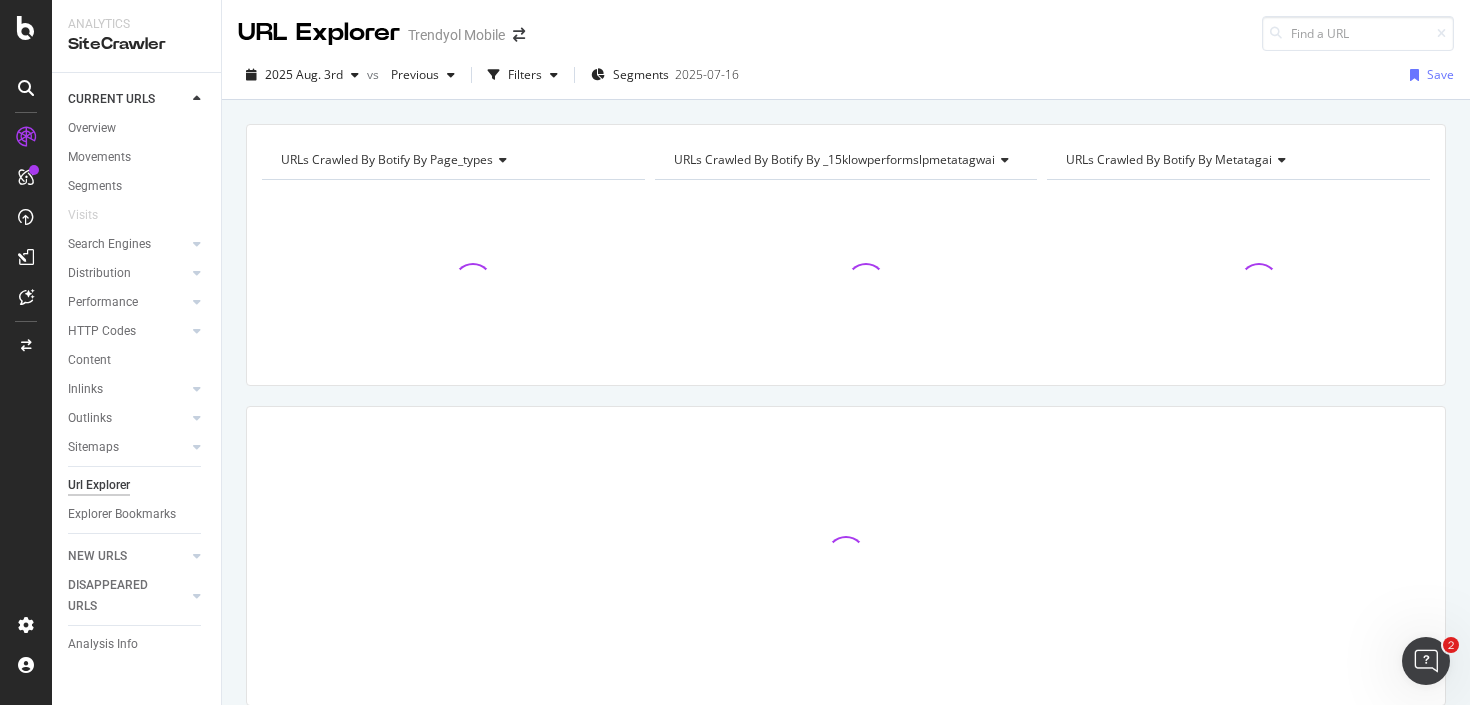 scroll, scrollTop: 0, scrollLeft: 0, axis: both 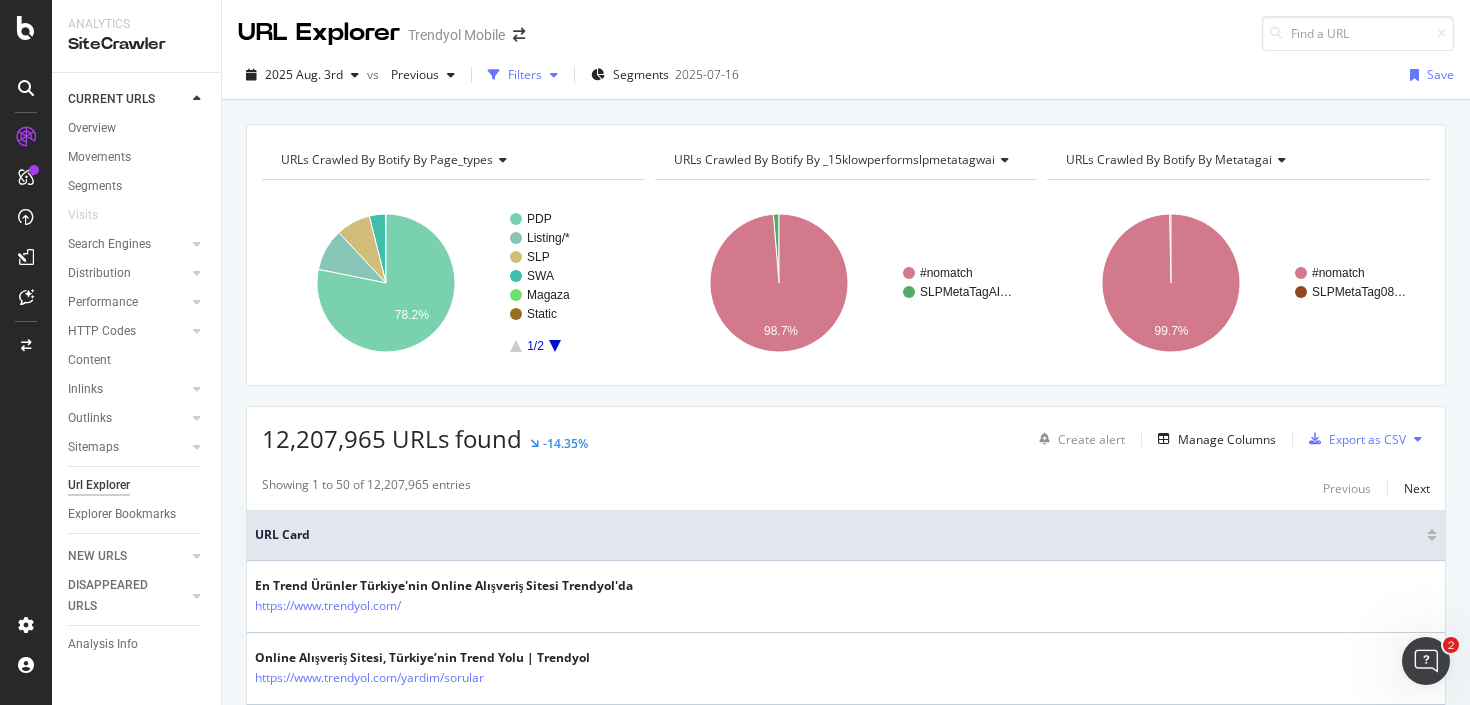 click on "Filters" at bounding box center [525, 74] 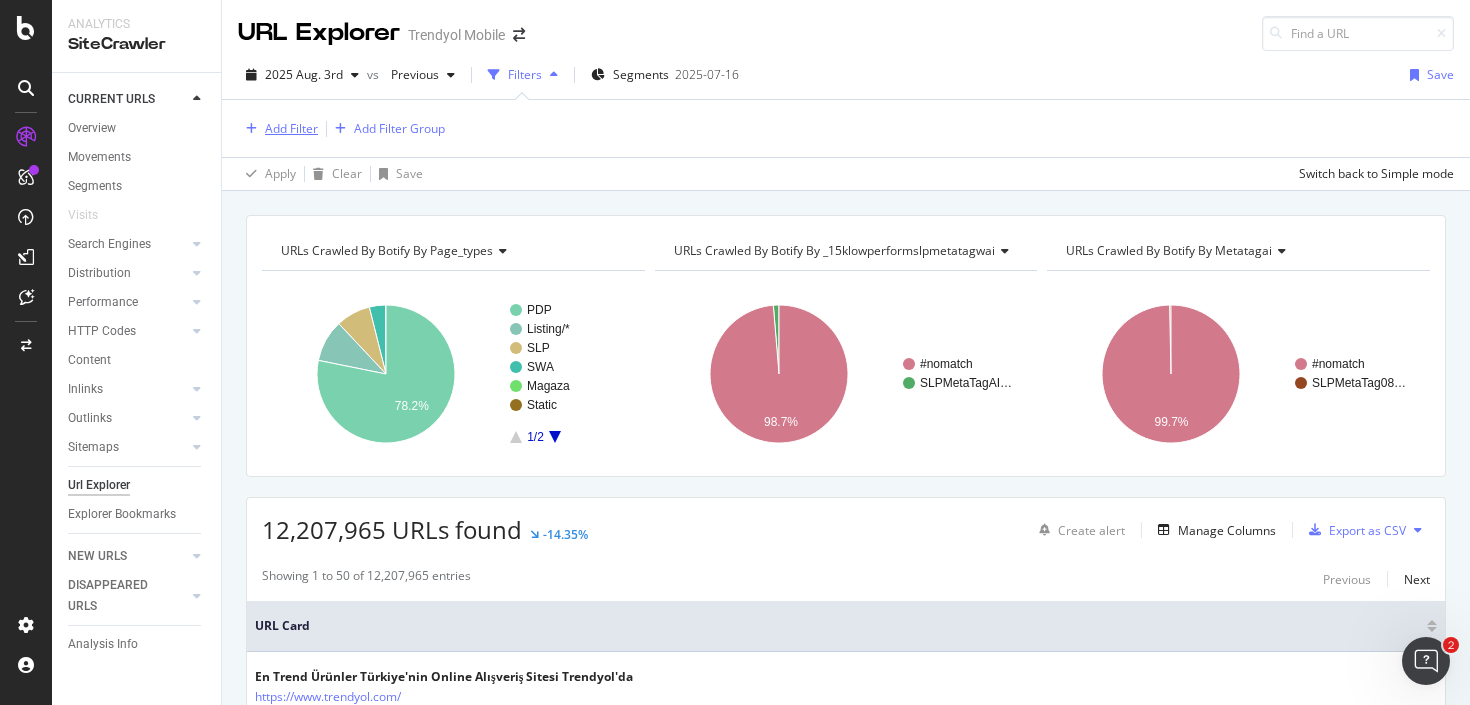 click on "Add Filter" at bounding box center [291, 128] 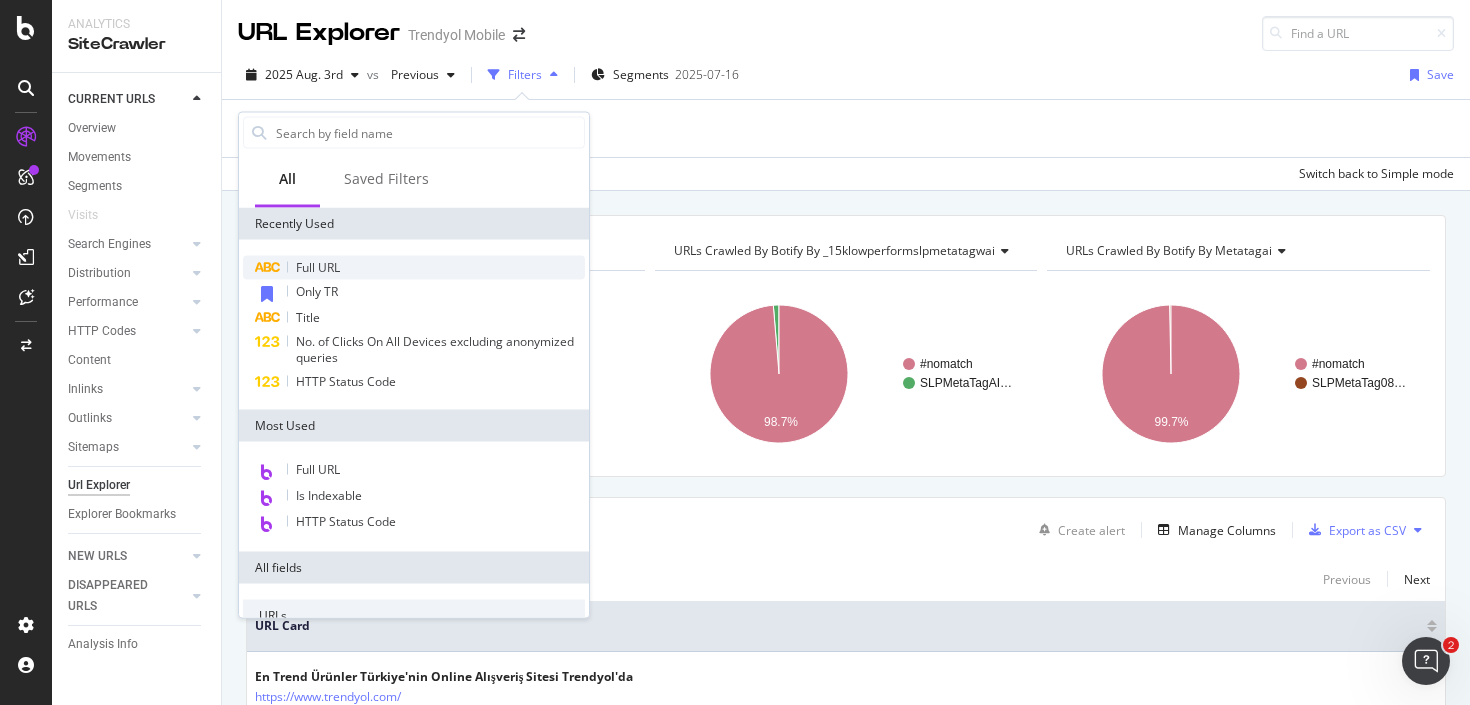 click on "Full URL" at bounding box center (318, 267) 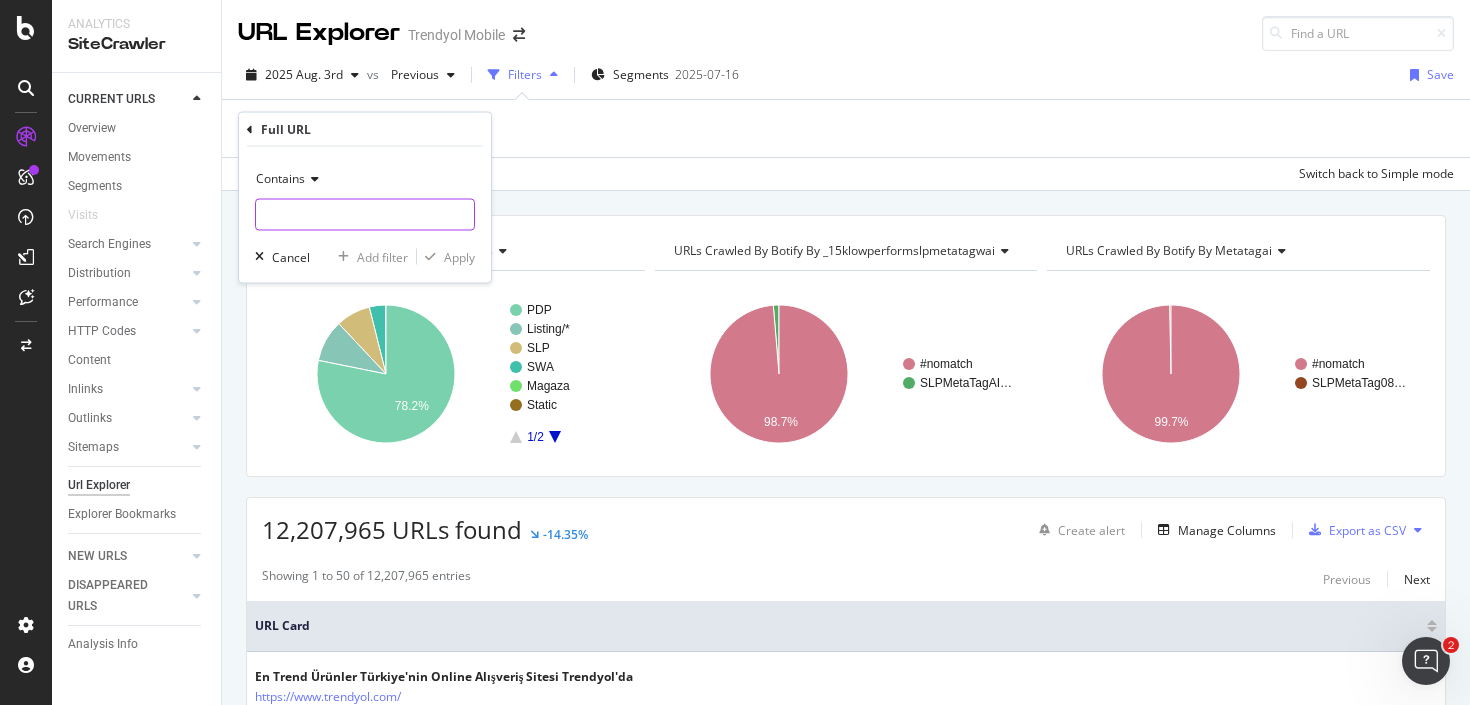 click at bounding box center [365, 215] 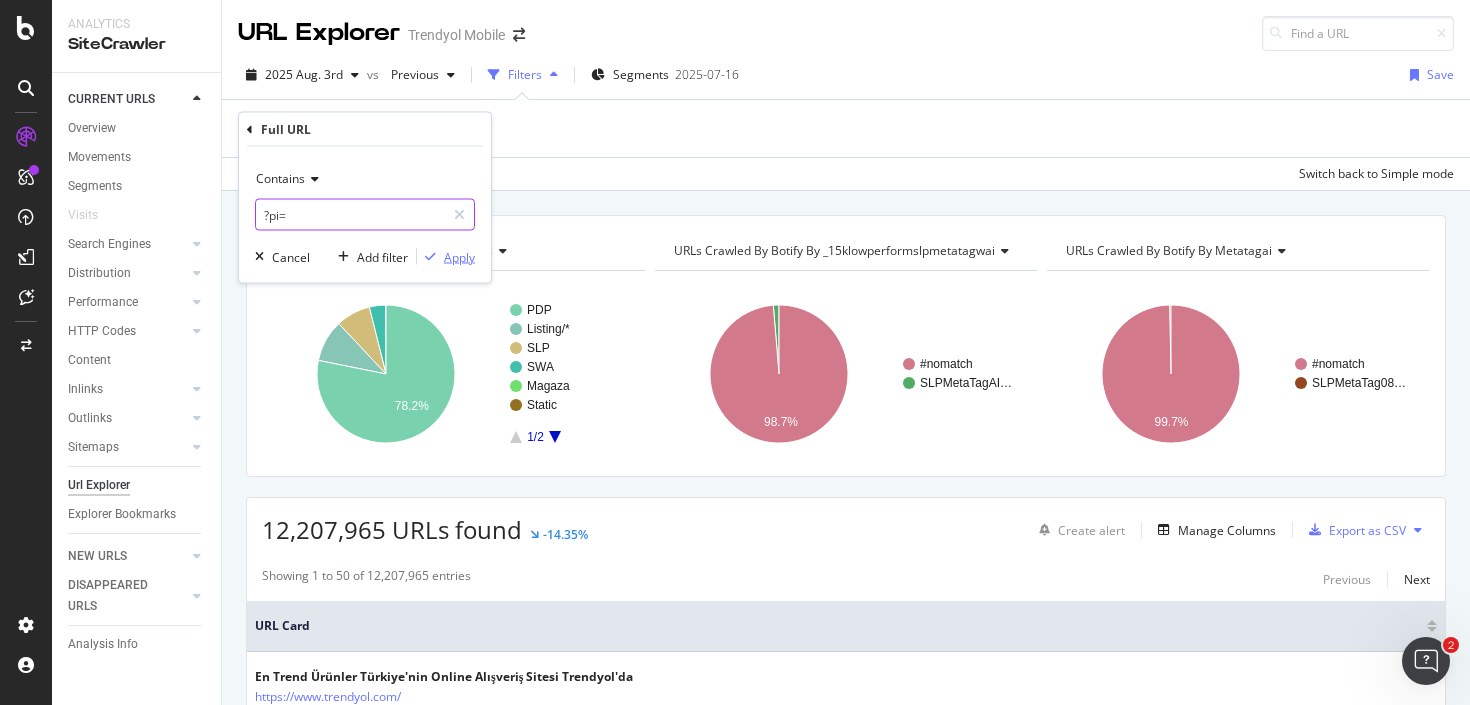 type on "?pi=" 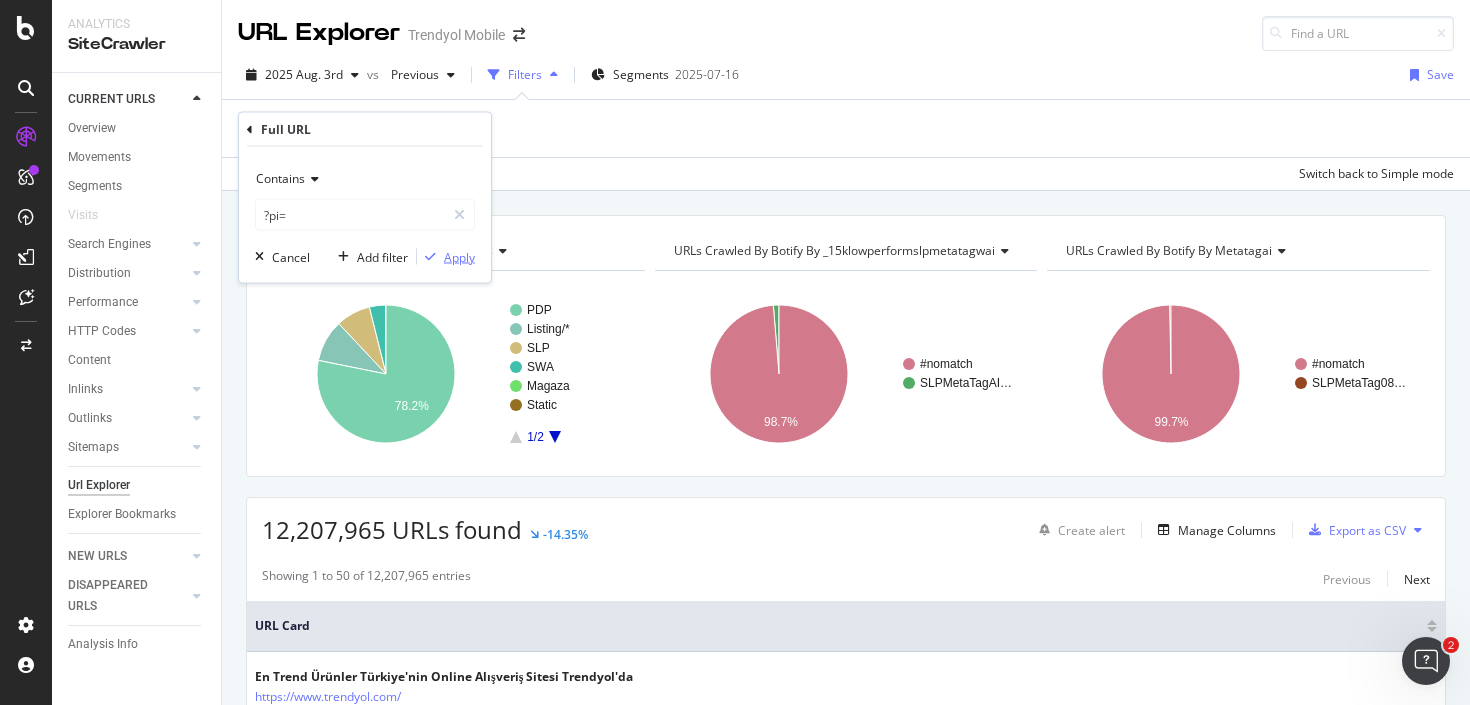 click on "Apply" at bounding box center [459, 256] 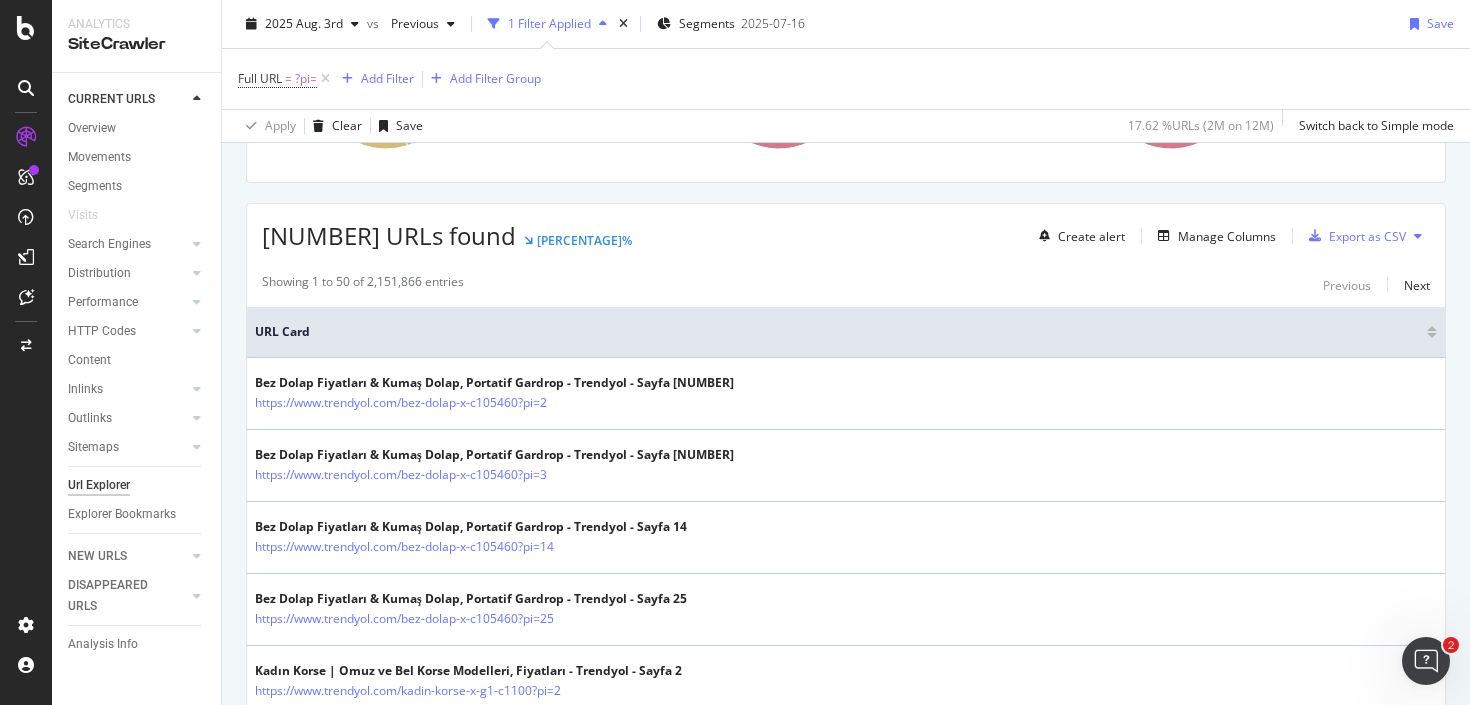 scroll, scrollTop: 357, scrollLeft: 0, axis: vertical 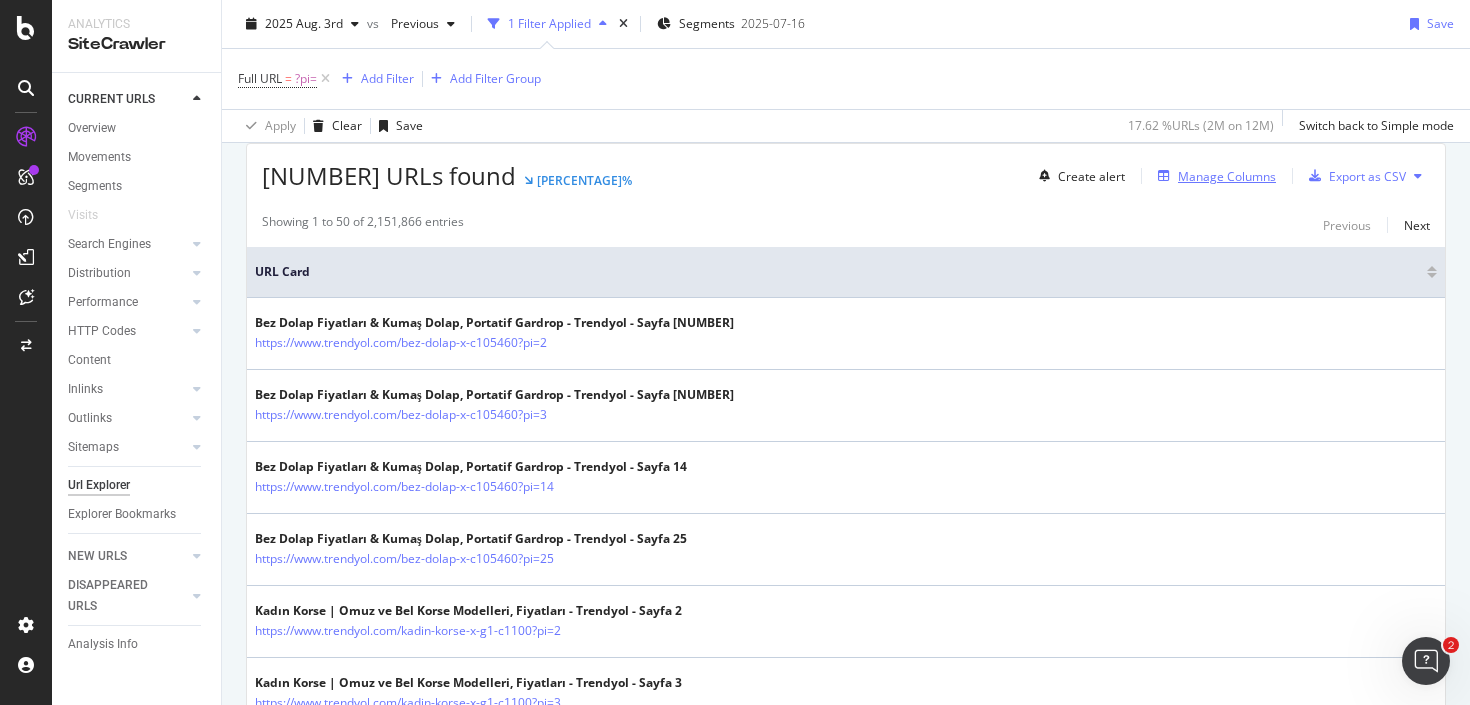 click on "Manage Columns" at bounding box center [1227, 176] 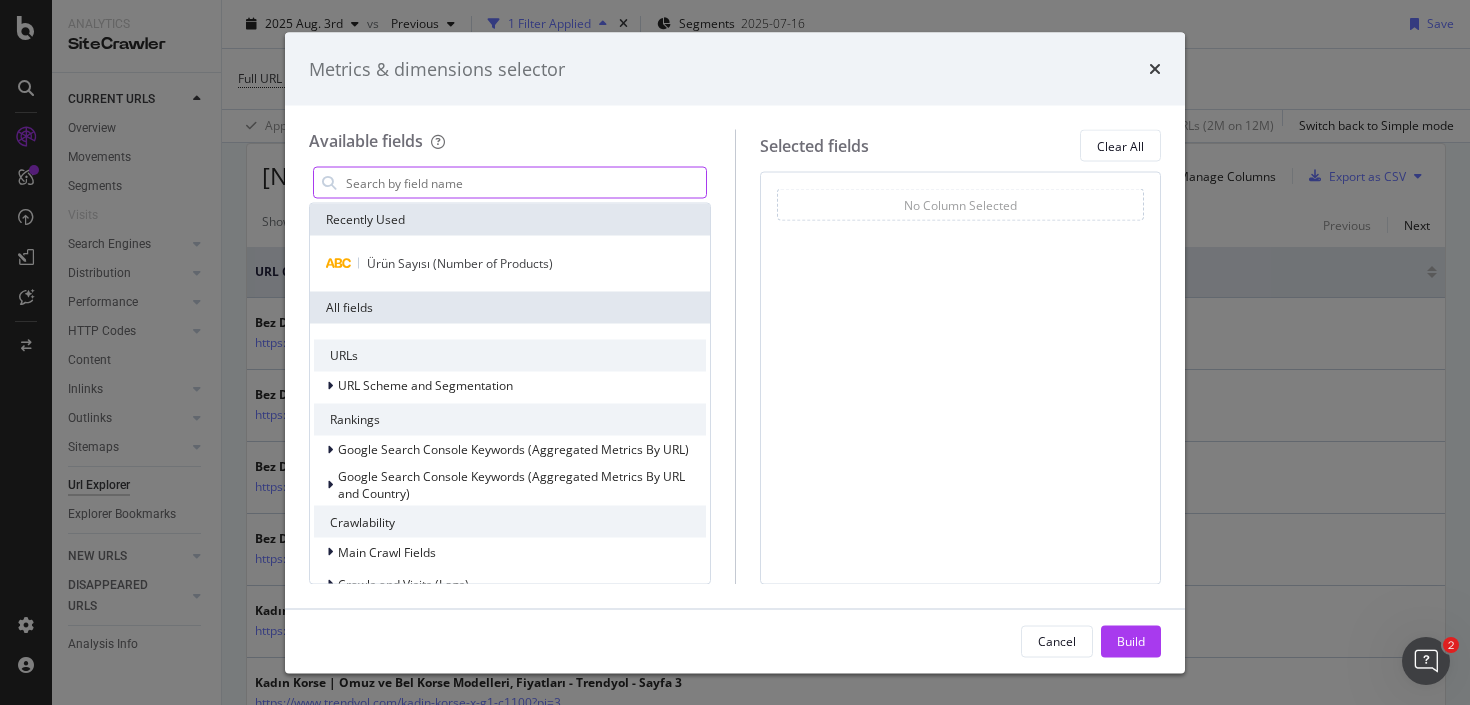 click at bounding box center [525, 183] 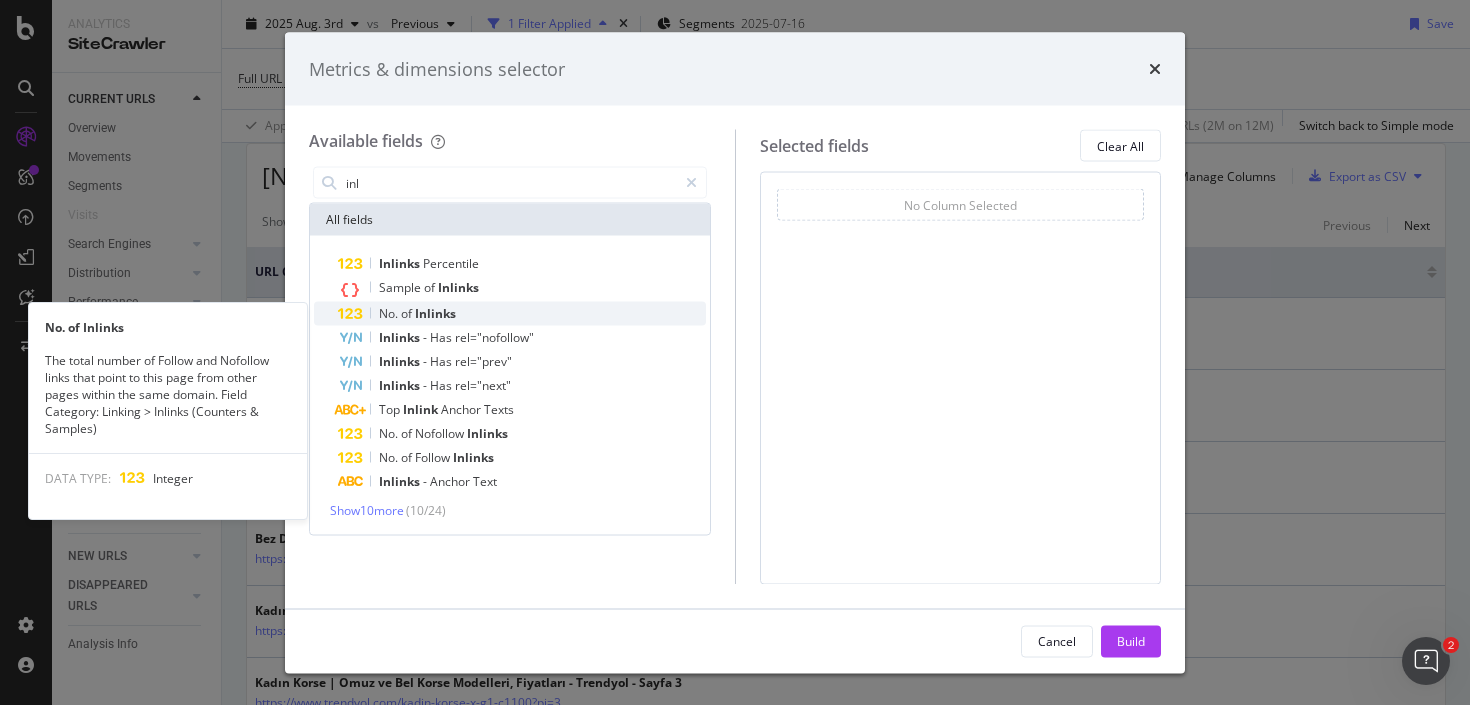 type on "inl" 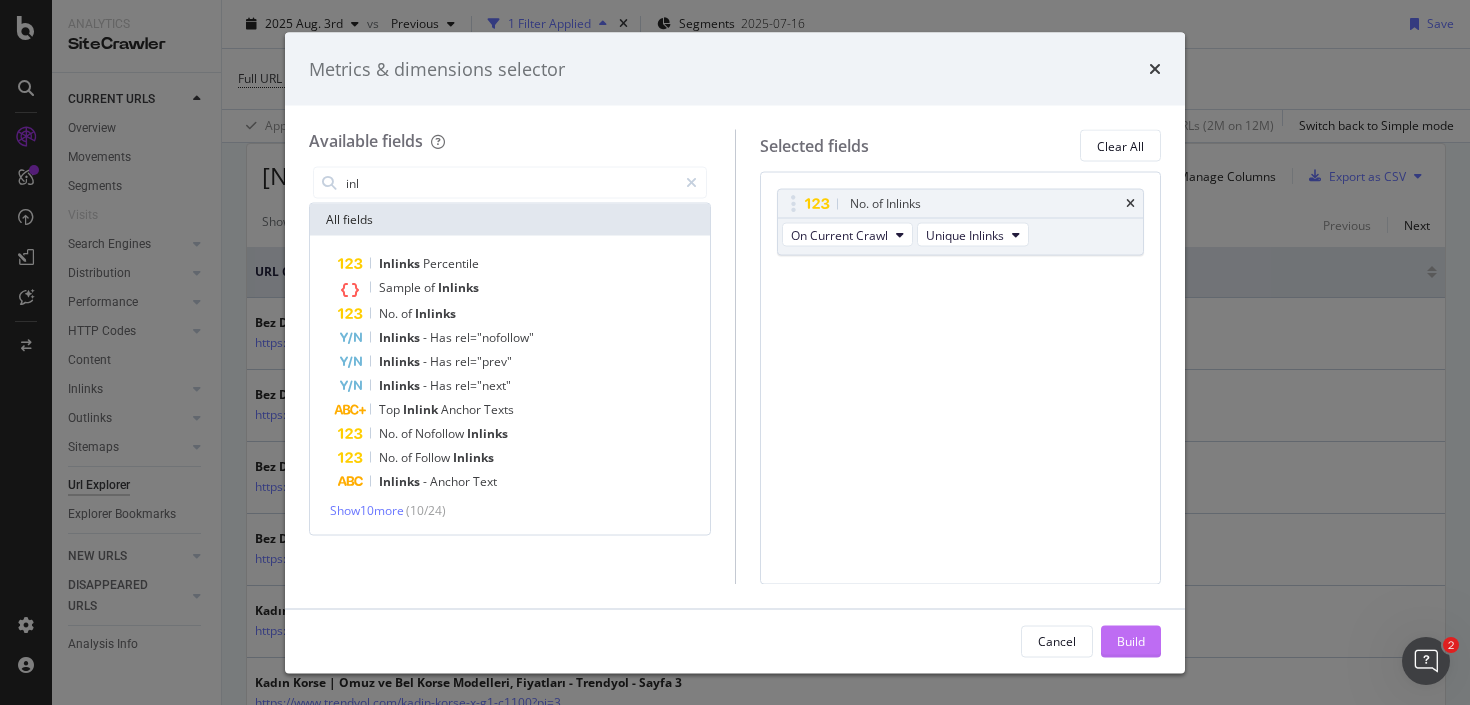 click on "Build" at bounding box center (1131, 641) 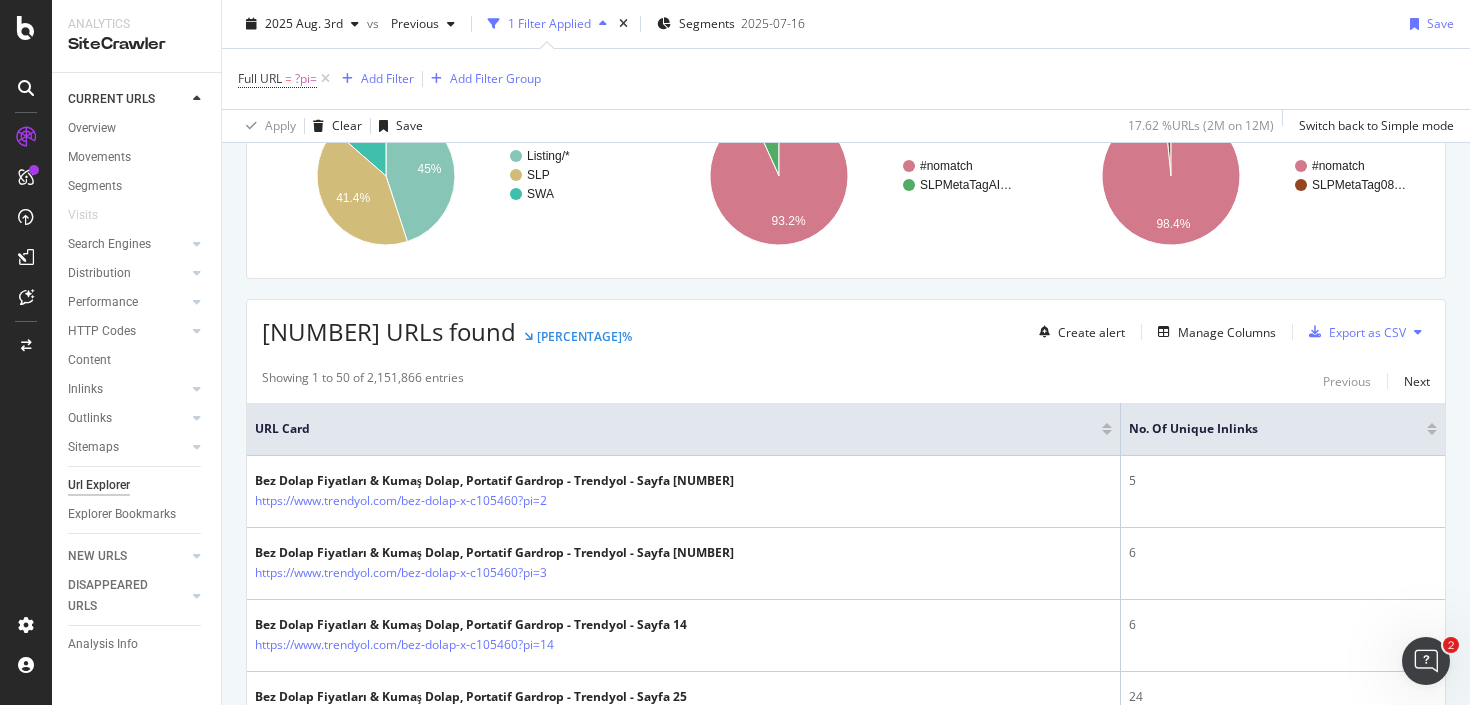 scroll, scrollTop: 202, scrollLeft: 0, axis: vertical 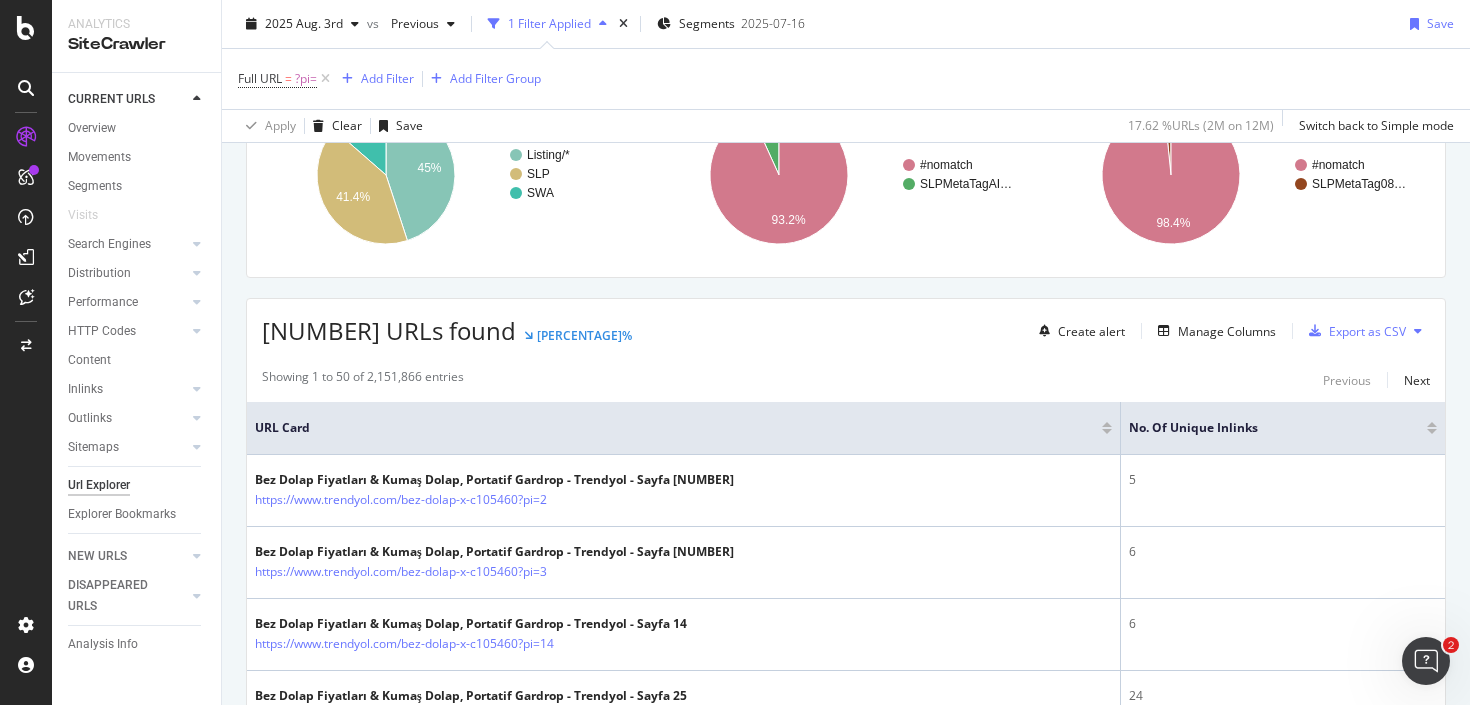 click at bounding box center [1432, 431] 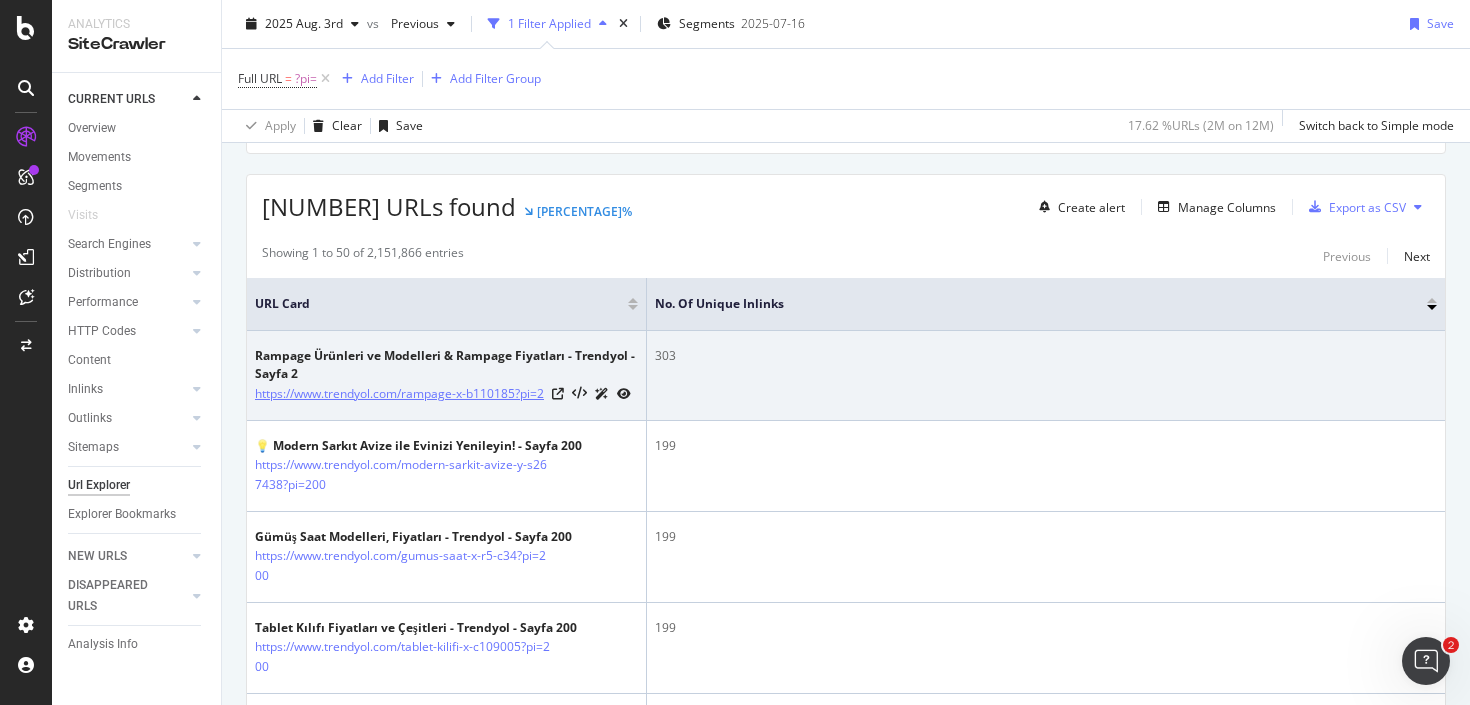 scroll, scrollTop: 345, scrollLeft: 0, axis: vertical 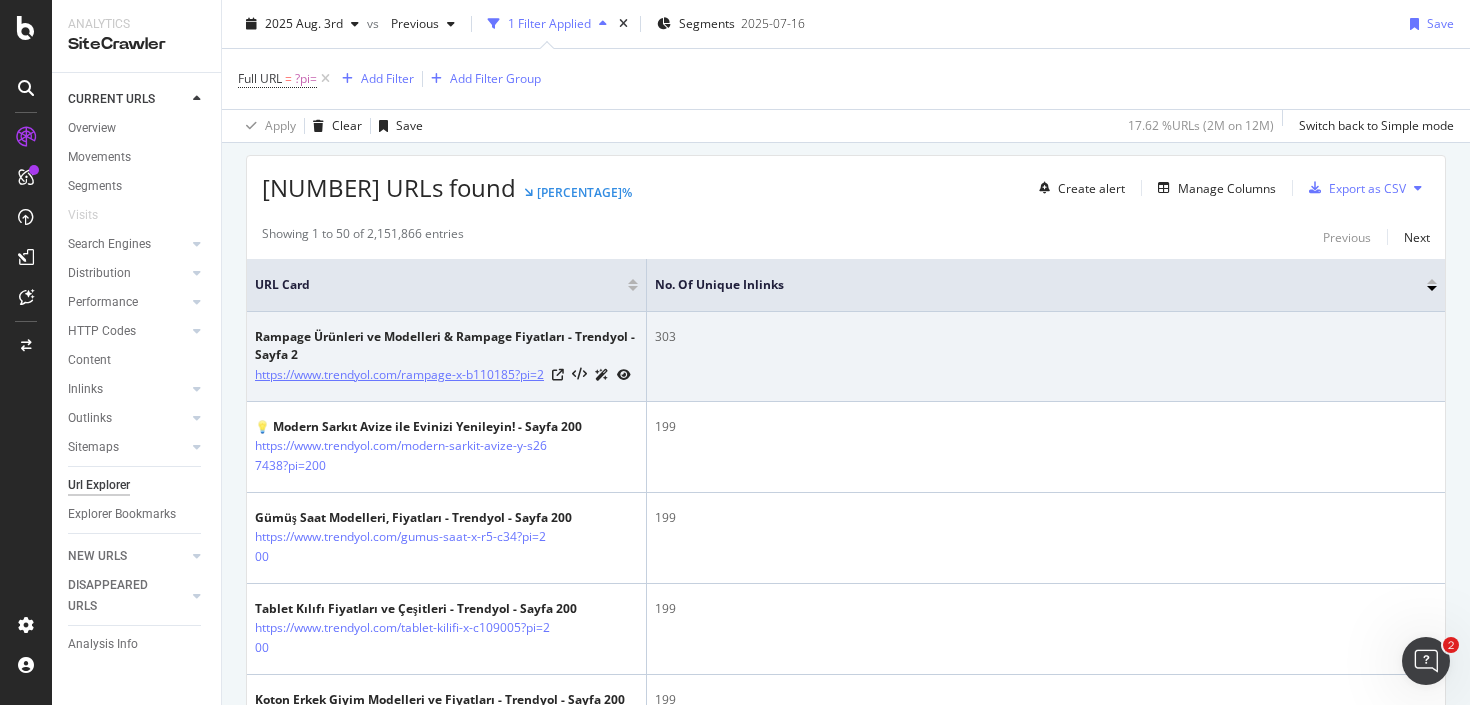 click on "https://www.trendyol.com/rampage-x-b110185?pi=2" at bounding box center (399, 375) 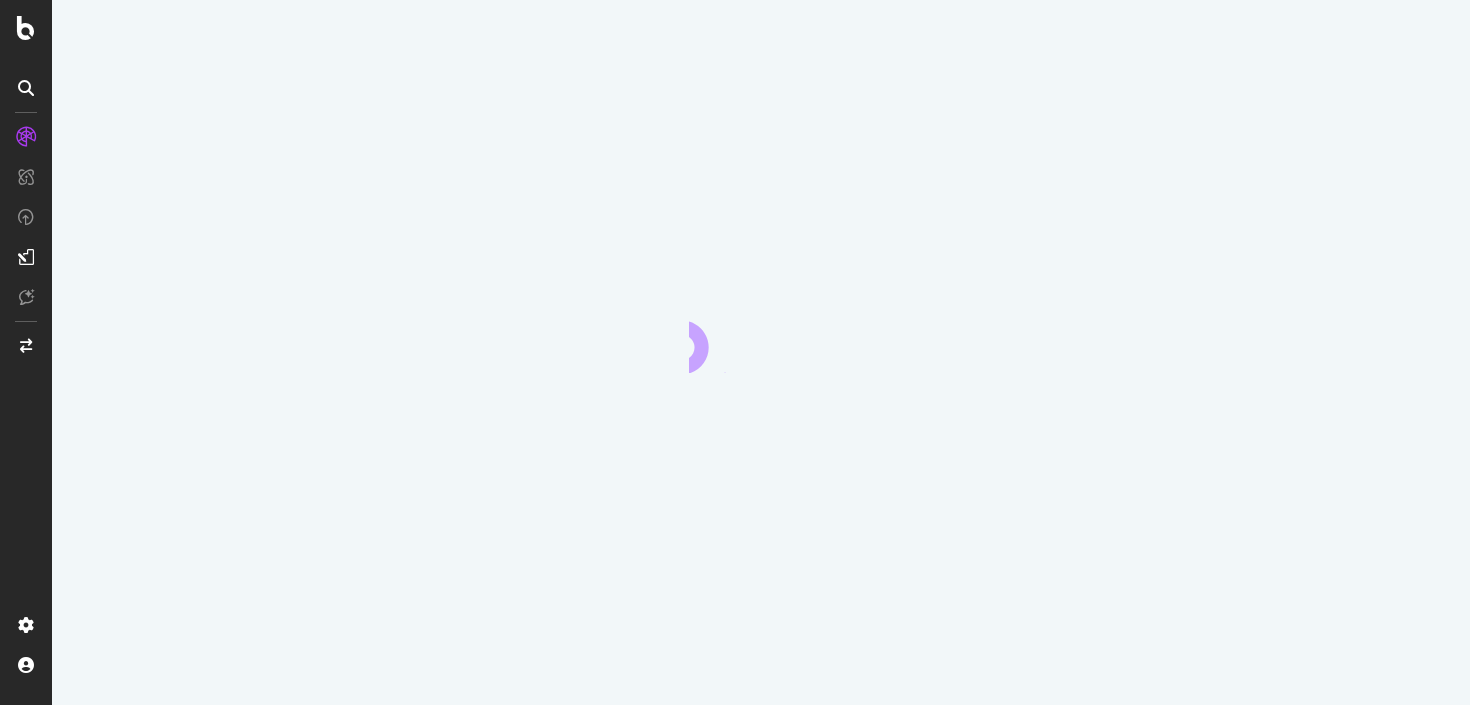 scroll, scrollTop: 0, scrollLeft: 0, axis: both 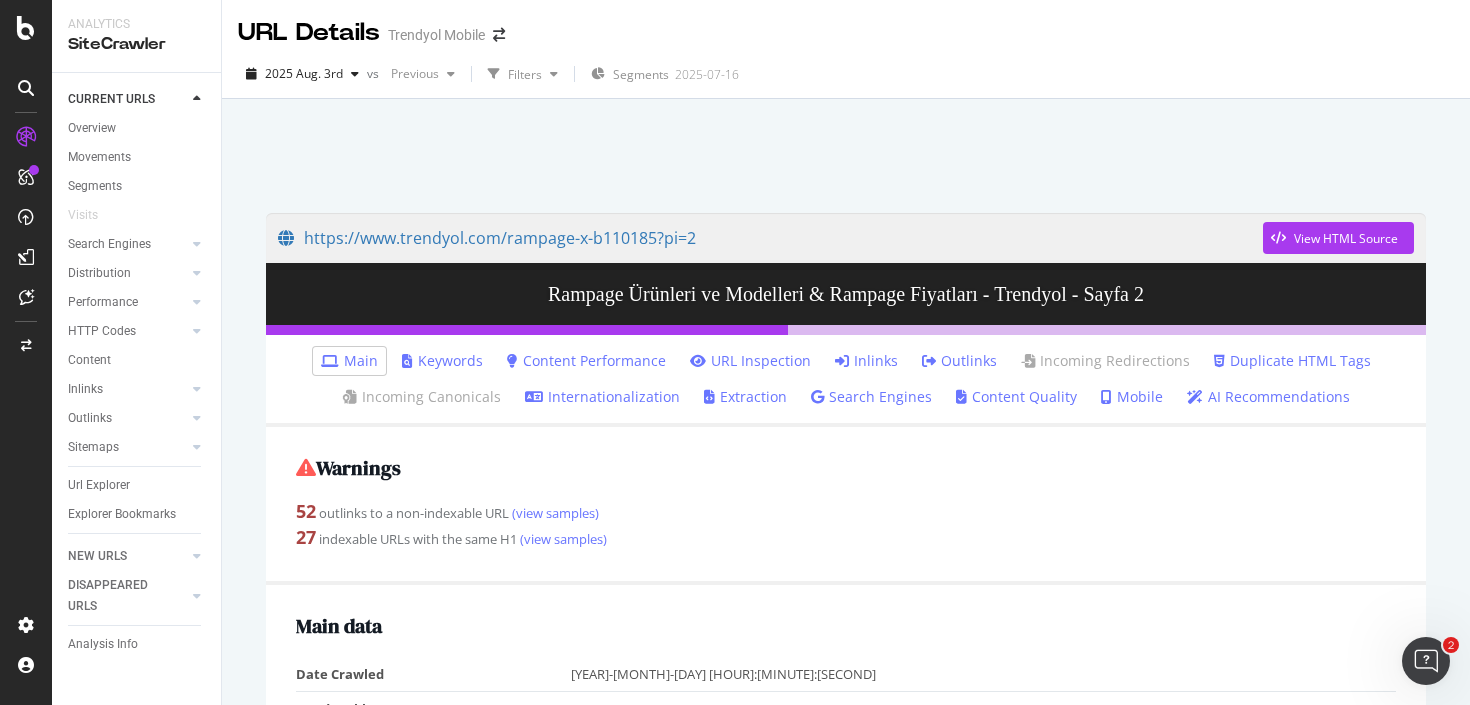 click on "Inlinks" at bounding box center (866, 361) 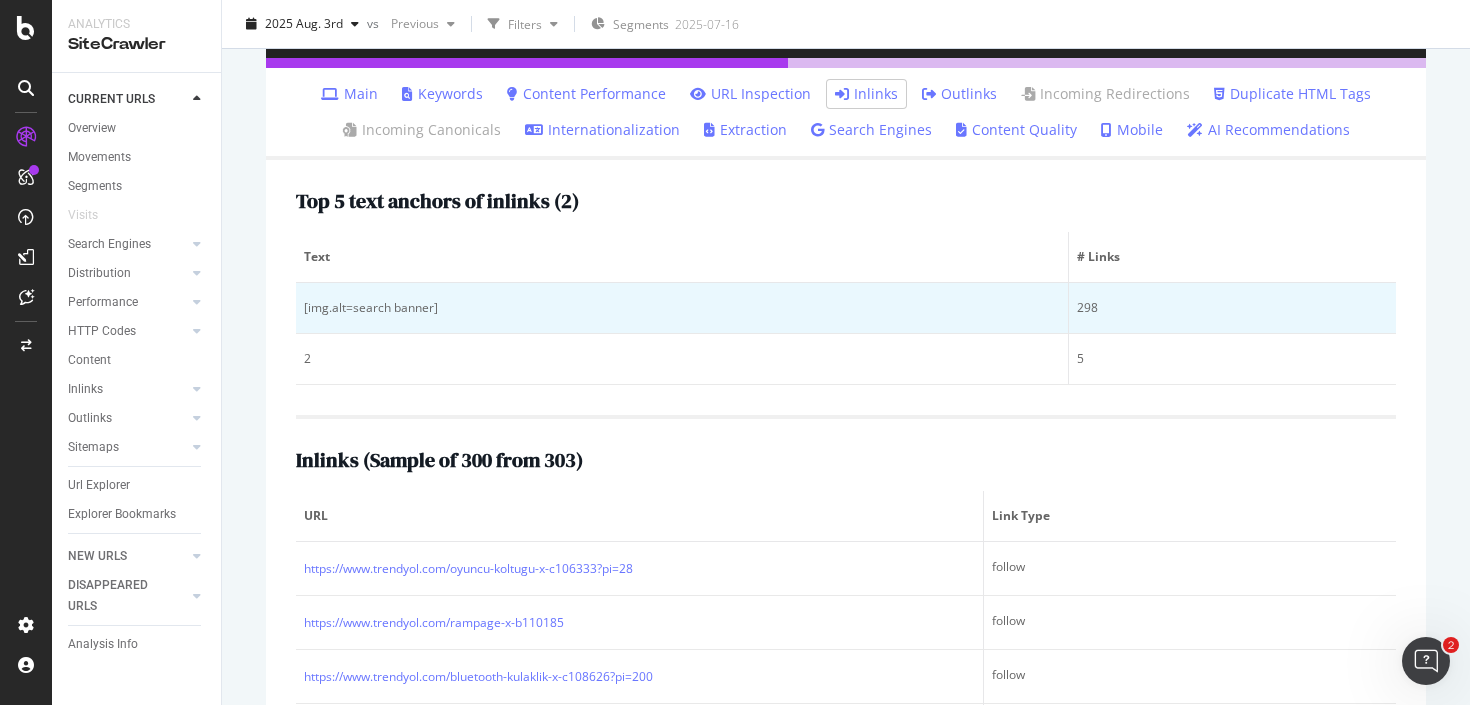 scroll, scrollTop: 283, scrollLeft: 0, axis: vertical 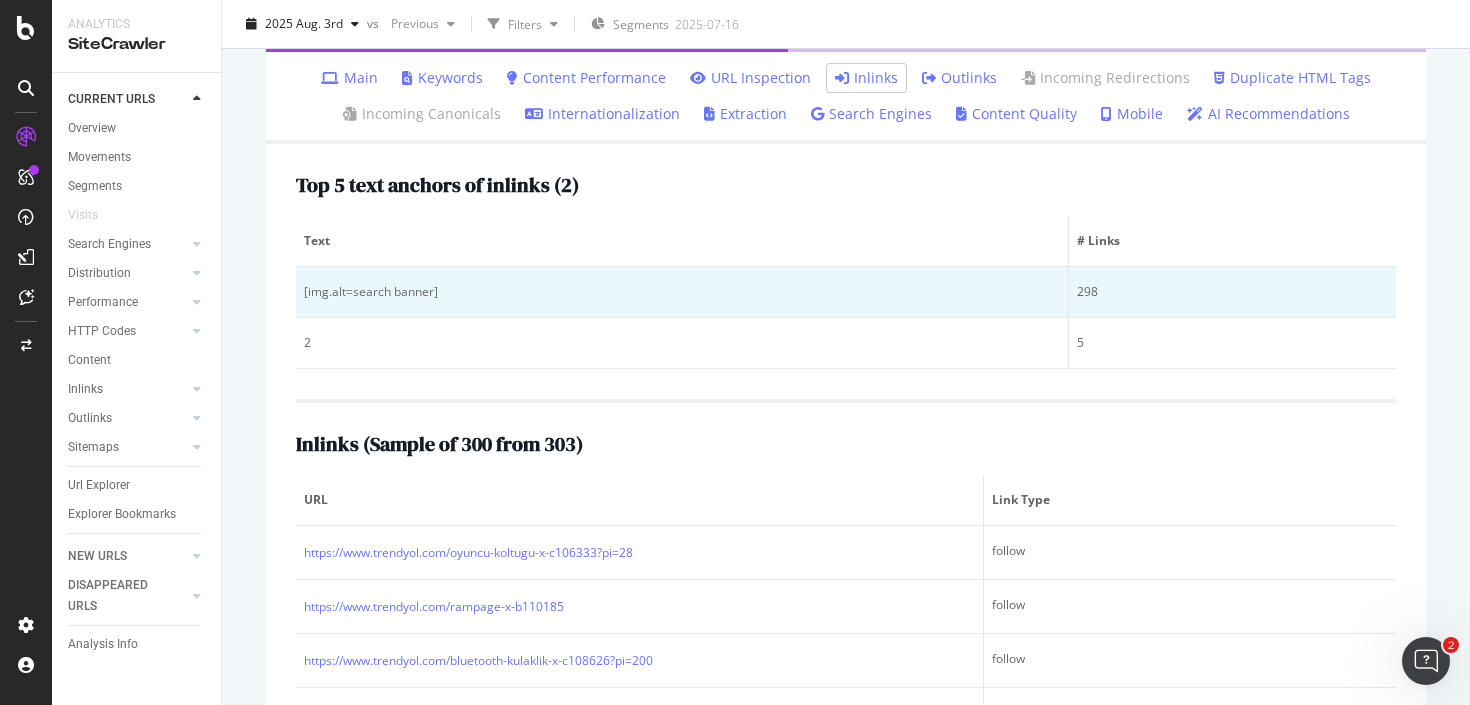 click on "[img.alt=search banner]" at bounding box center (682, 292) 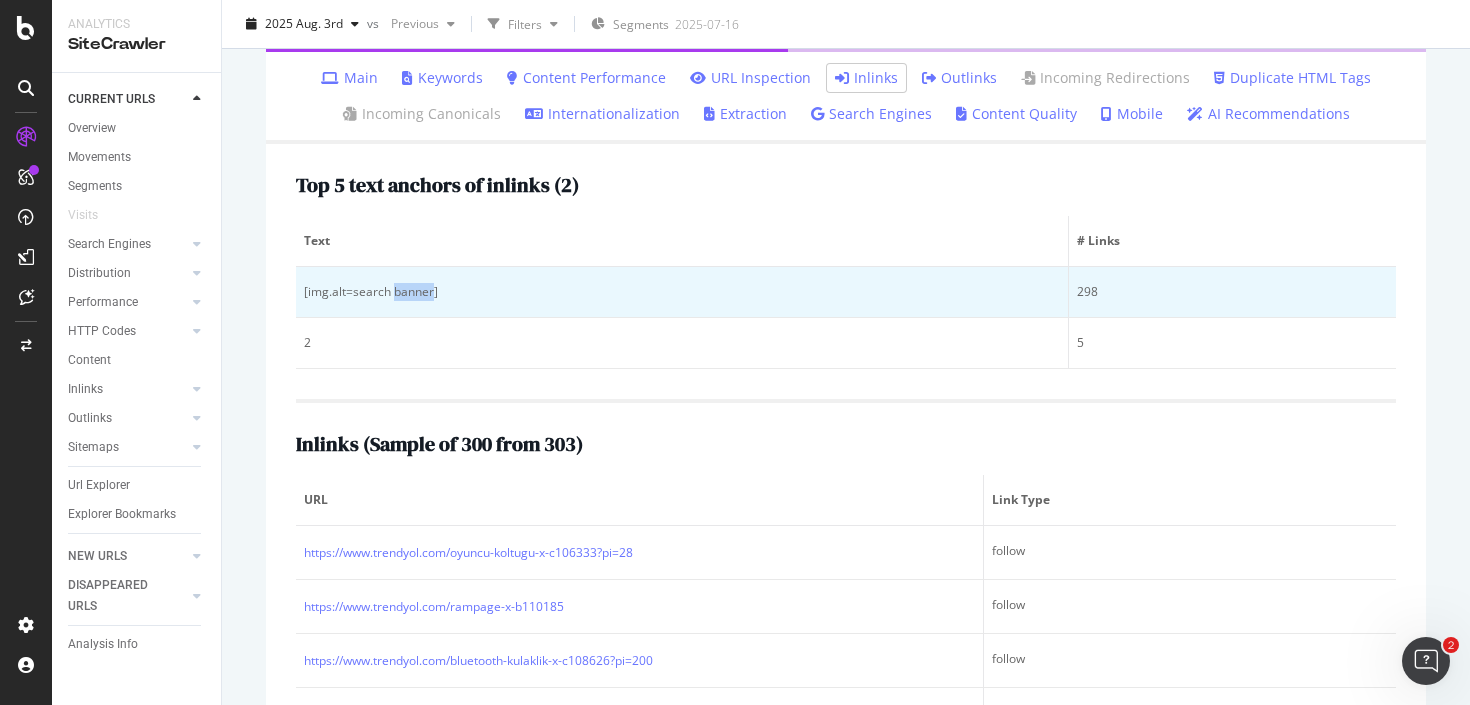 click on "[img.alt=search banner]" at bounding box center [682, 292] 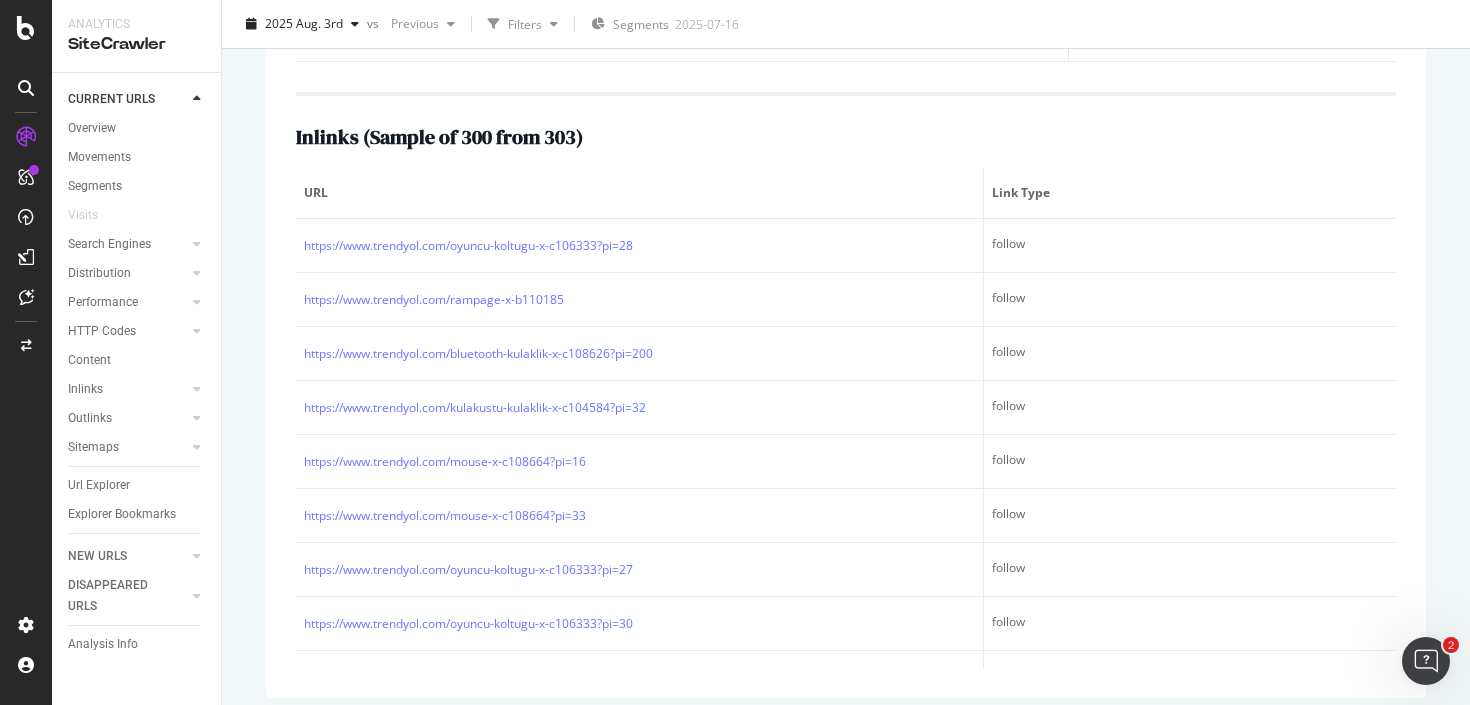 scroll, scrollTop: 352, scrollLeft: 0, axis: vertical 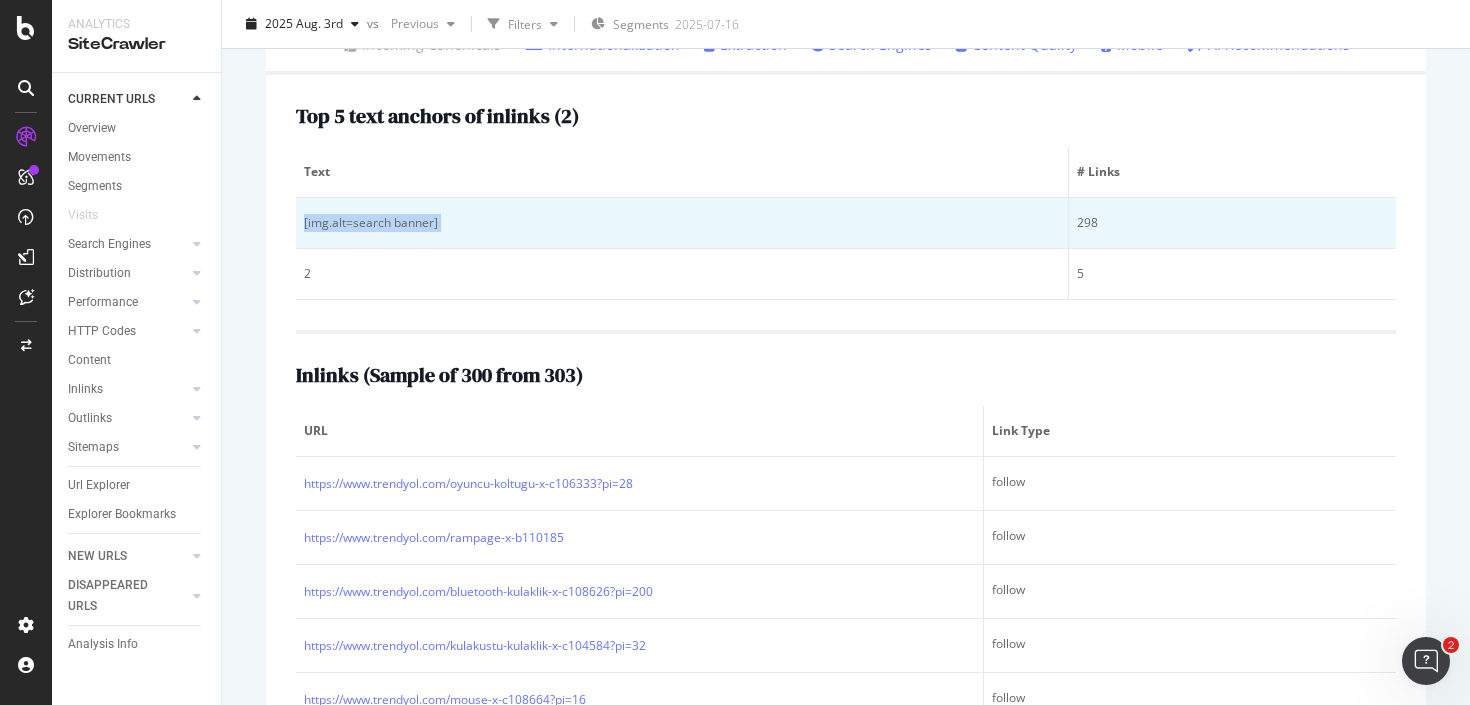 click on "[img.alt=search banner]" at bounding box center [682, 223] 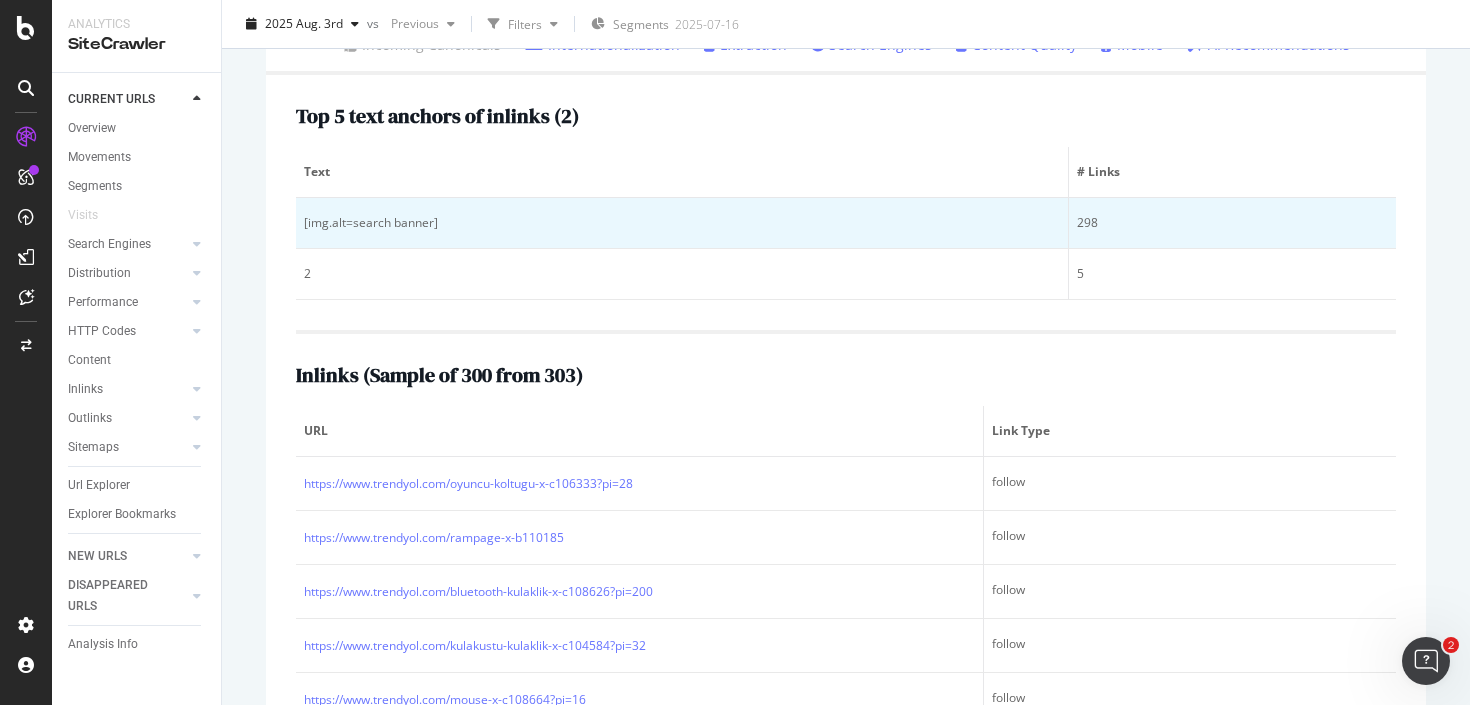 click on "[img.alt=search banner]" at bounding box center [682, 223] 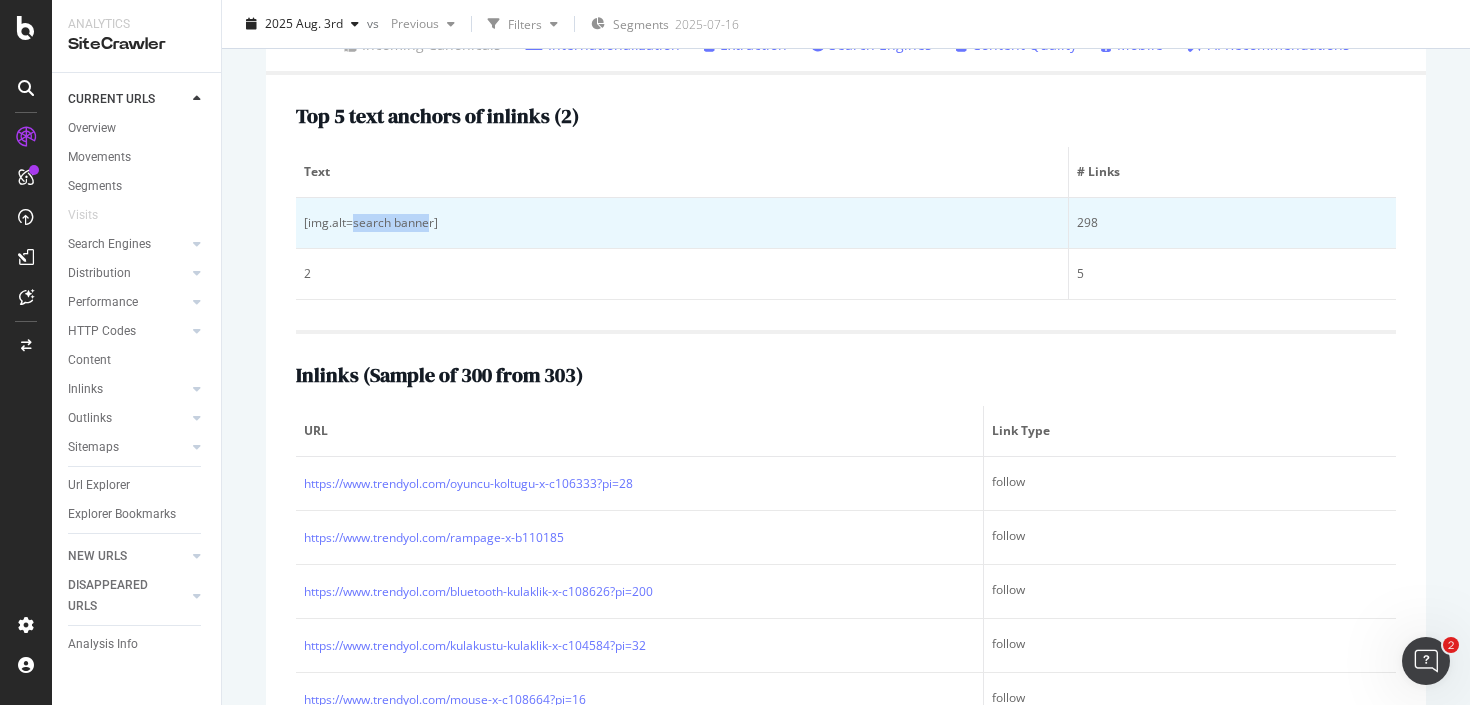 drag, startPoint x: 354, startPoint y: 224, endPoint x: 430, endPoint y: 227, distance: 76.05919 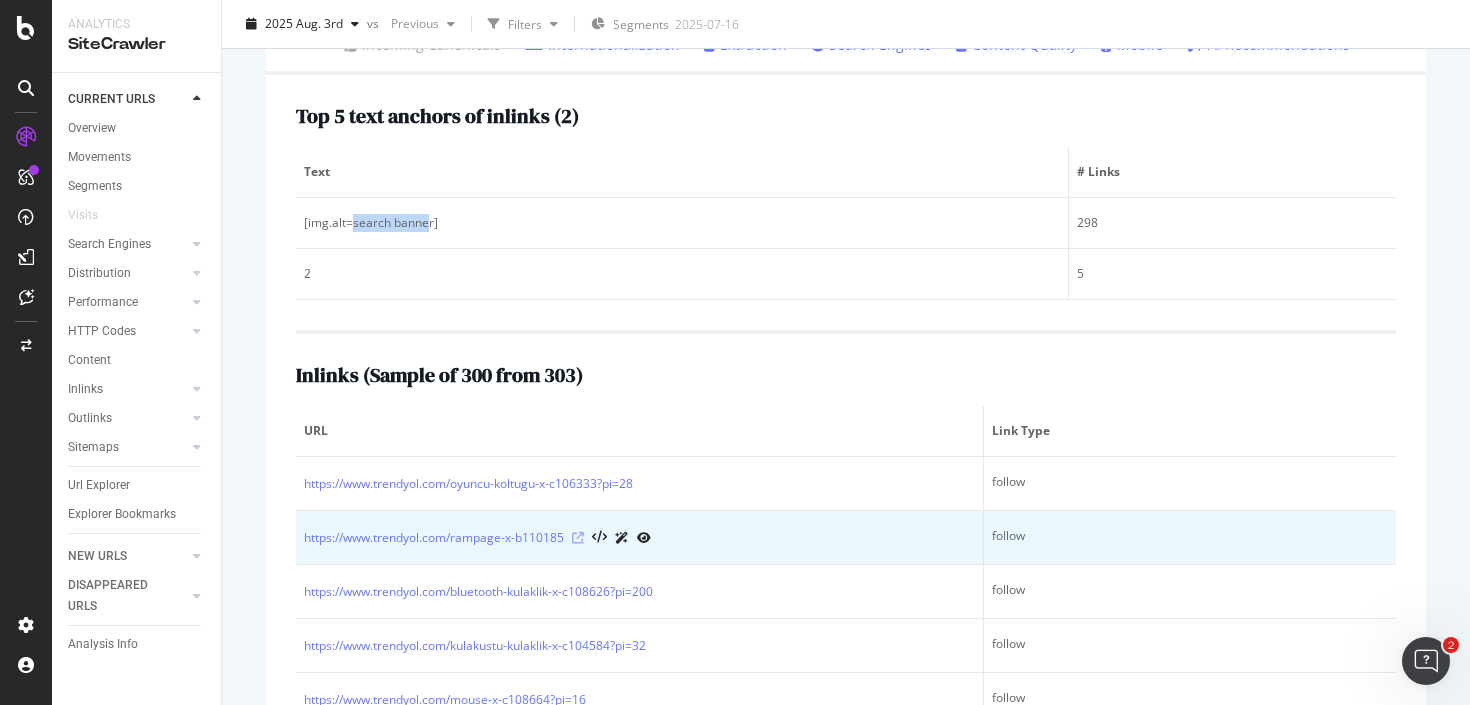 click at bounding box center (578, 538) 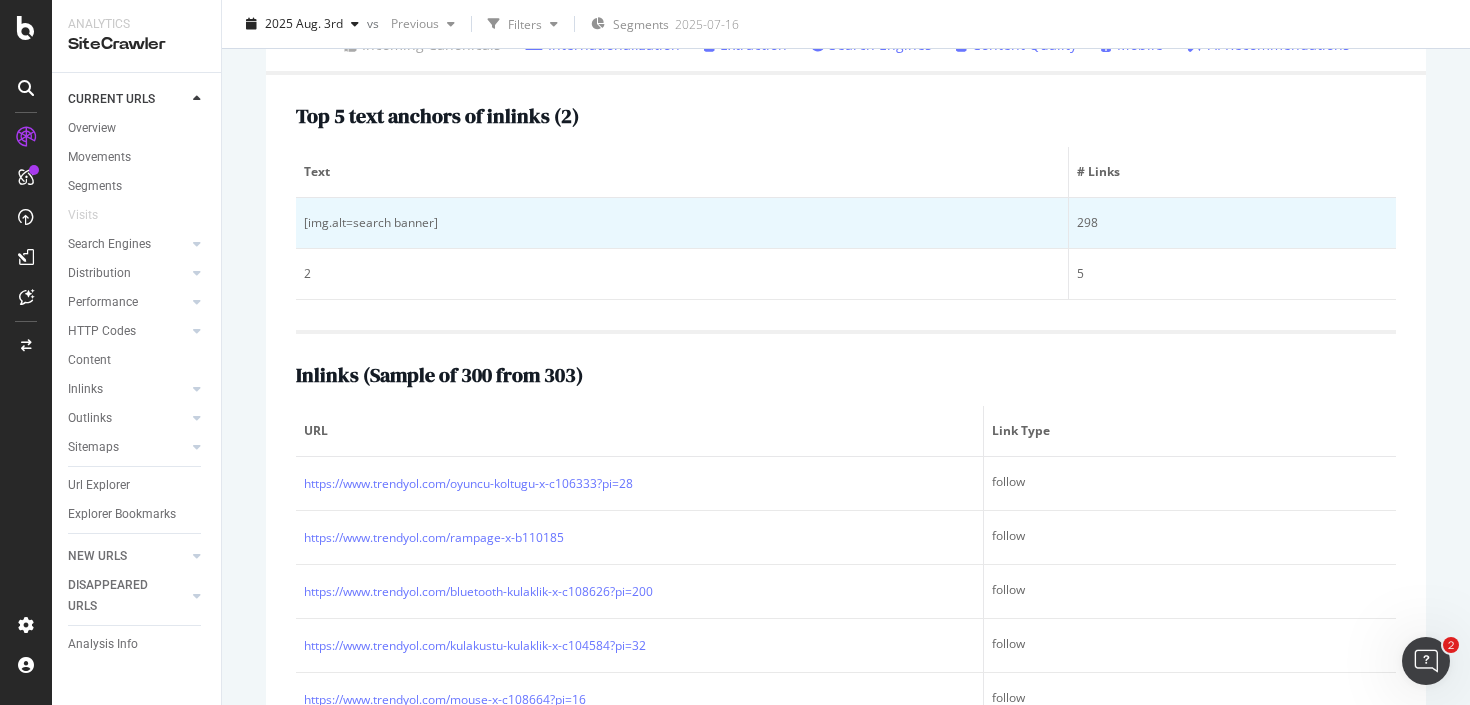 click on "[img.alt=search banner]" at bounding box center (682, 223) 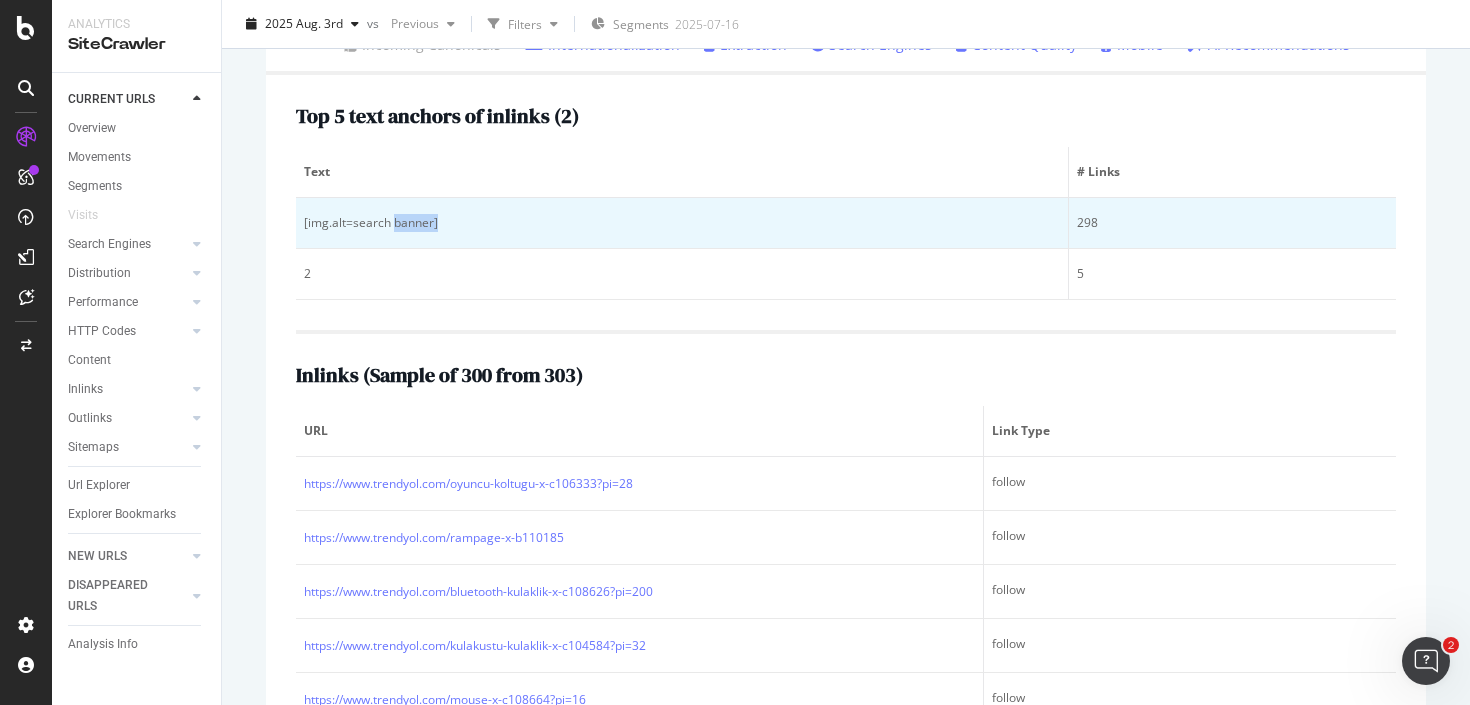 drag, startPoint x: 393, startPoint y: 224, endPoint x: 446, endPoint y: 224, distance: 53 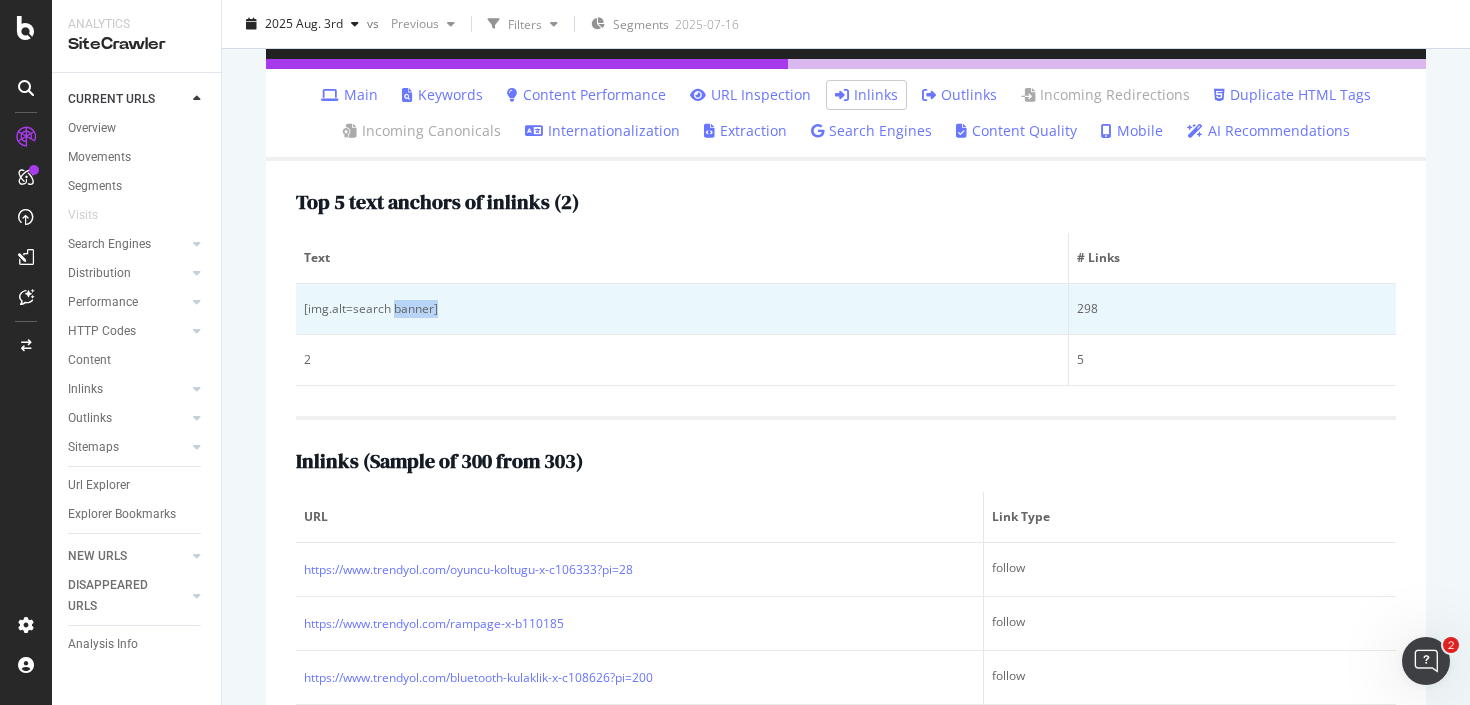scroll, scrollTop: 293, scrollLeft: 0, axis: vertical 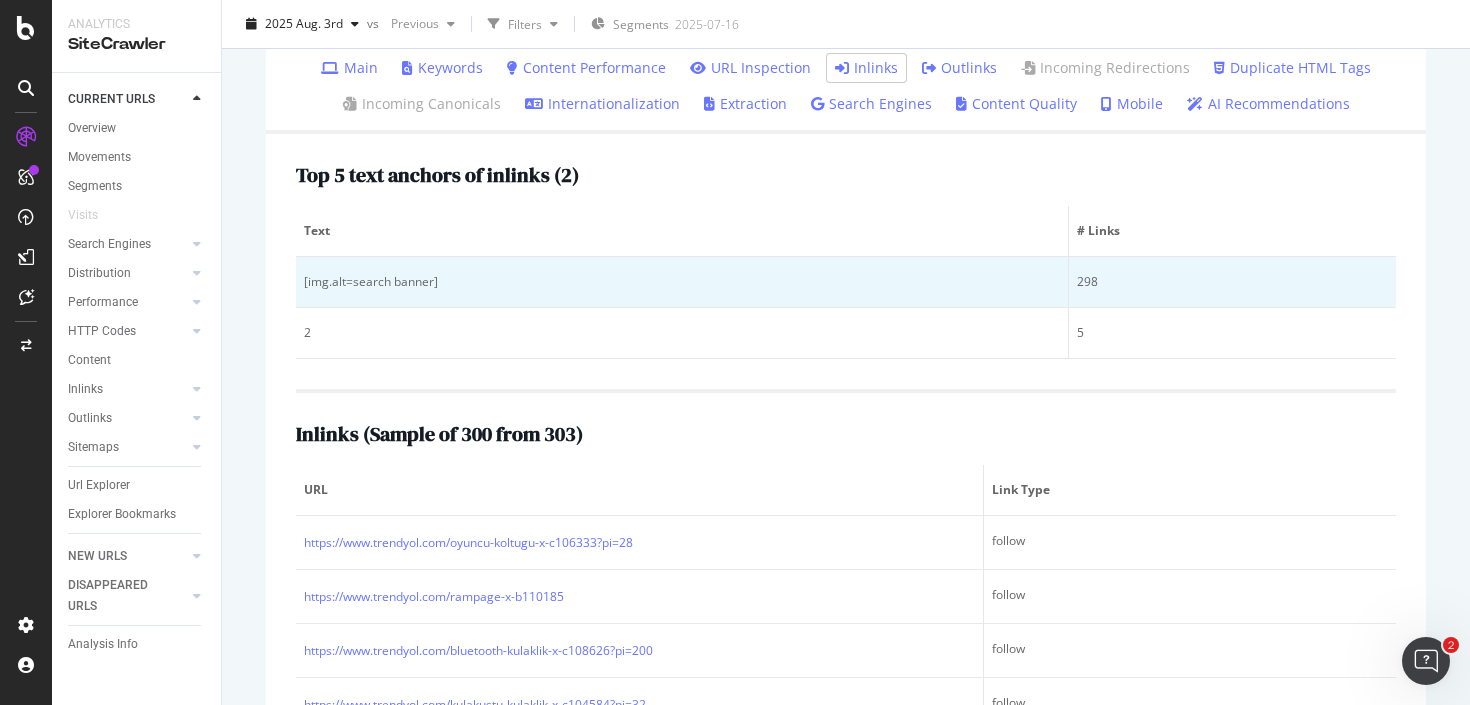 click on "[img.alt=search banner]" at bounding box center (682, 282) 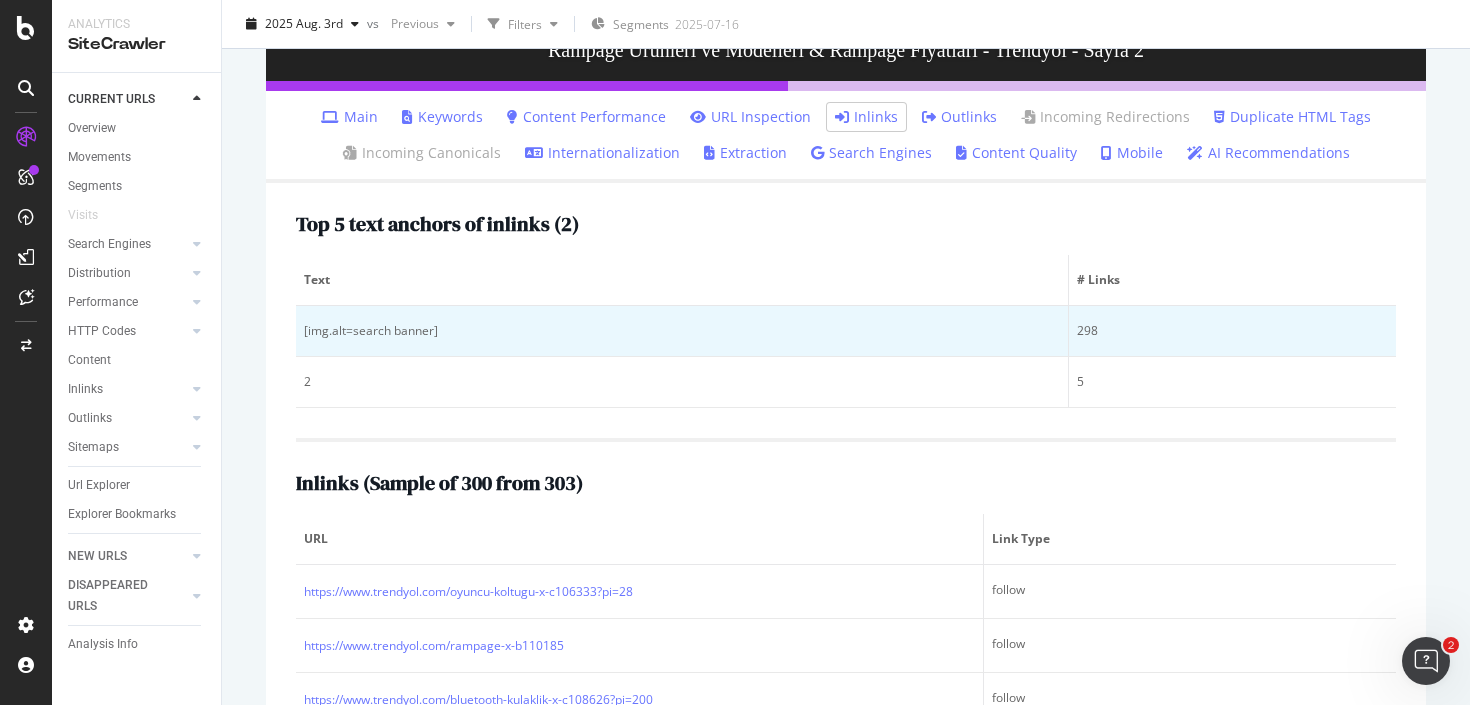 scroll, scrollTop: 243, scrollLeft: 0, axis: vertical 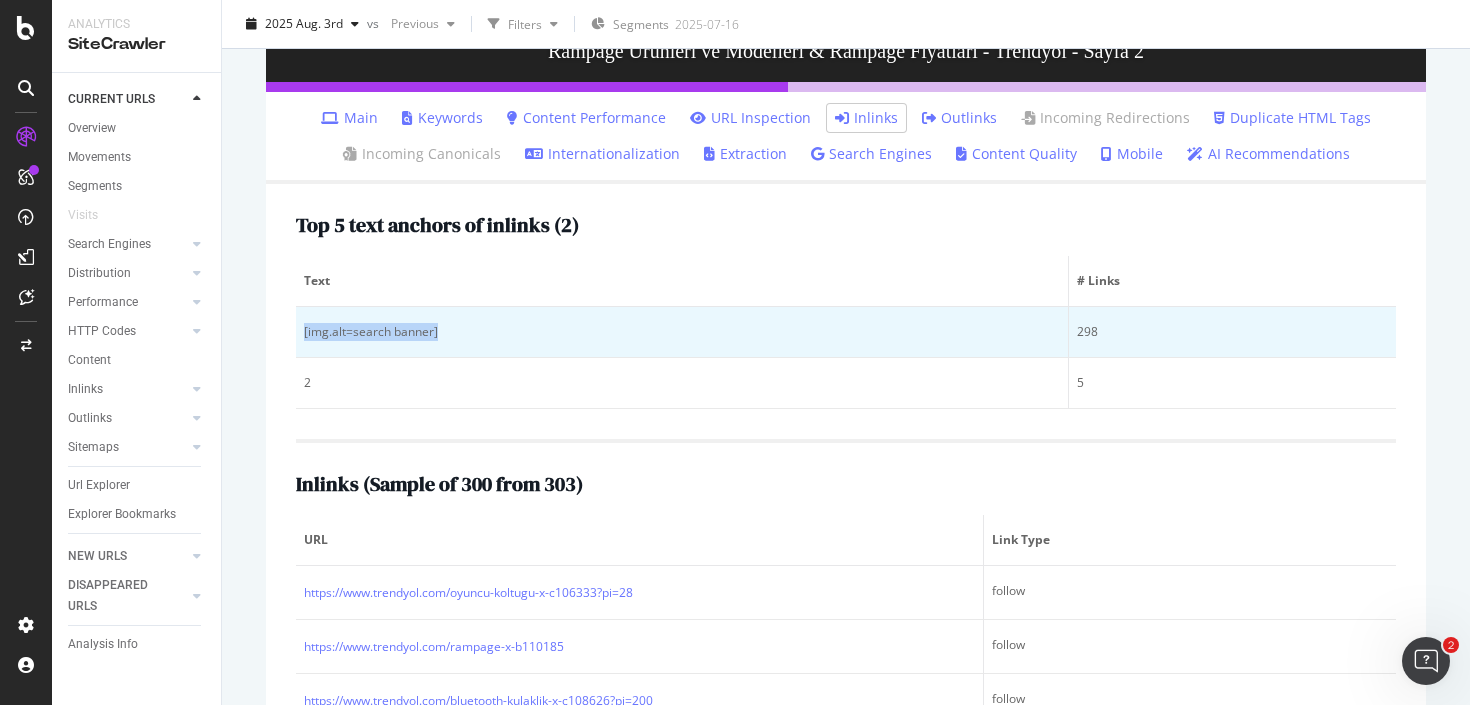 drag, startPoint x: 302, startPoint y: 333, endPoint x: 451, endPoint y: 334, distance: 149.00336 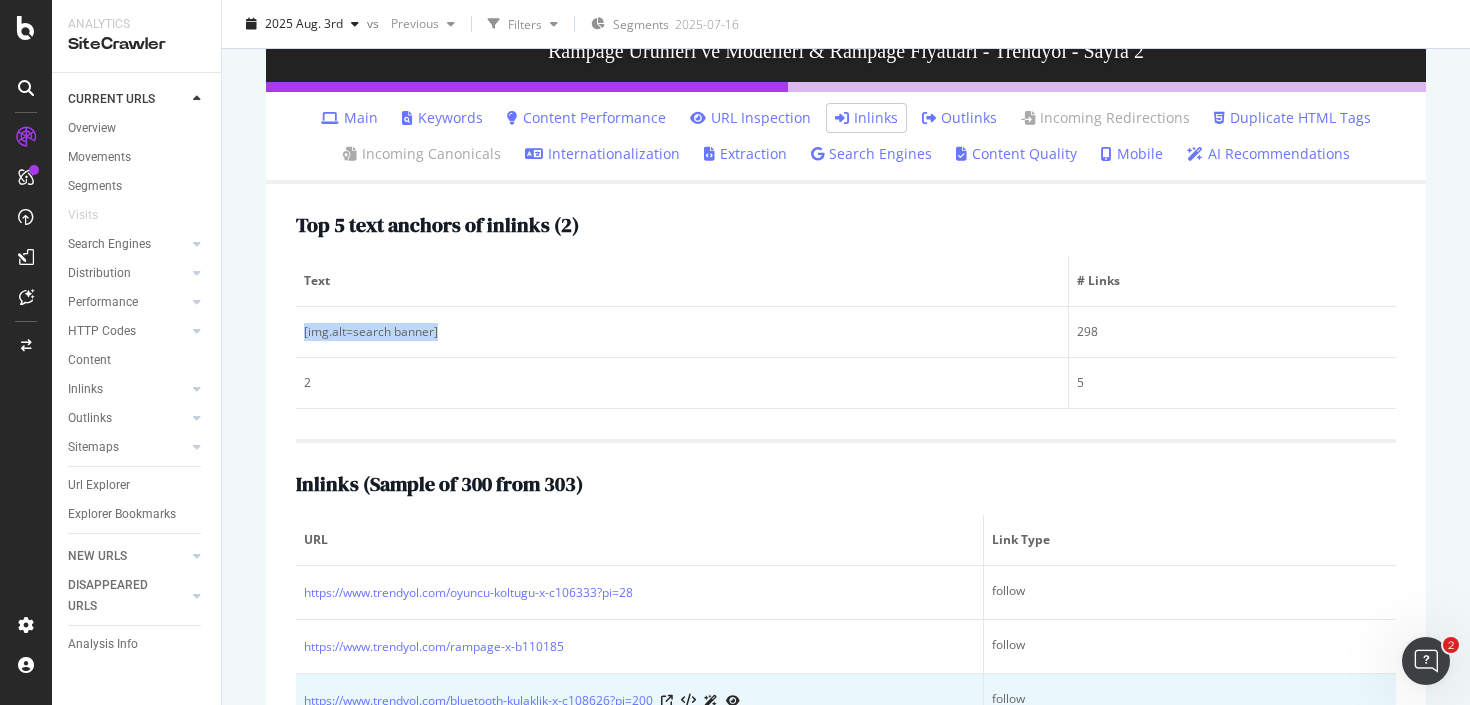 copy on "[img.alt=search banner]" 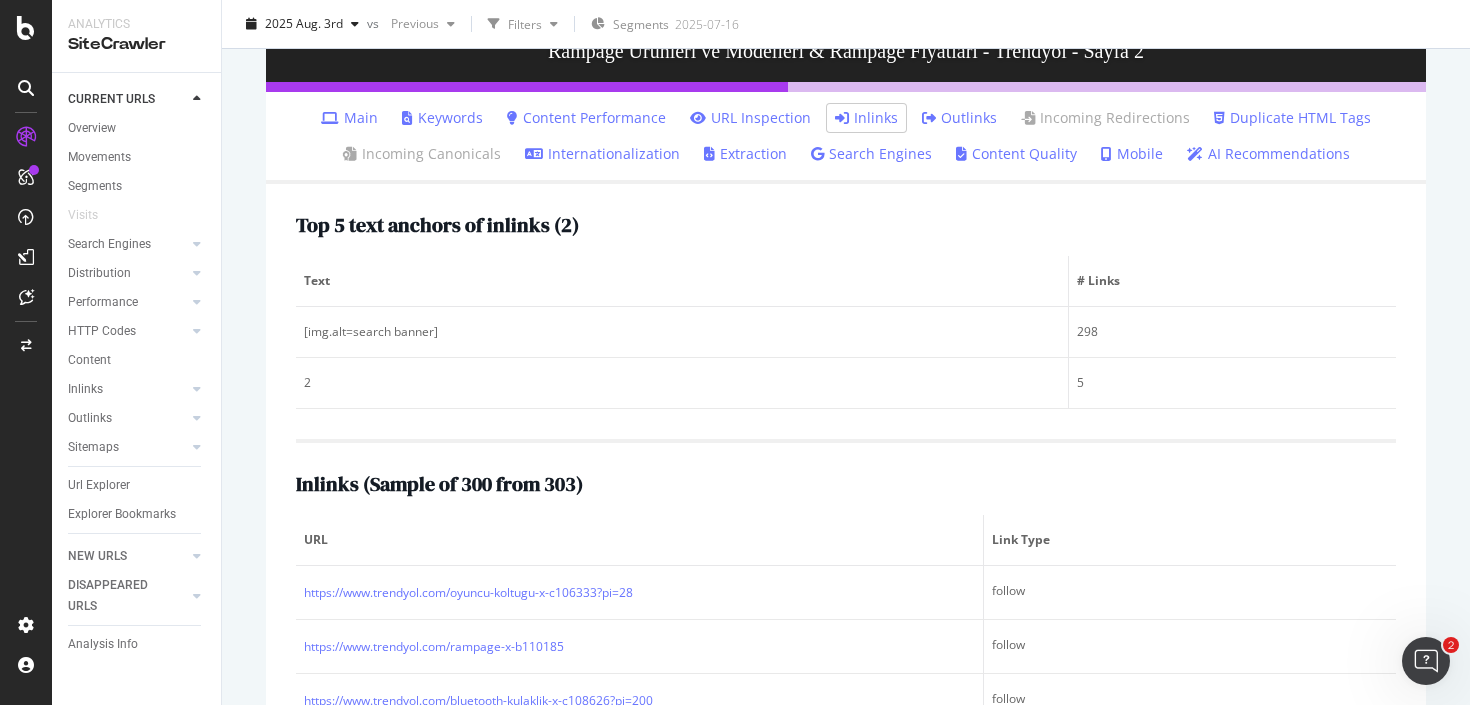 click on "URL Inspection" at bounding box center [750, 118] 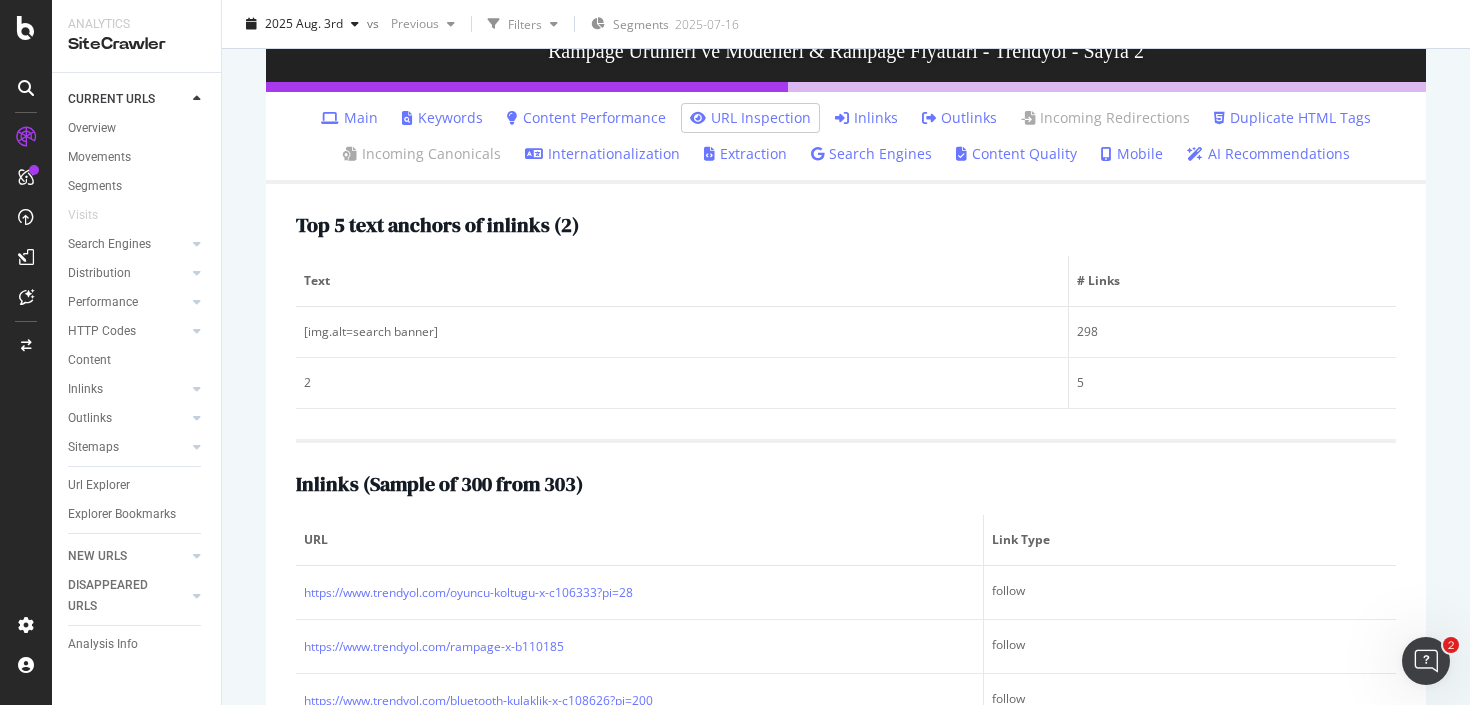 scroll, scrollTop: 0, scrollLeft: 0, axis: both 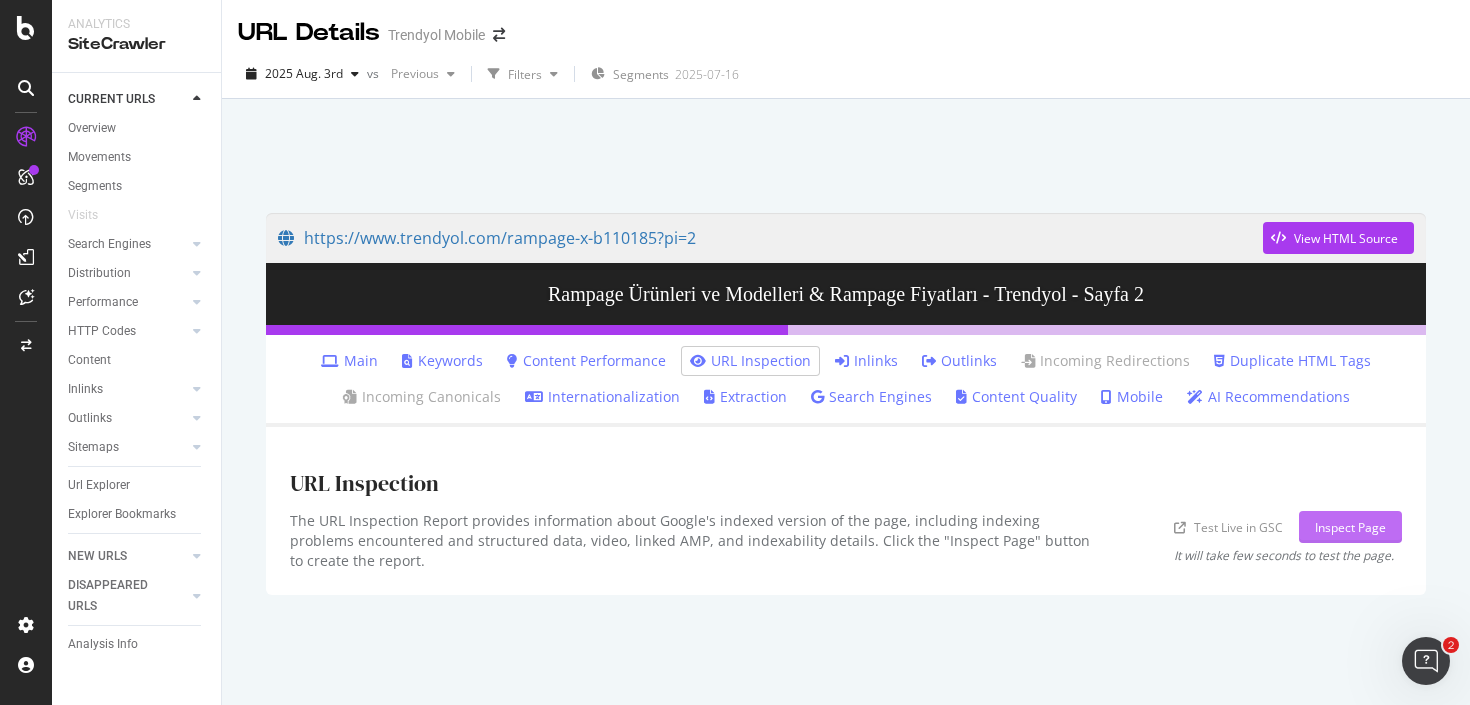 click on "Inspect Page" at bounding box center [1350, 527] 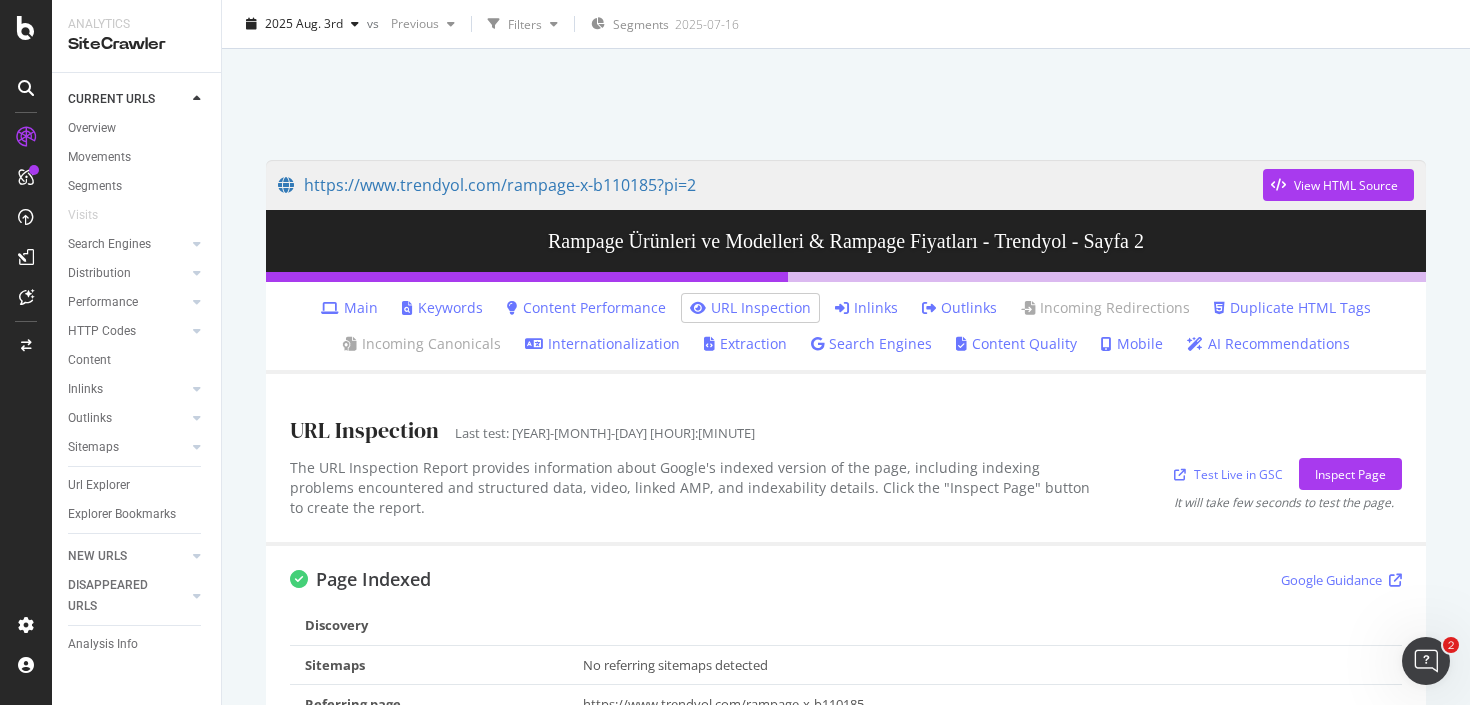 scroll, scrollTop: 58, scrollLeft: 0, axis: vertical 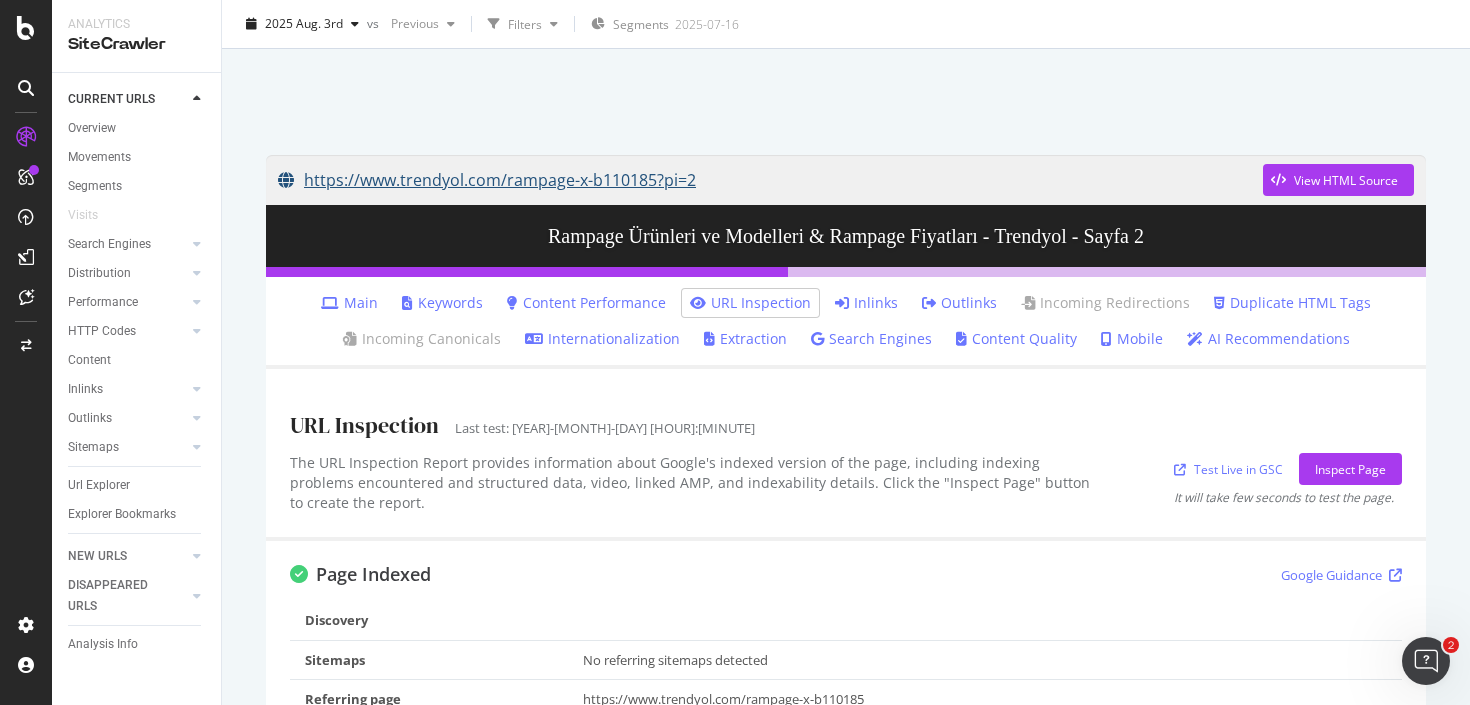 click on "https://www.trendyol.com/rampage-x-b110185?pi=2" at bounding box center [770, 180] 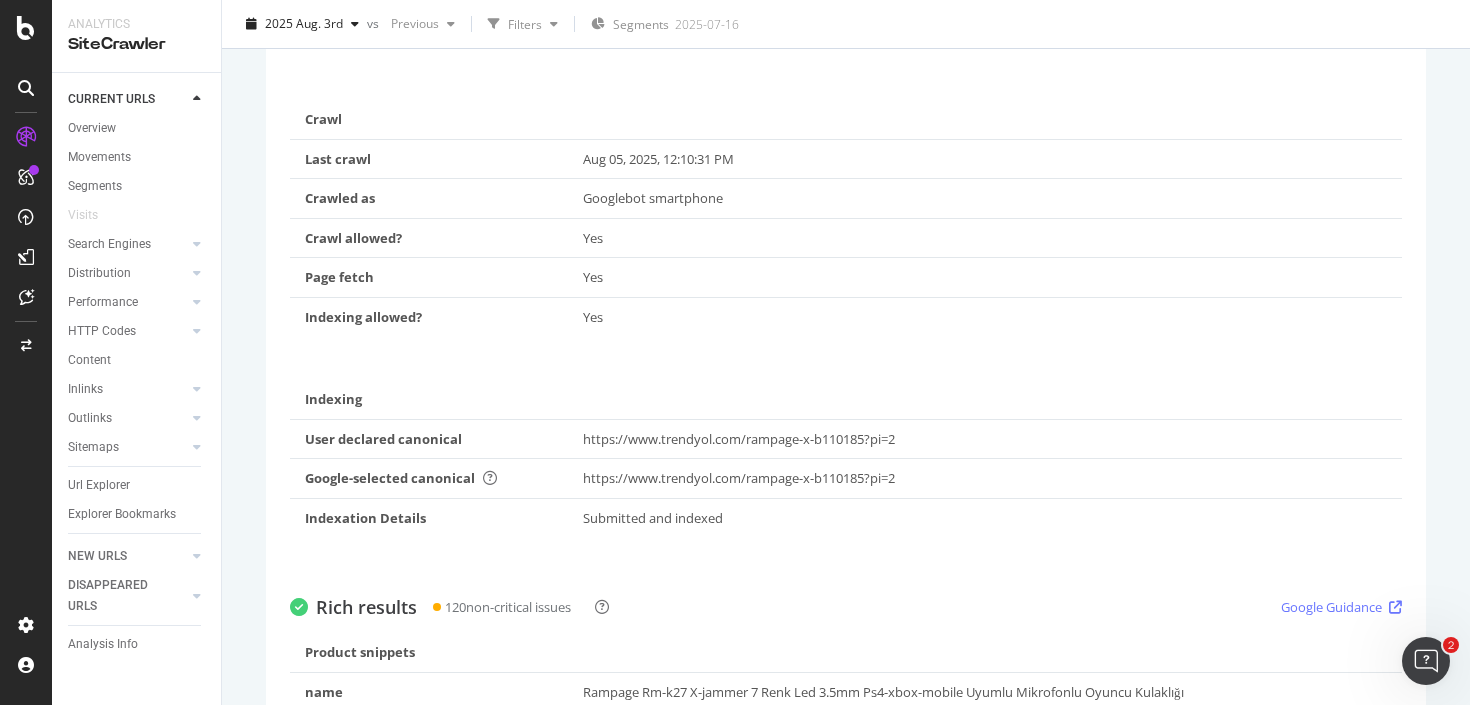 scroll, scrollTop: 633, scrollLeft: 0, axis: vertical 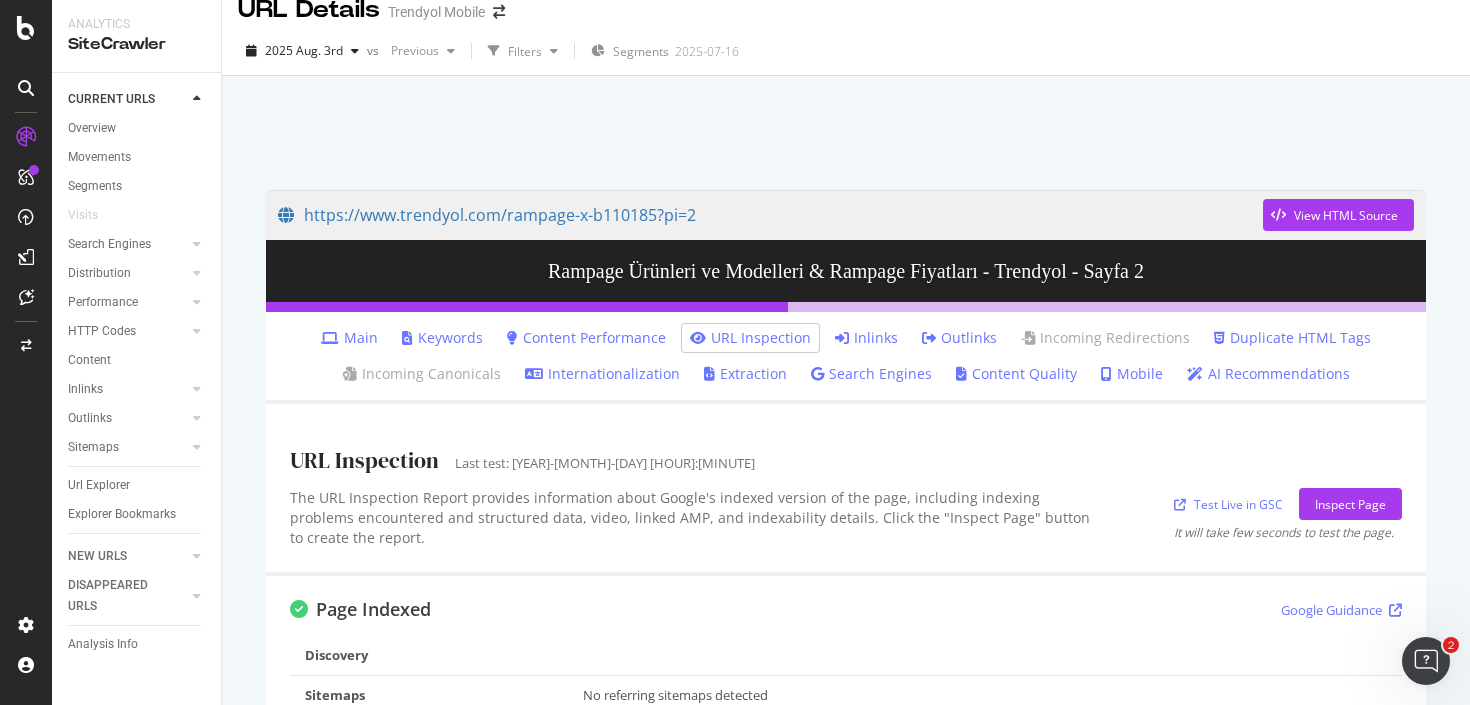 click on "Inlinks" at bounding box center (866, 338) 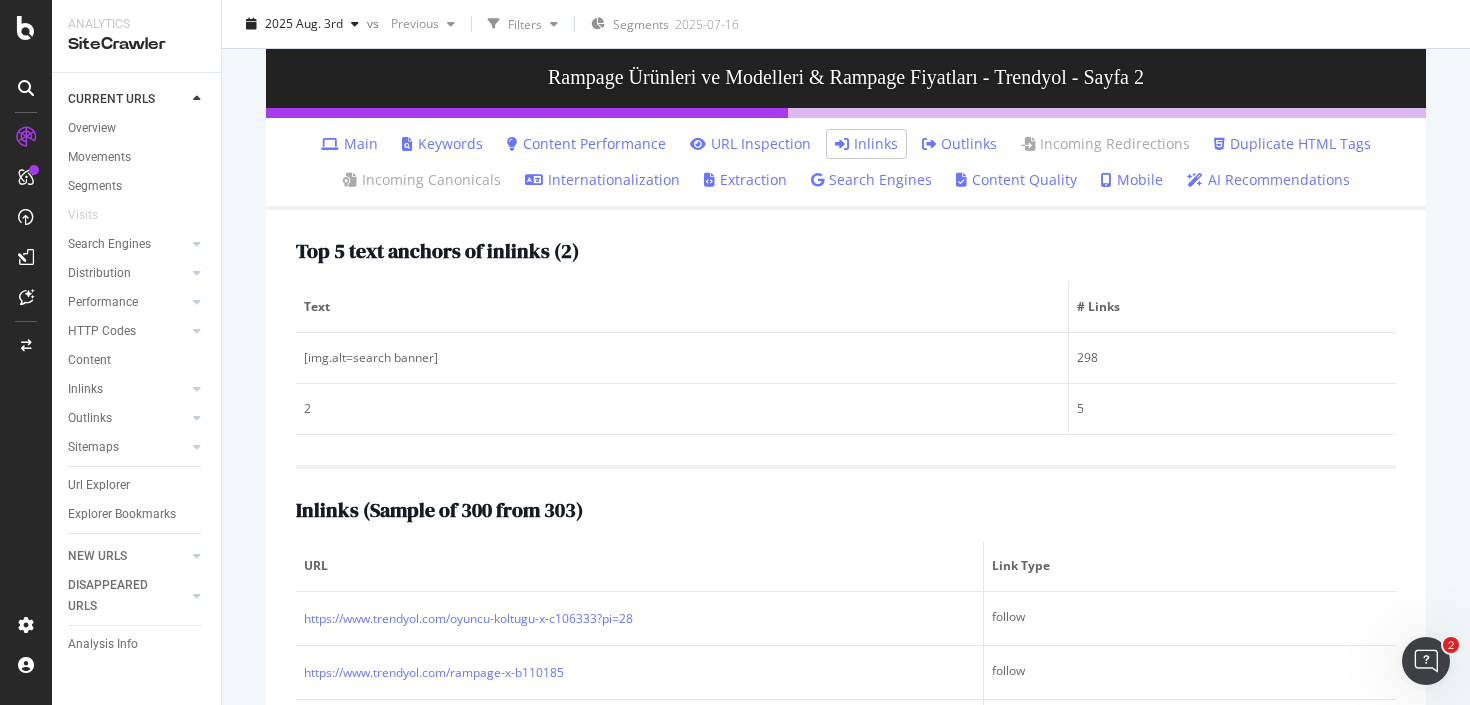 scroll, scrollTop: 223, scrollLeft: 0, axis: vertical 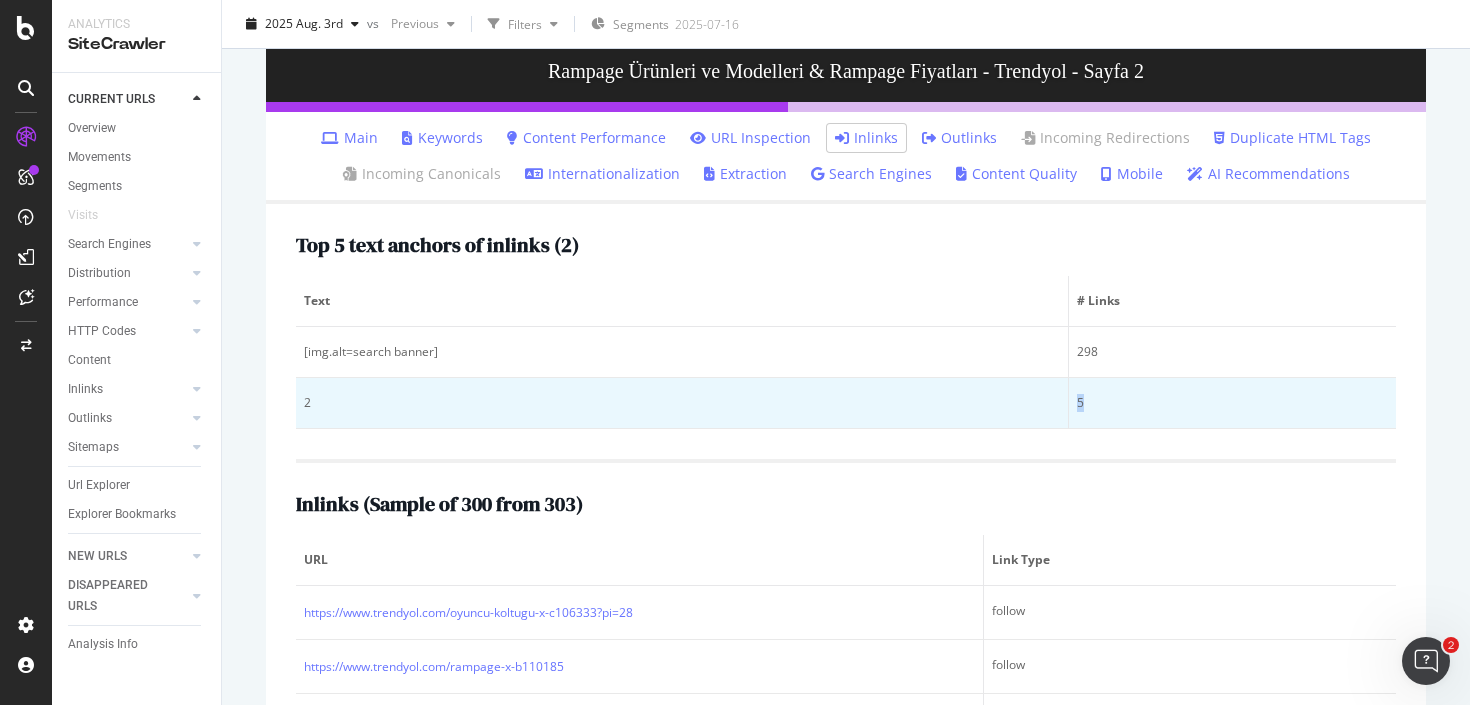 drag, startPoint x: 1093, startPoint y: 405, endPoint x: 1065, endPoint y: 406, distance: 28.01785 